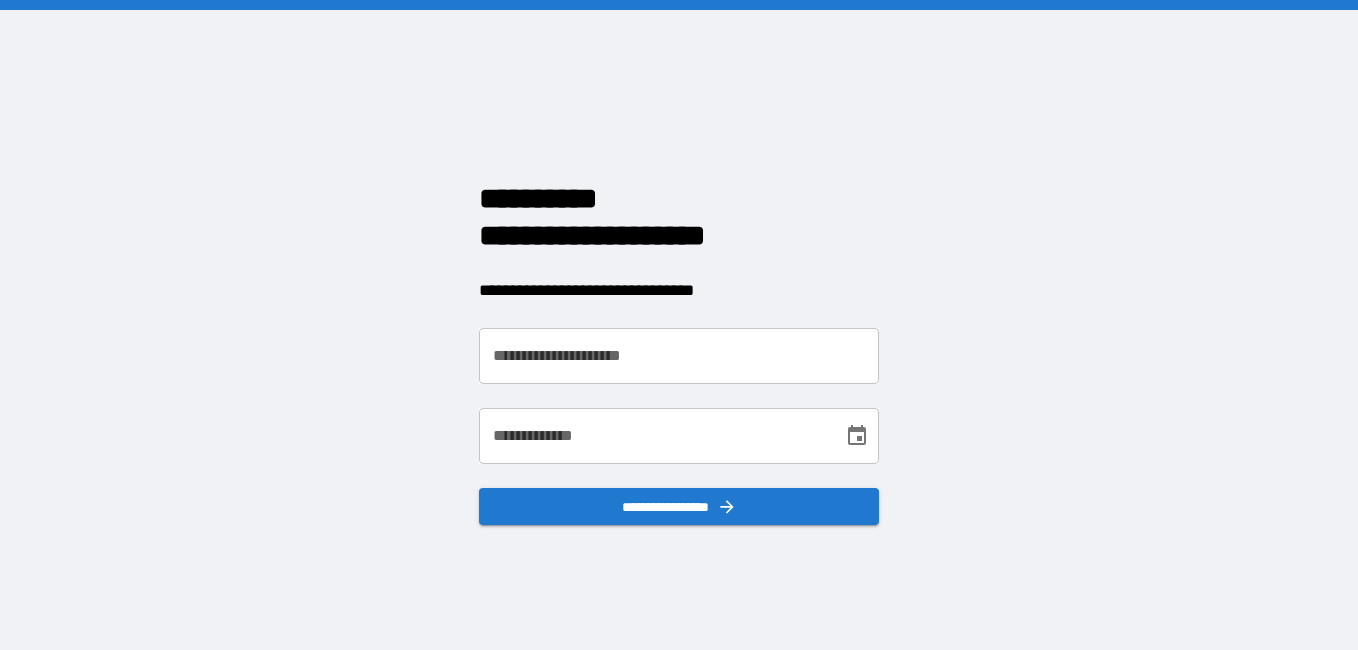 scroll, scrollTop: 0, scrollLeft: 0, axis: both 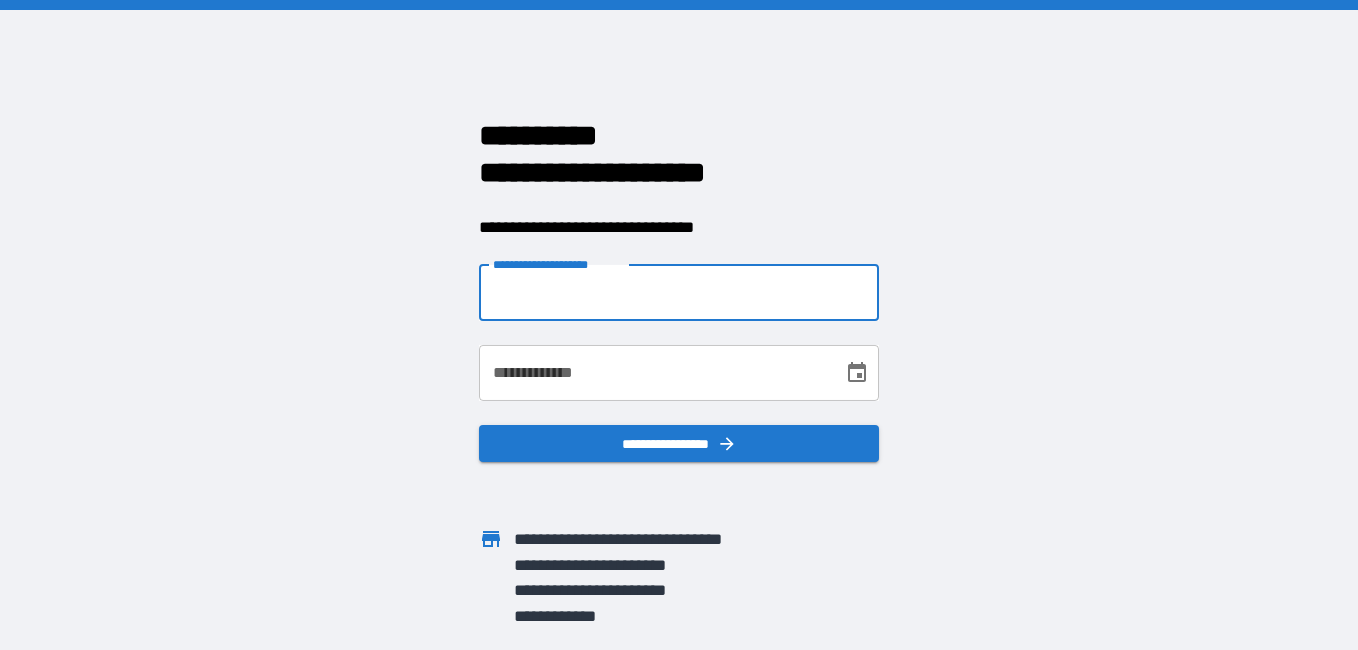 click on "**********" at bounding box center (679, 293) 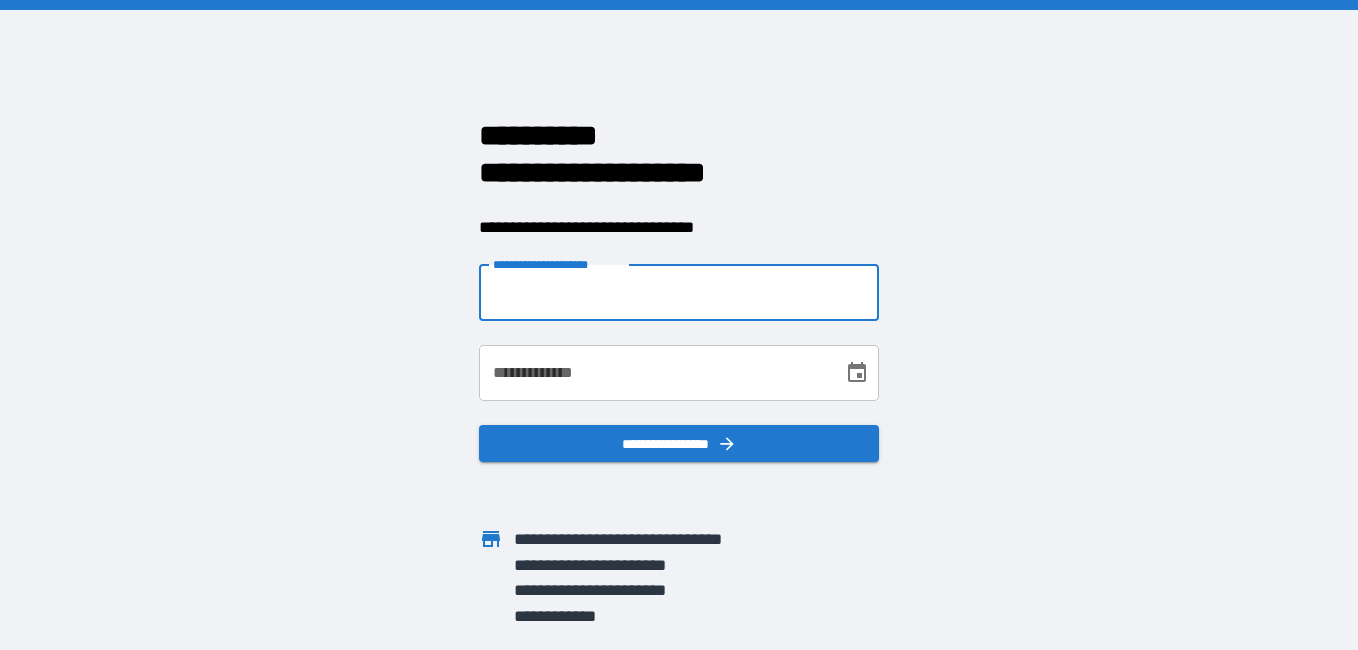 type on "**********" 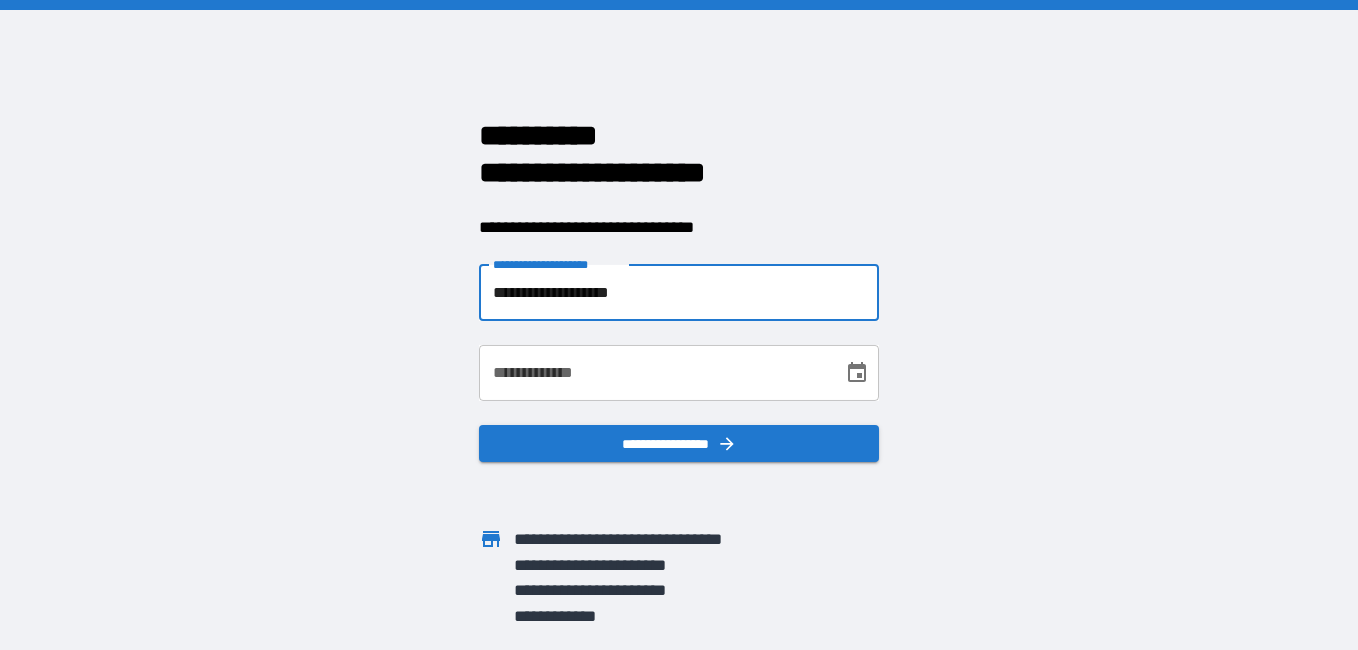 type on "**********" 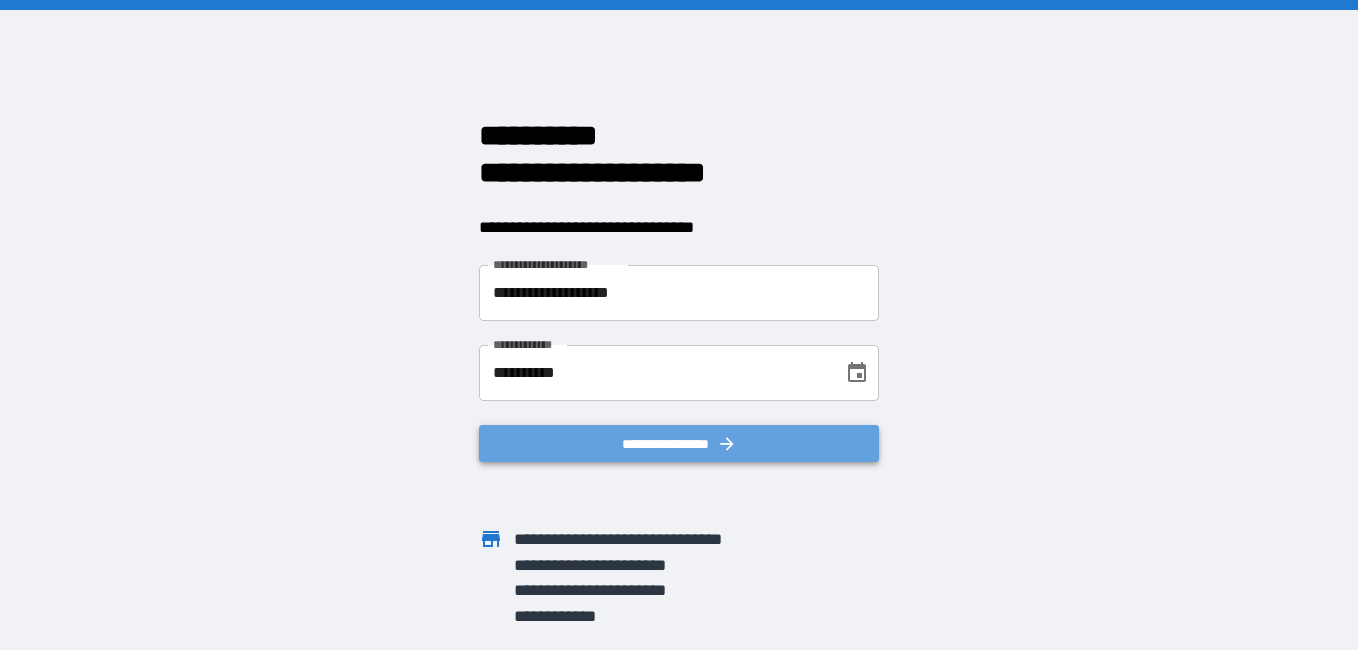click on "**********" at bounding box center [679, 444] 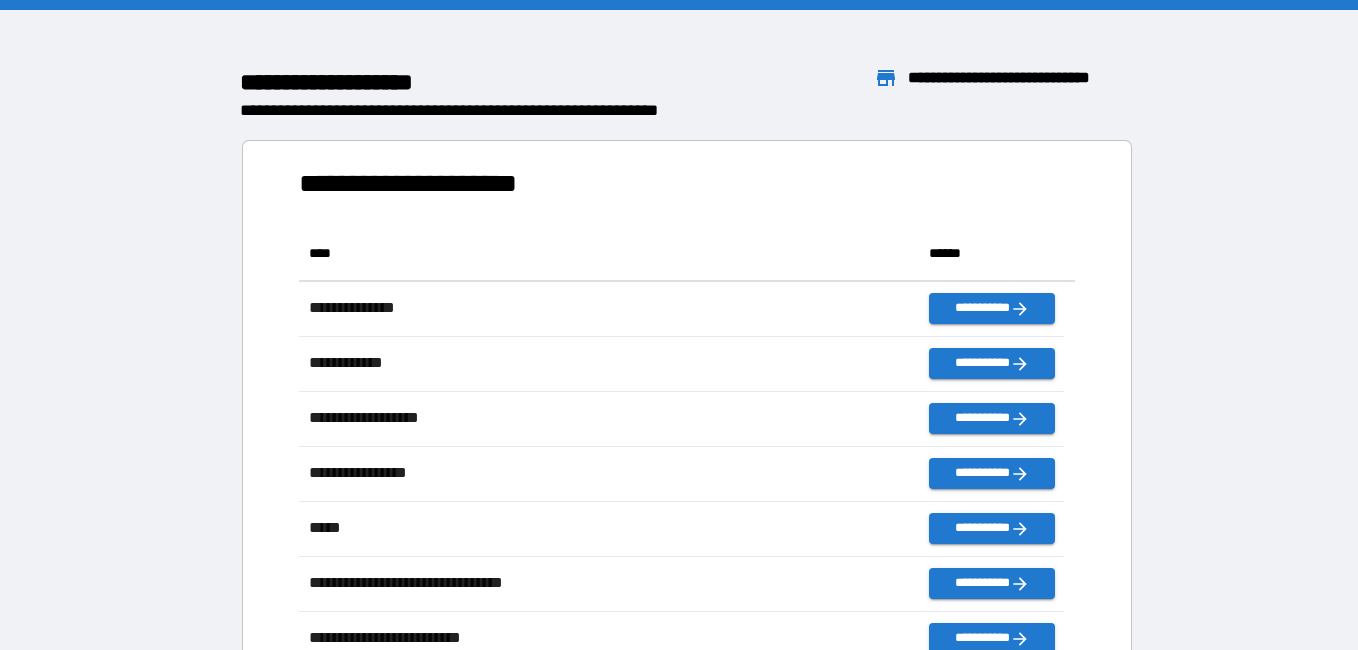 scroll, scrollTop: 16, scrollLeft: 16, axis: both 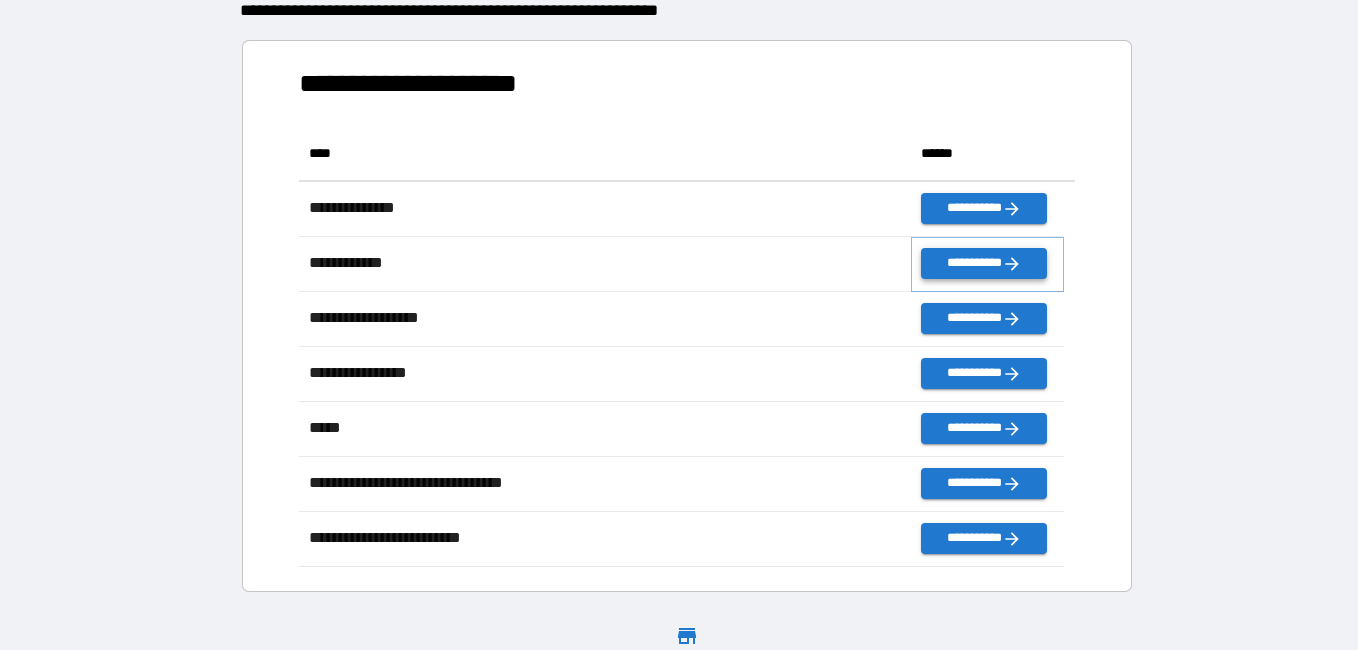 click on "**********" at bounding box center [983, 263] 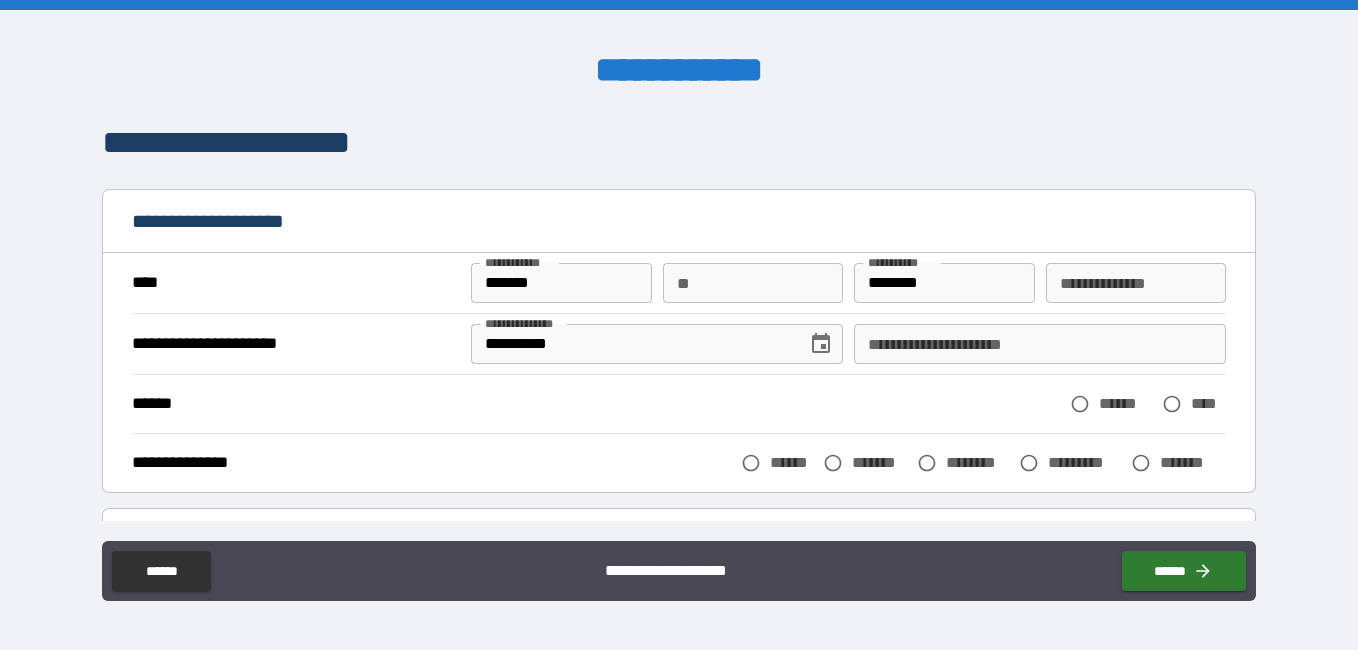click on "**********" at bounding box center [1040, 344] 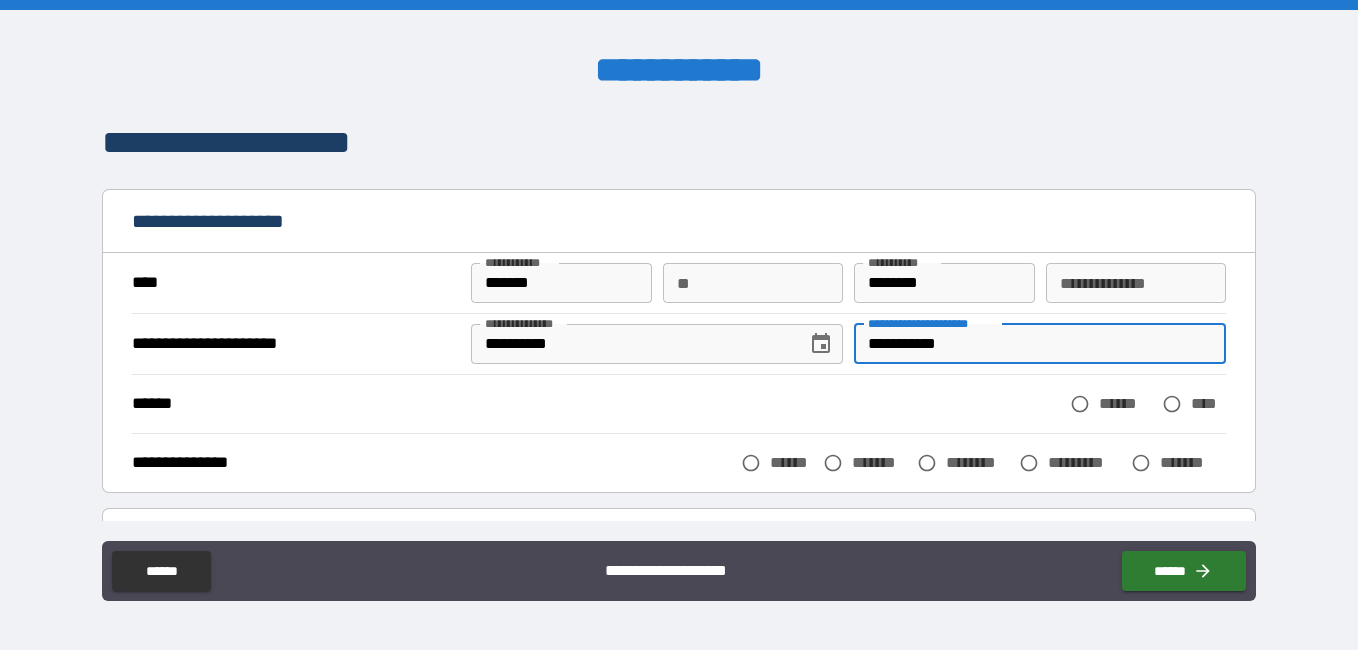 type on "**********" 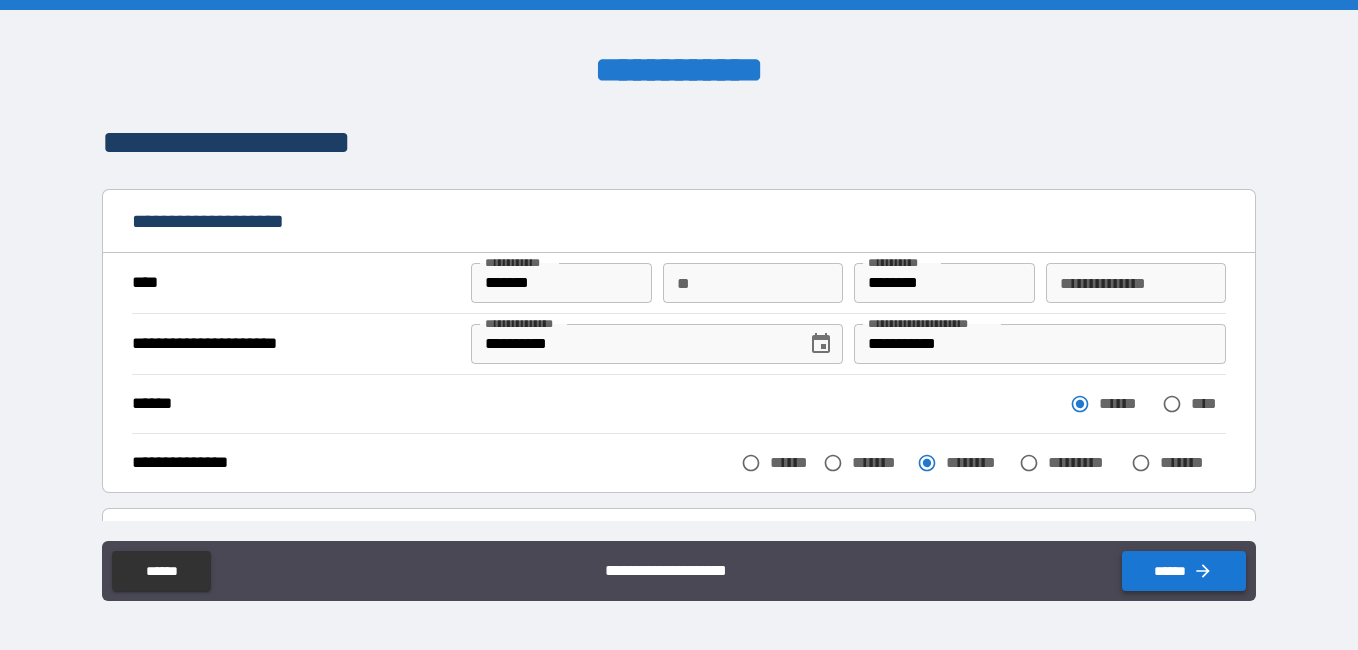 click on "******" at bounding box center (1184, 571) 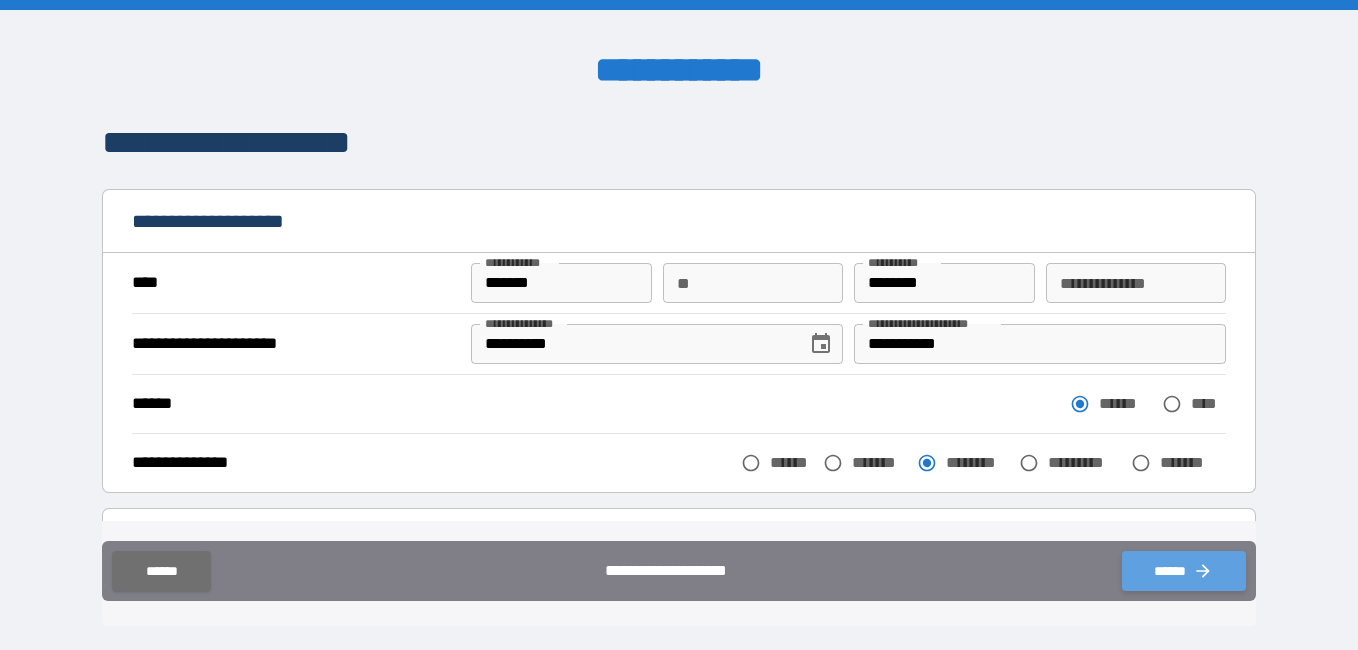 click on "******" at bounding box center [1184, 571] 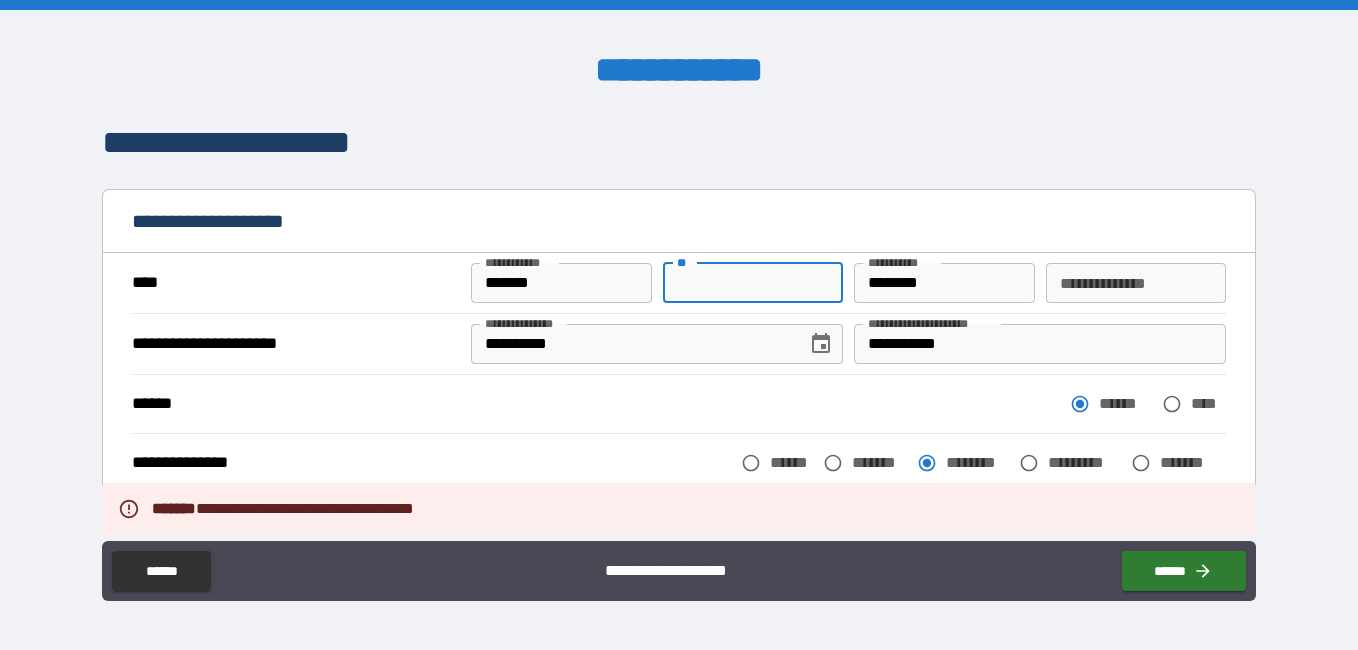 click on "**" at bounding box center (753, 283) 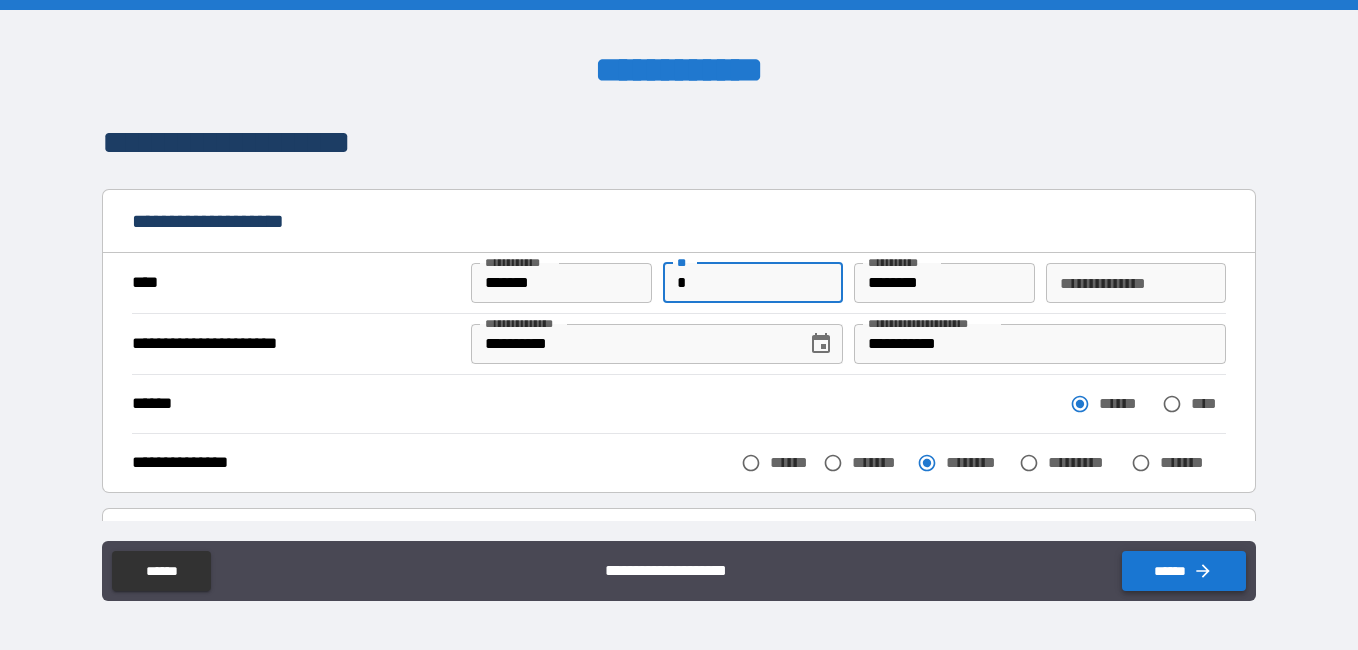 type on "*" 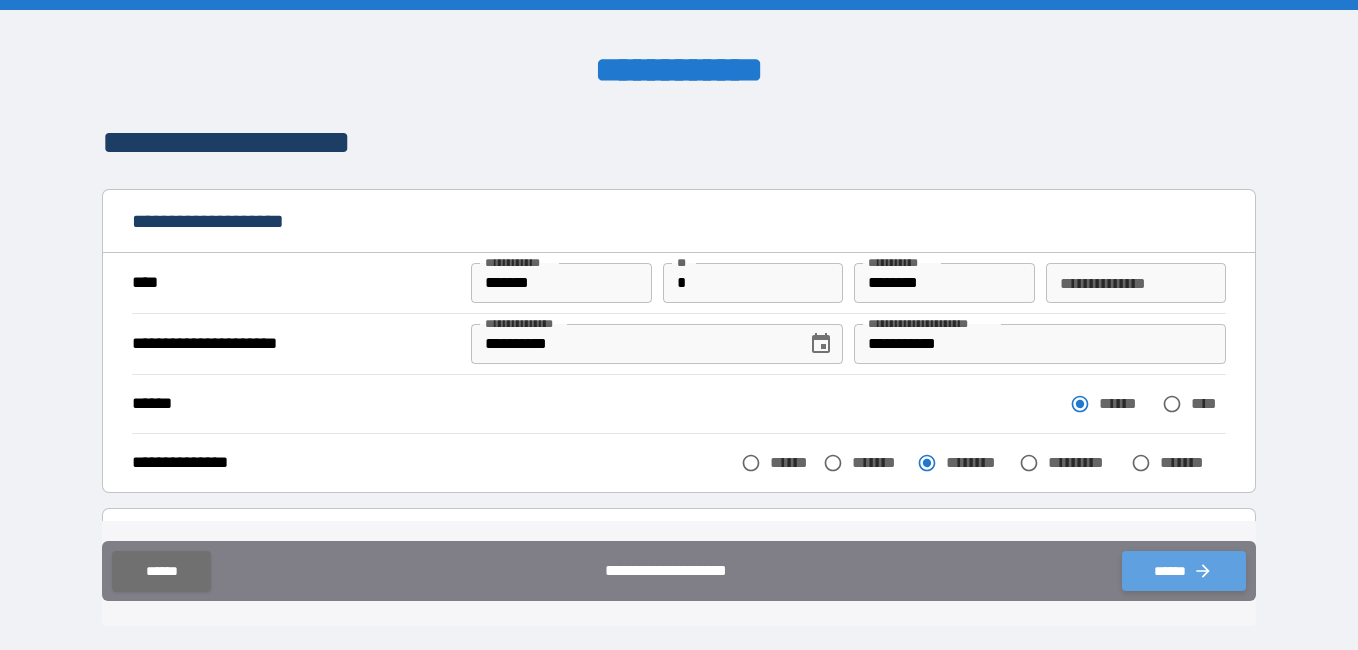 click on "******" at bounding box center [1184, 571] 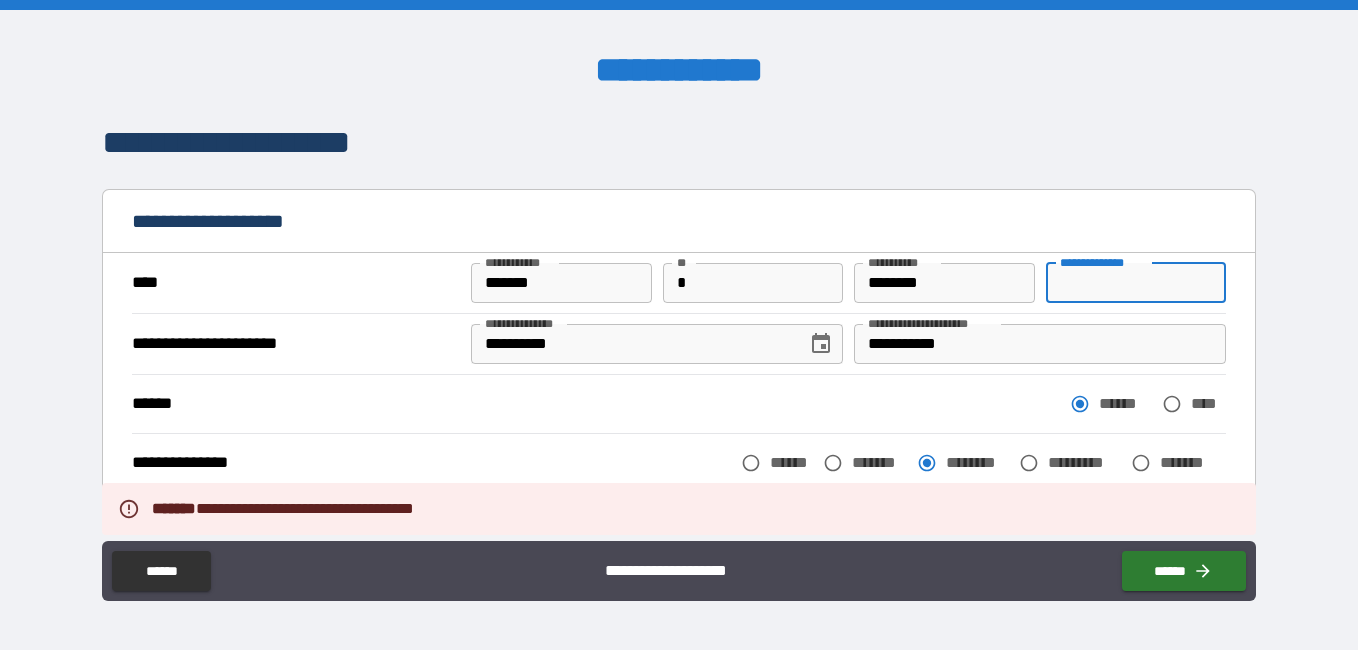 click on "**********" at bounding box center (1136, 283) 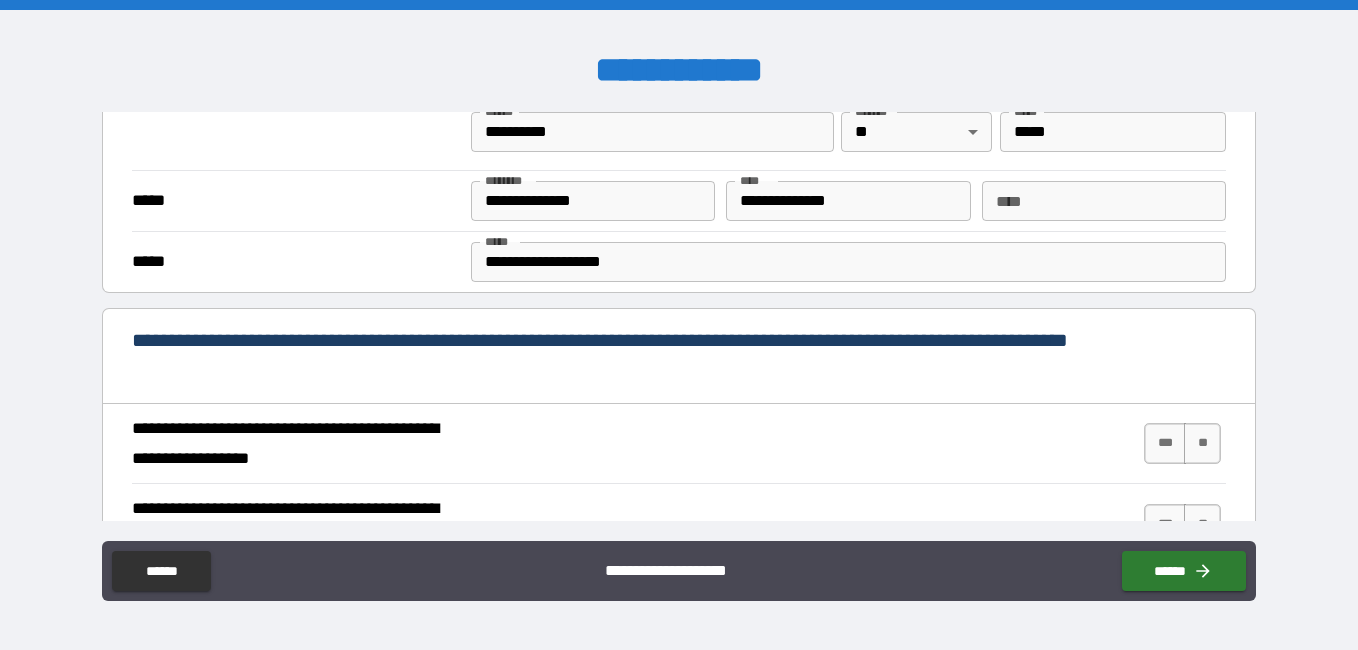 scroll, scrollTop: 600, scrollLeft: 0, axis: vertical 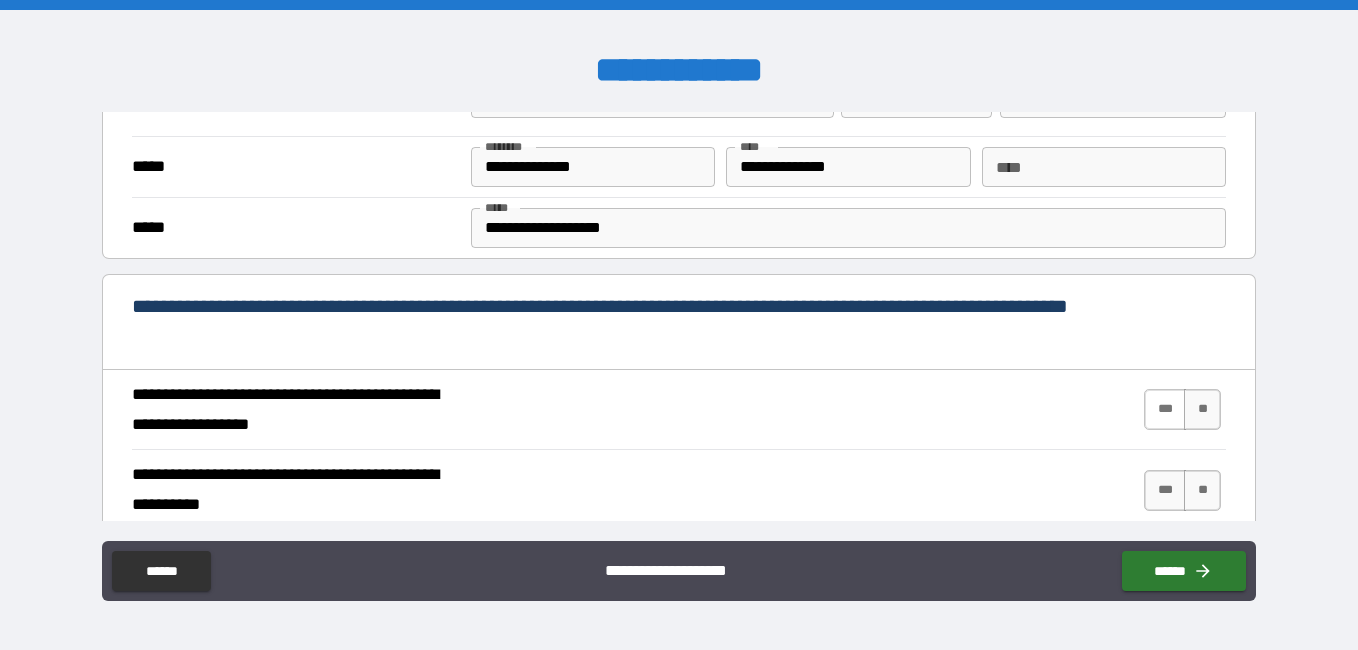 type on "*******" 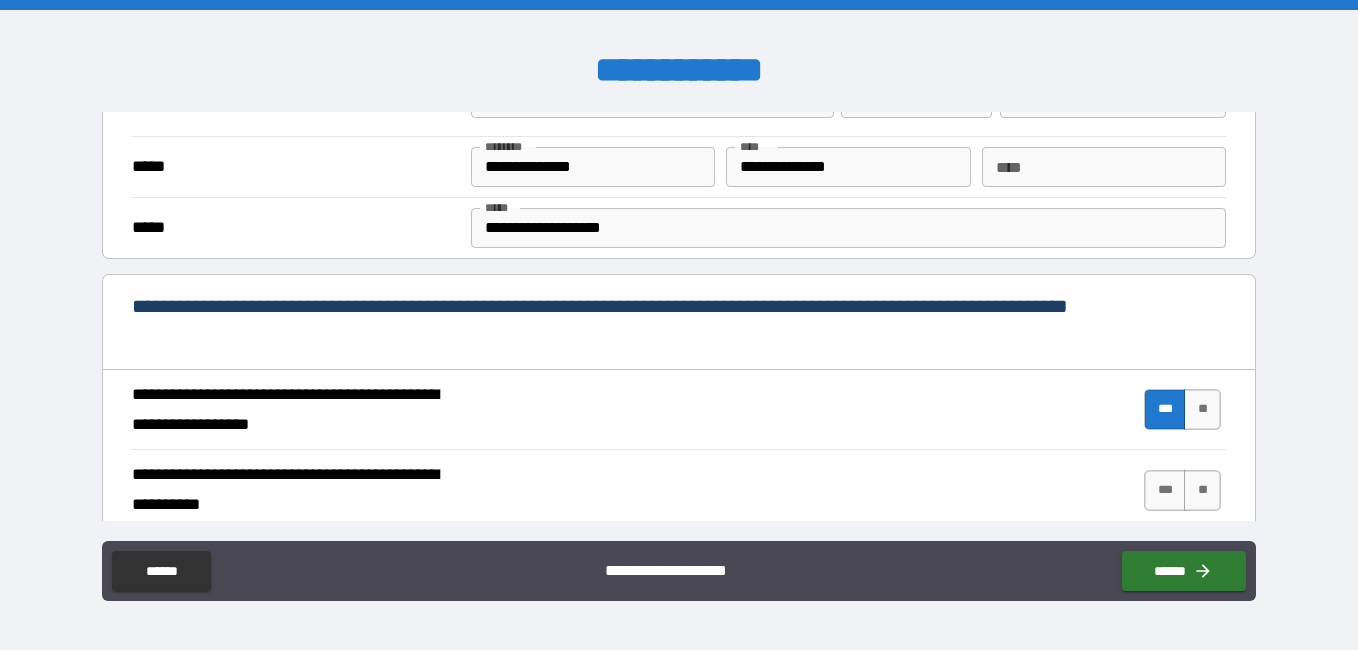 scroll, scrollTop: 700, scrollLeft: 0, axis: vertical 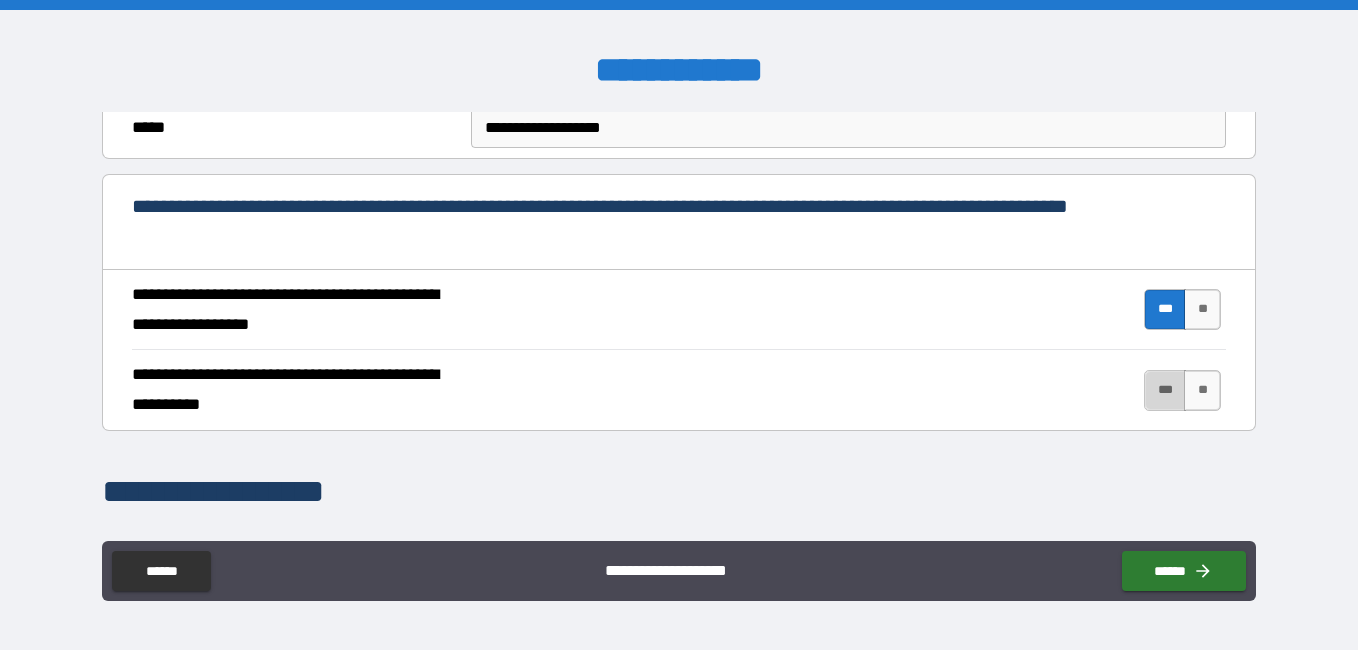 click on "***" at bounding box center [1165, 390] 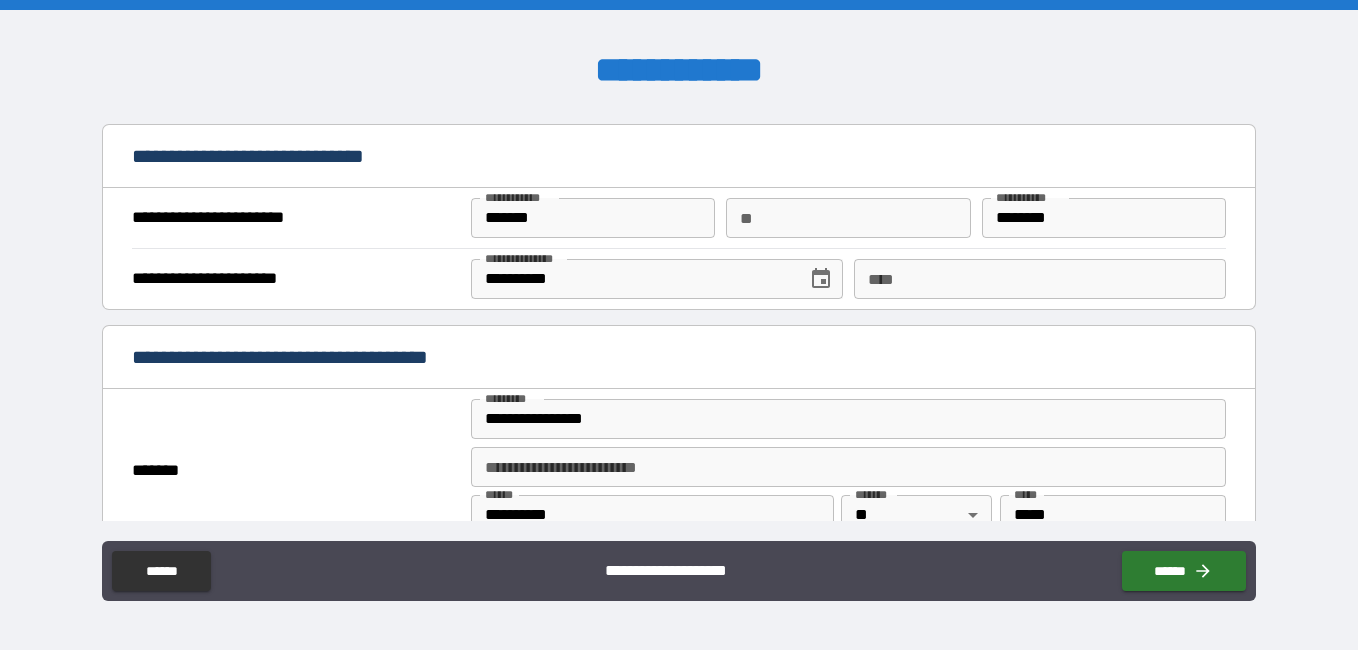 scroll, scrollTop: 1300, scrollLeft: 0, axis: vertical 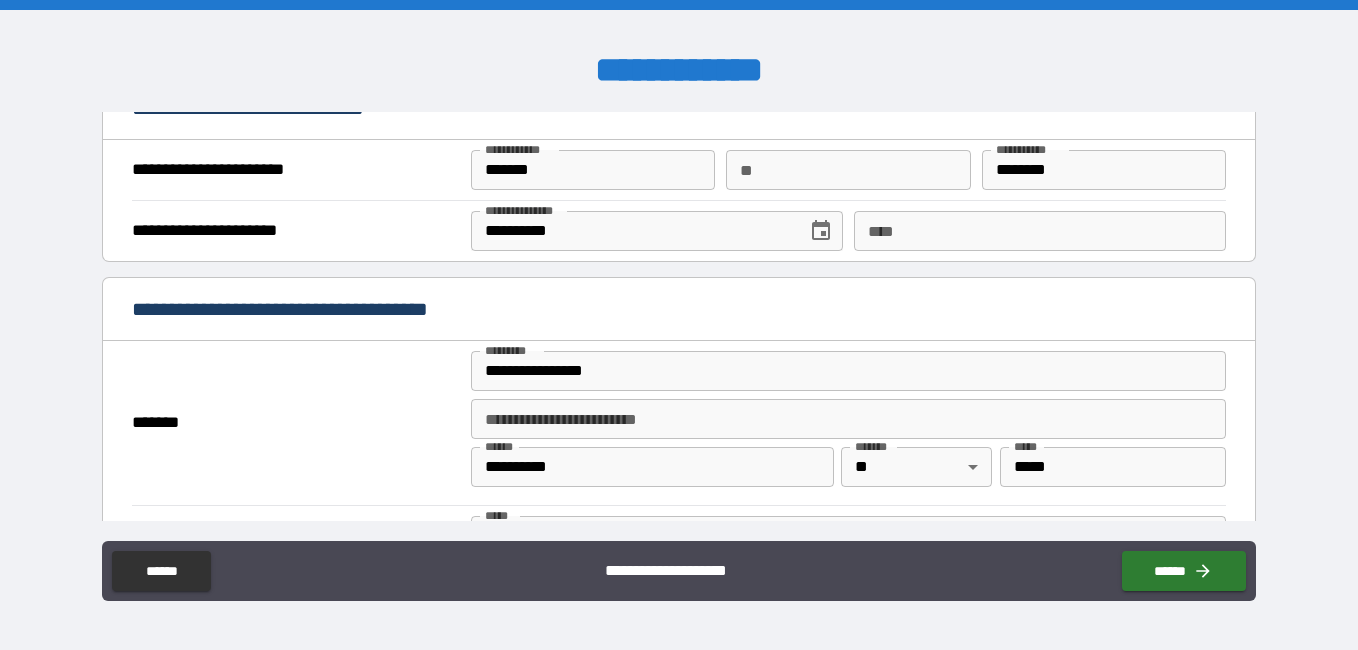 click on "****" at bounding box center (1040, 231) 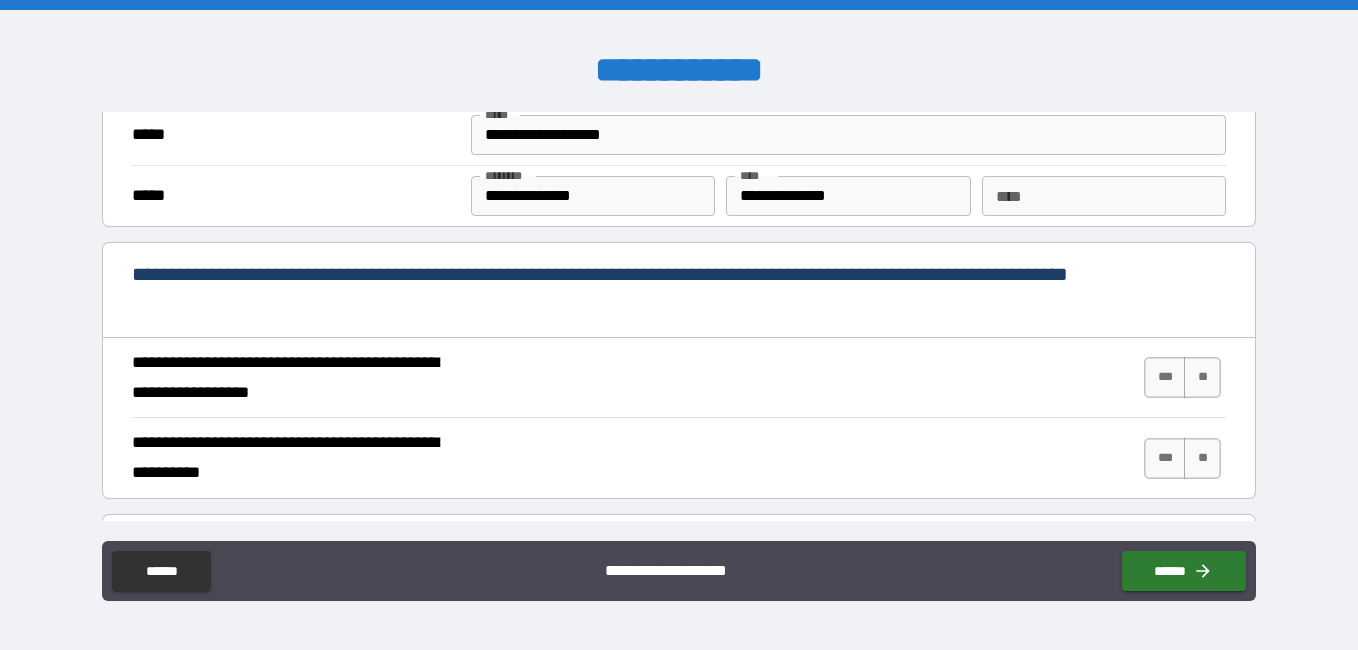 scroll, scrollTop: 1800, scrollLeft: 0, axis: vertical 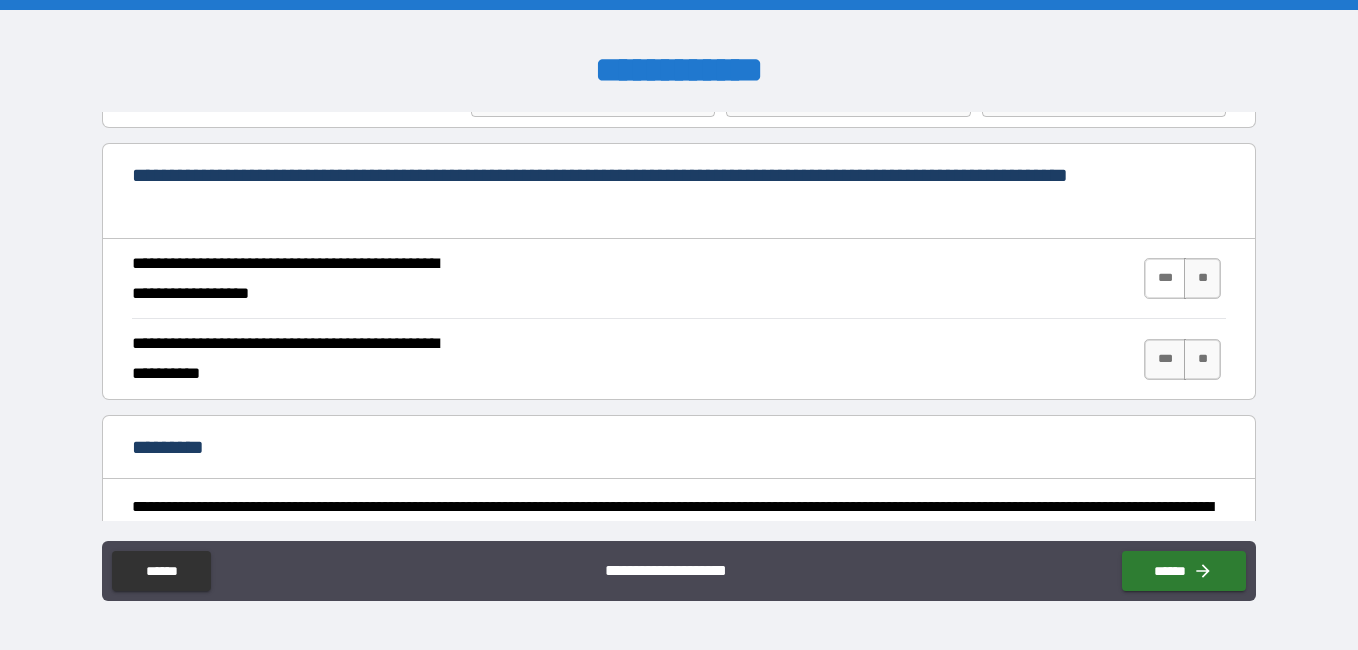 type on "**********" 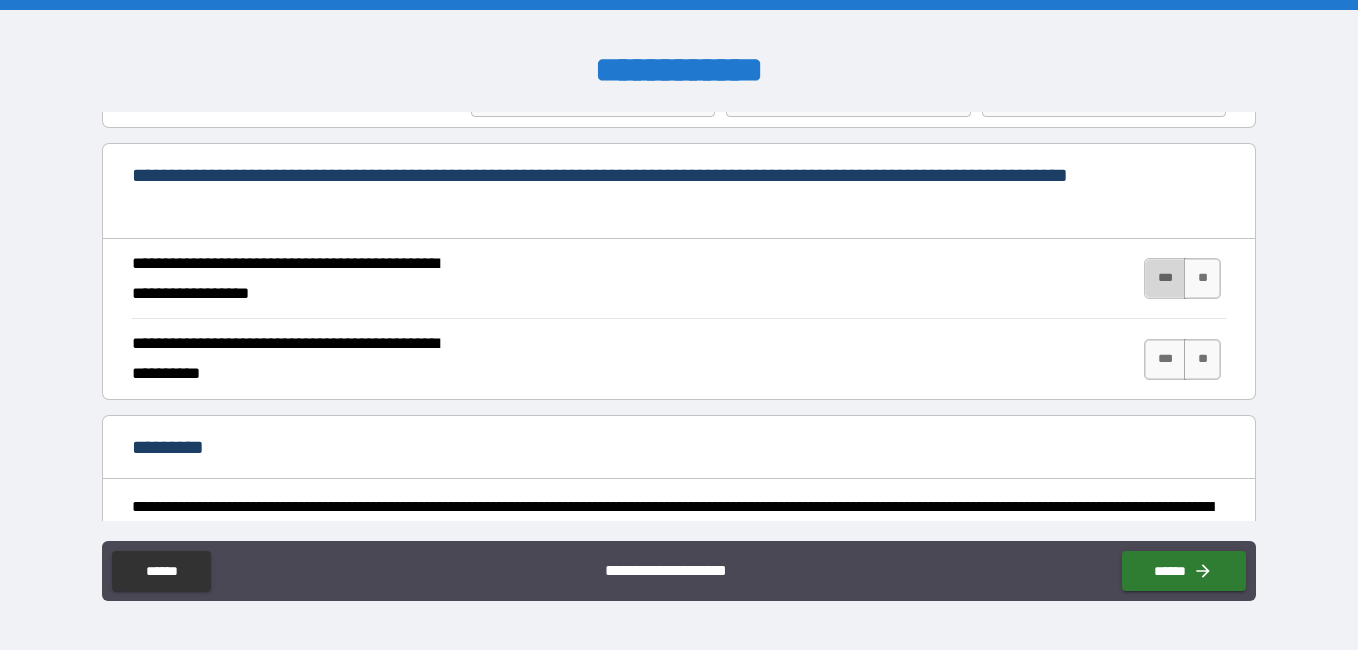 click on "***" at bounding box center (1165, 278) 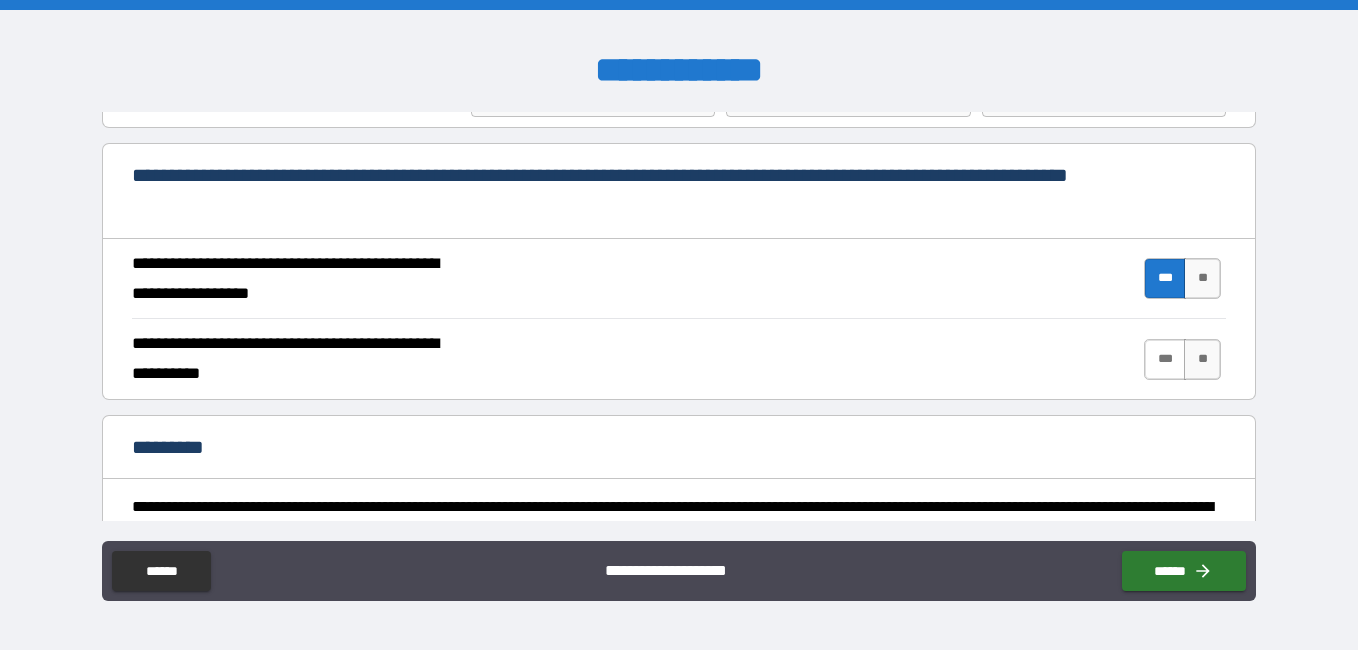 click on "***" at bounding box center (1165, 359) 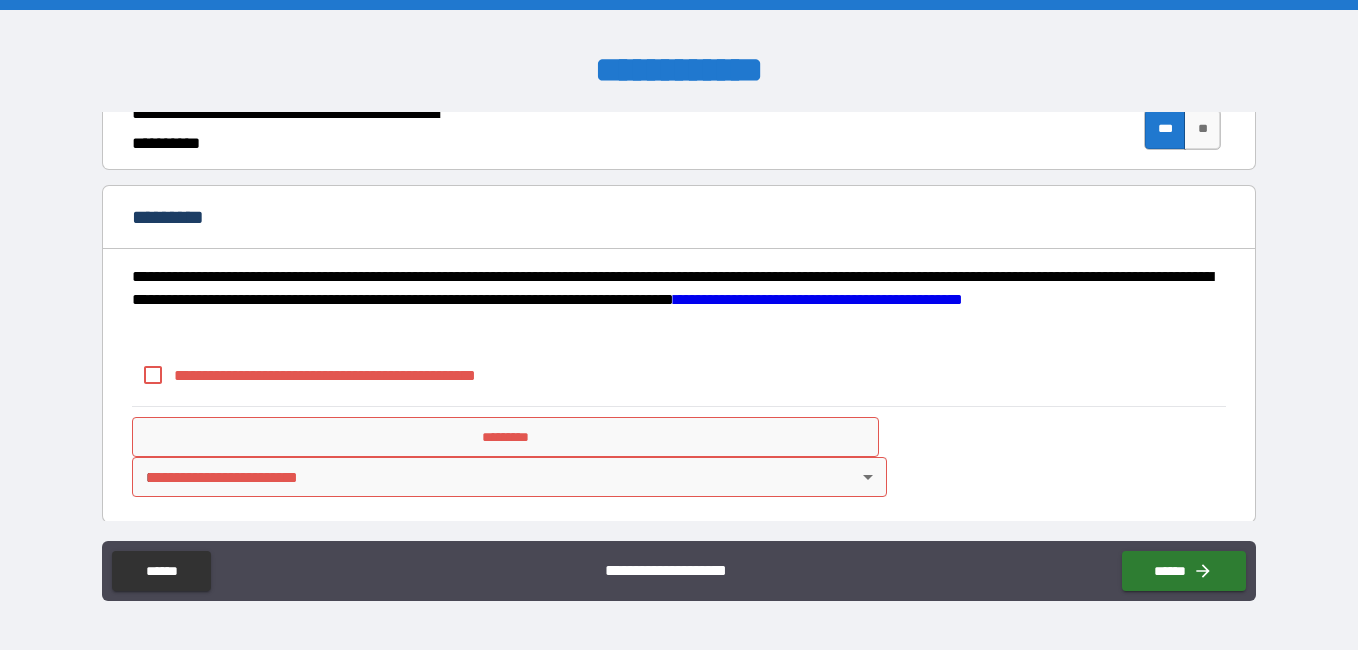 scroll, scrollTop: 2037, scrollLeft: 0, axis: vertical 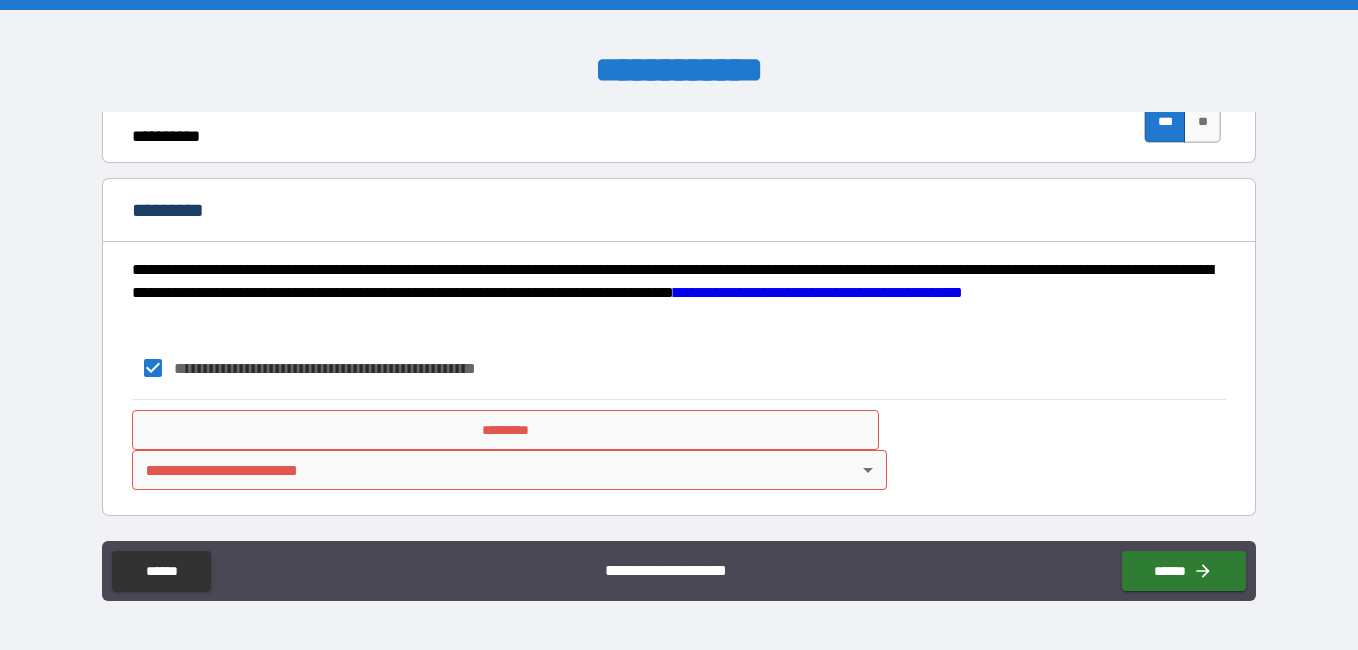 click on "*********" at bounding box center (505, 430) 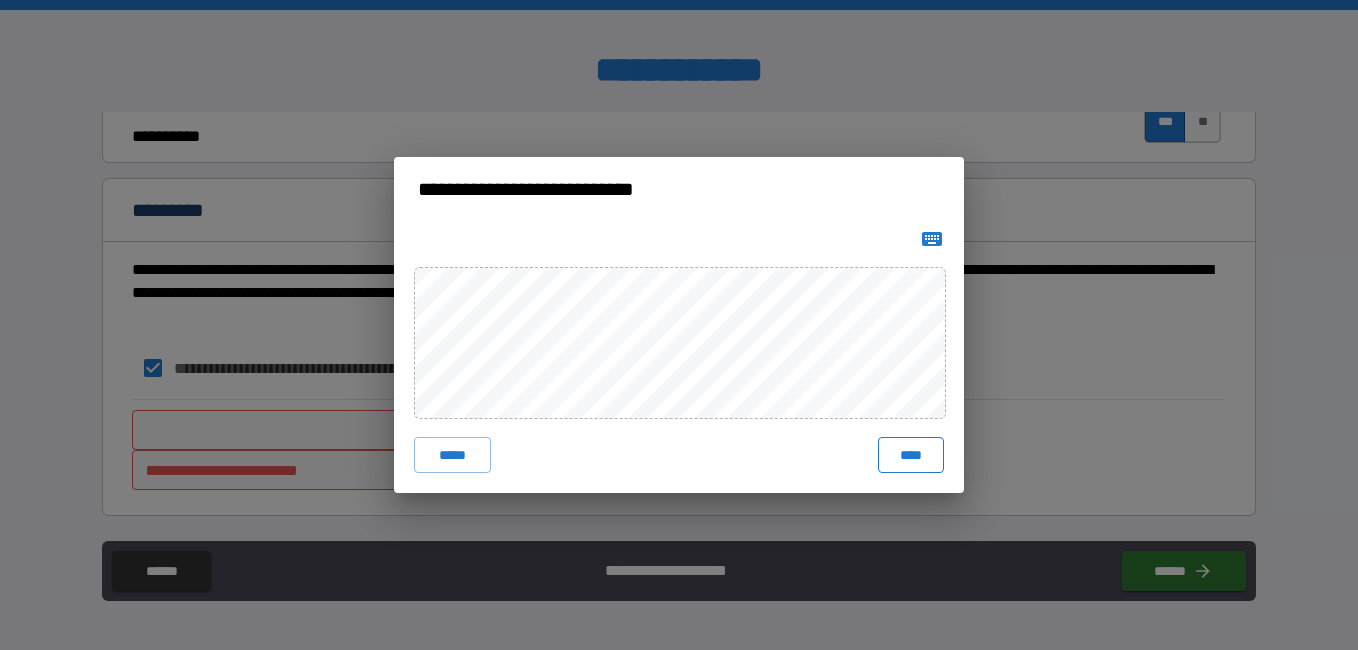 click on "****" at bounding box center [911, 455] 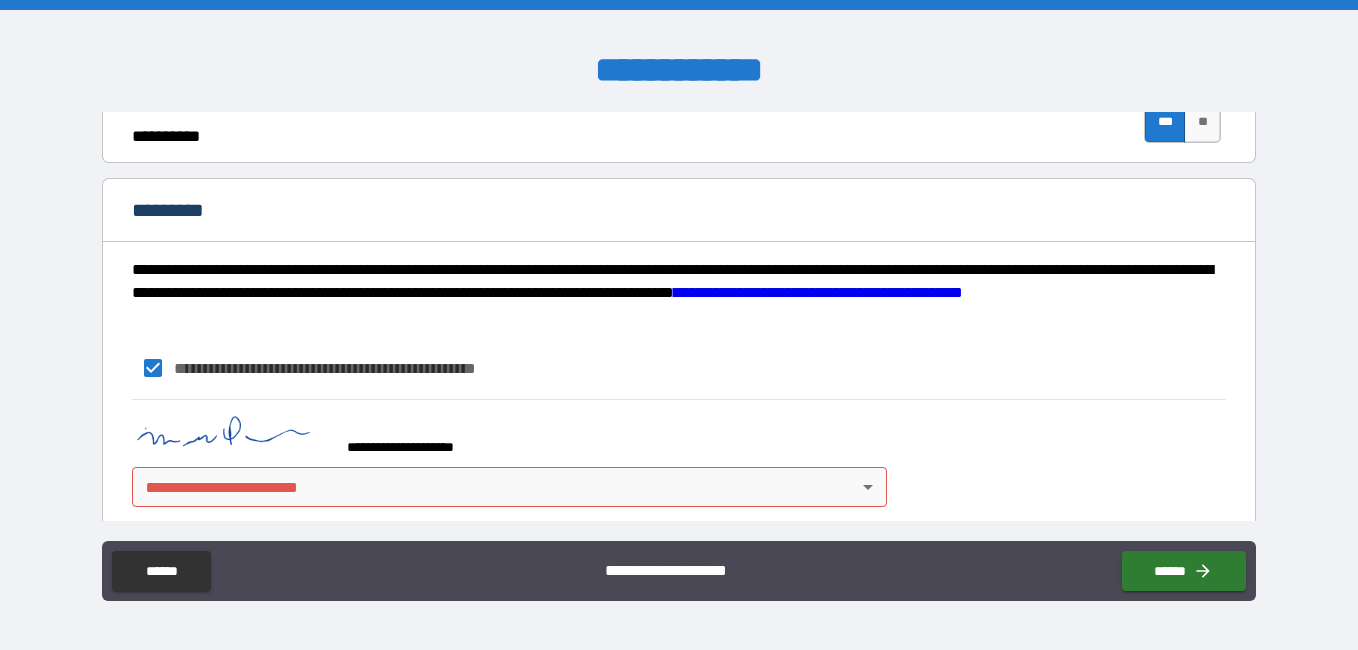 click on "**********" at bounding box center (679, 325) 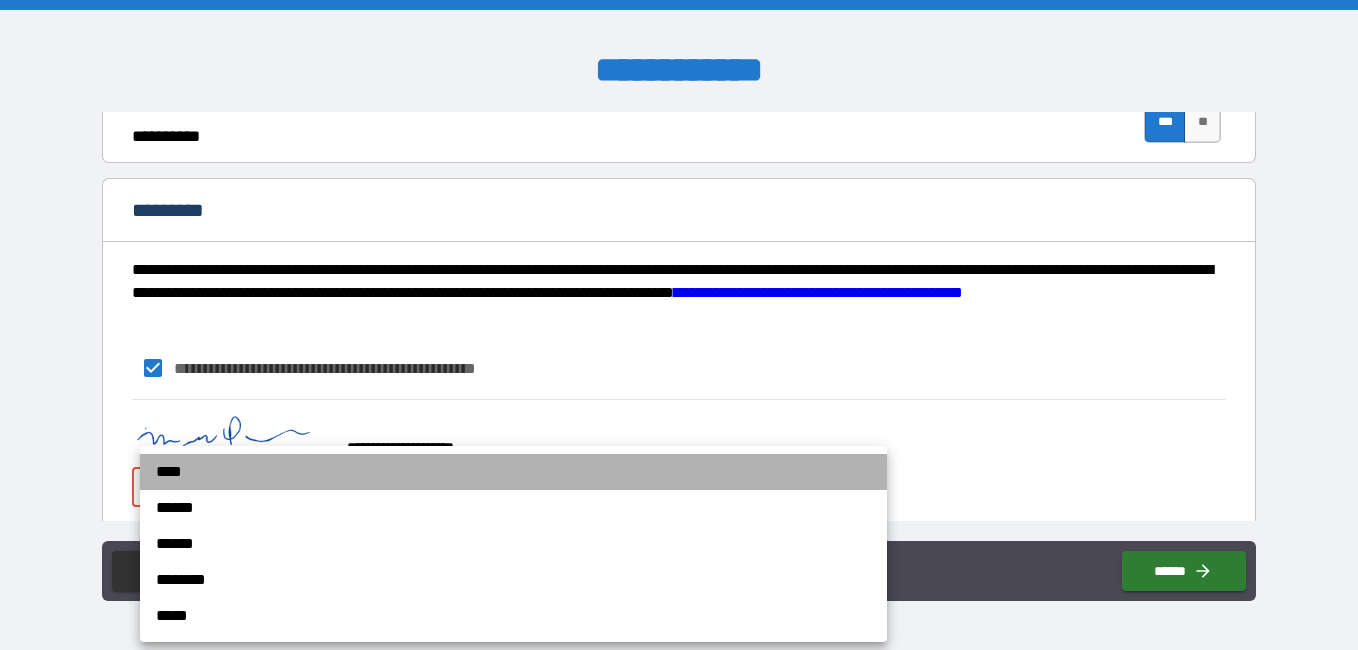 click on "****" at bounding box center (513, 472) 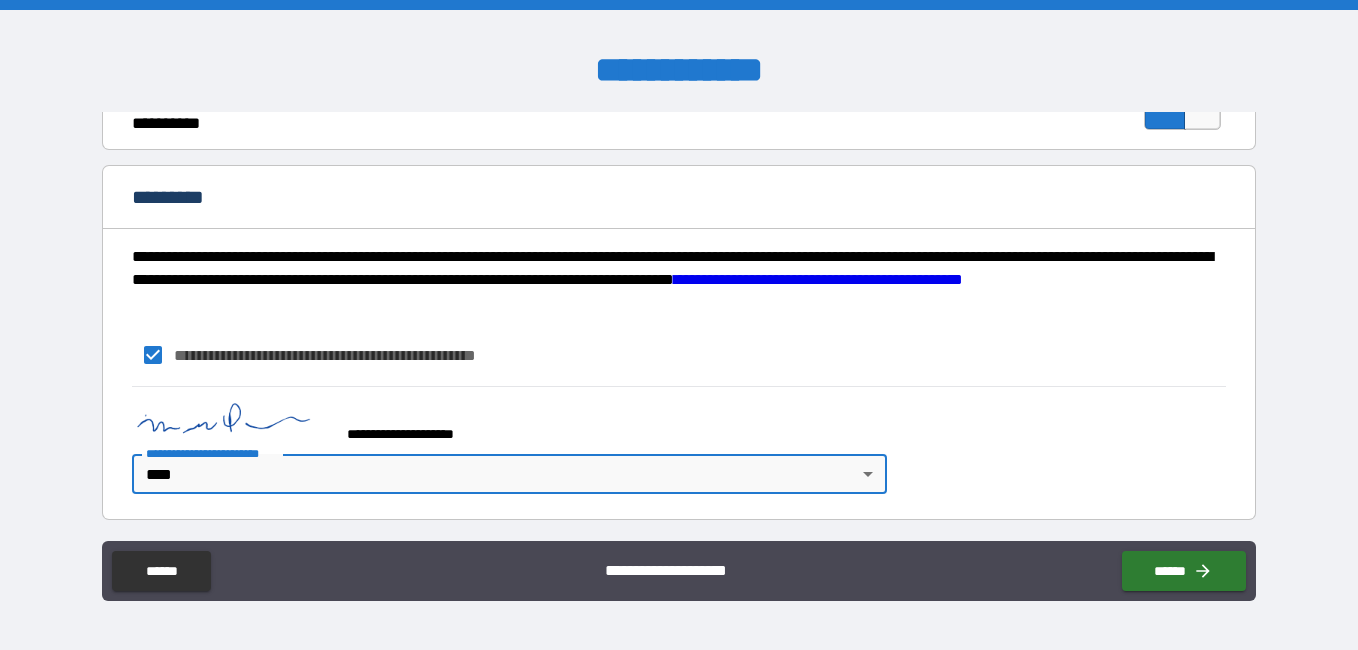 scroll, scrollTop: 2054, scrollLeft: 0, axis: vertical 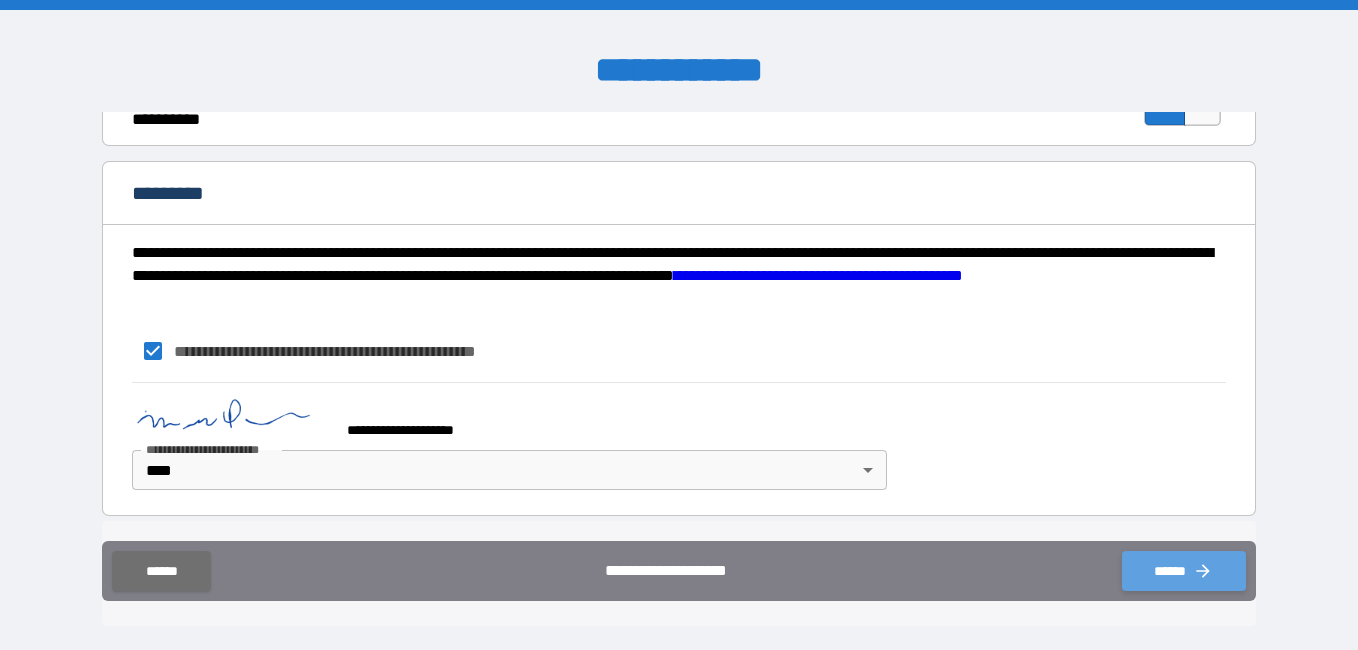 click on "******" at bounding box center [1184, 571] 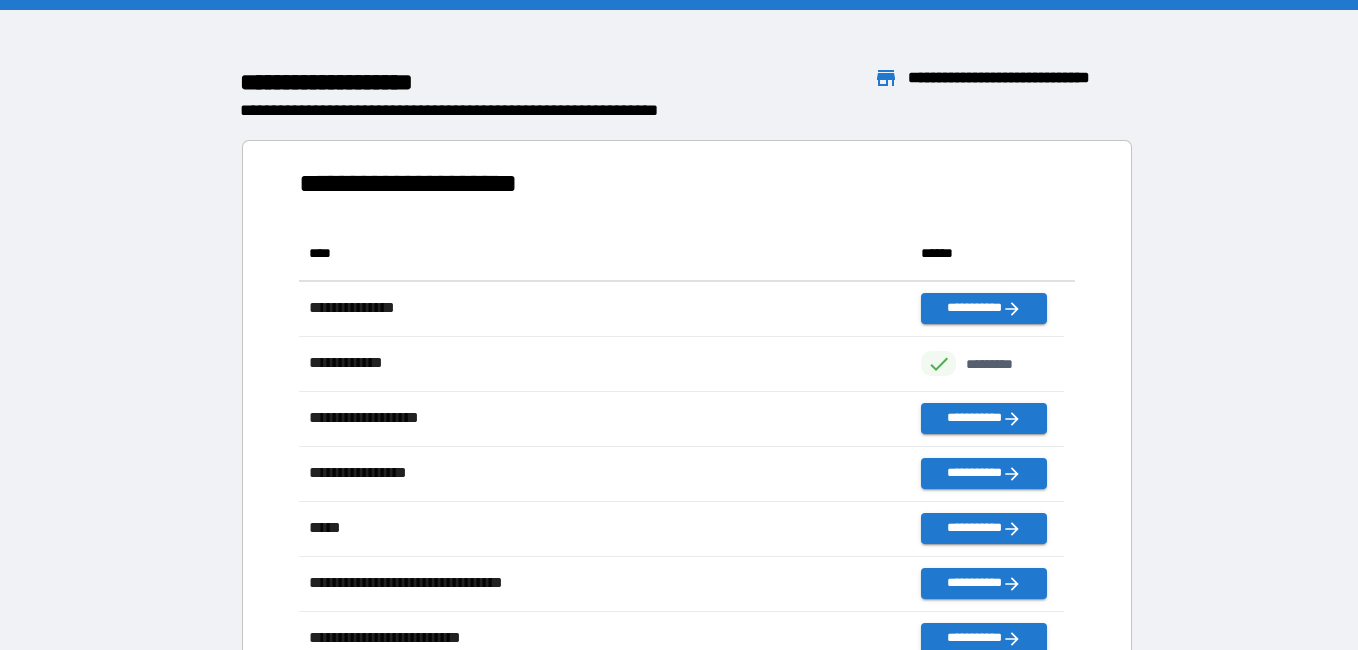 scroll, scrollTop: 16, scrollLeft: 16, axis: both 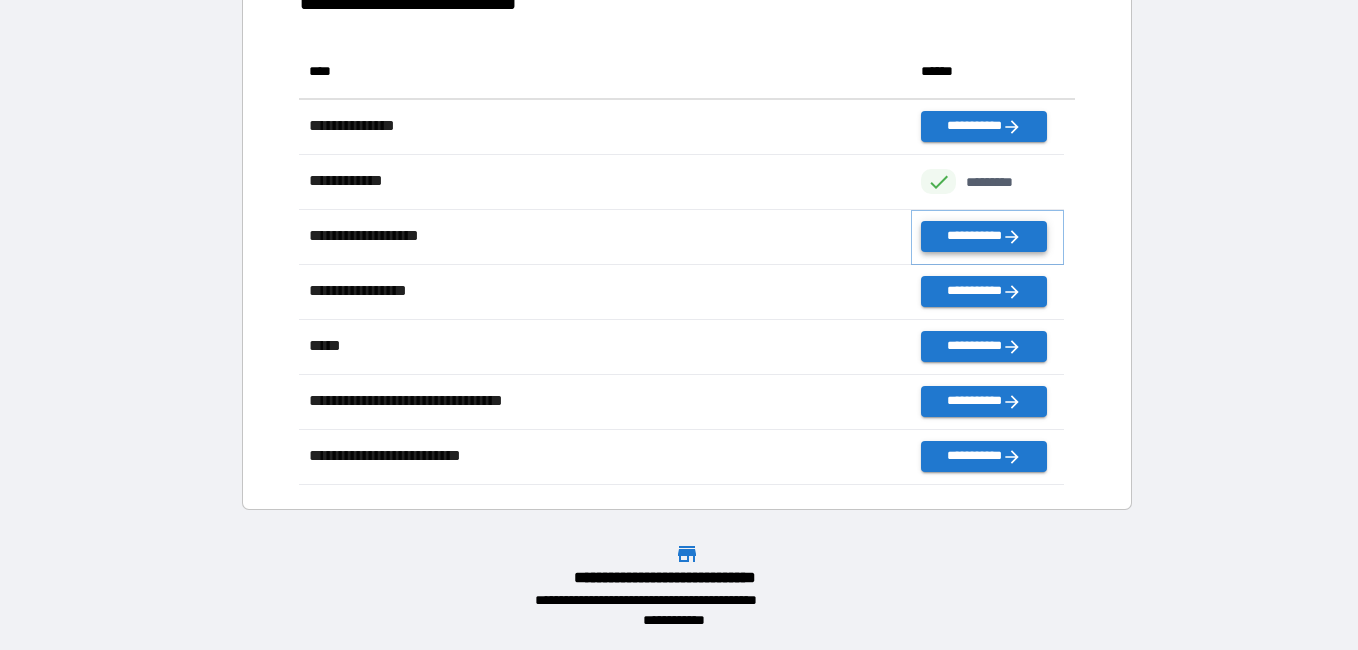 click on "**********" at bounding box center (983, 236) 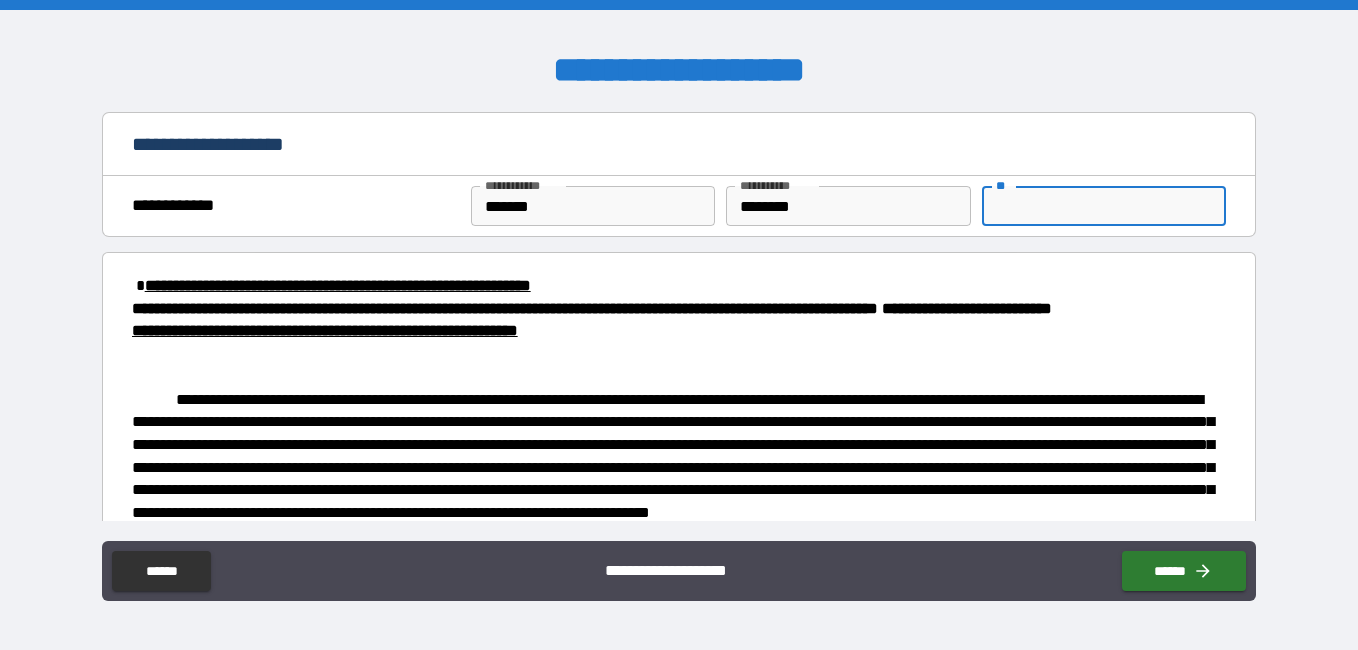 click on "**" at bounding box center [1104, 206] 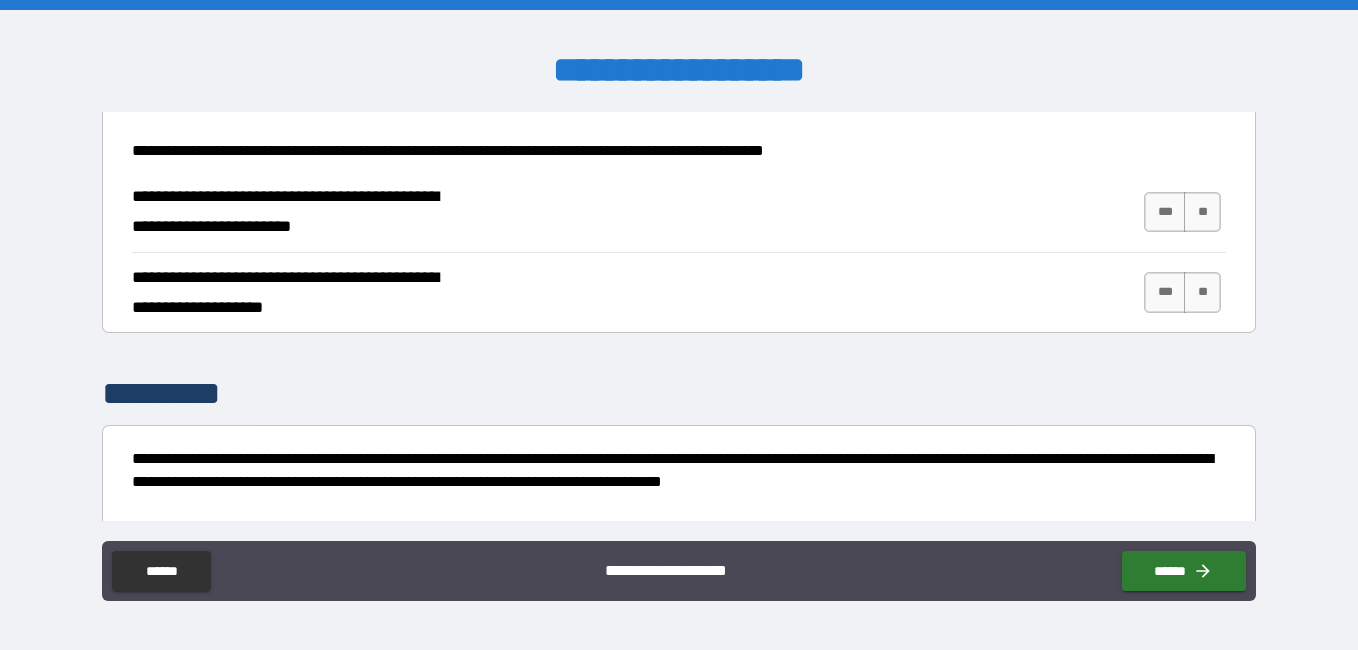 scroll, scrollTop: 500, scrollLeft: 0, axis: vertical 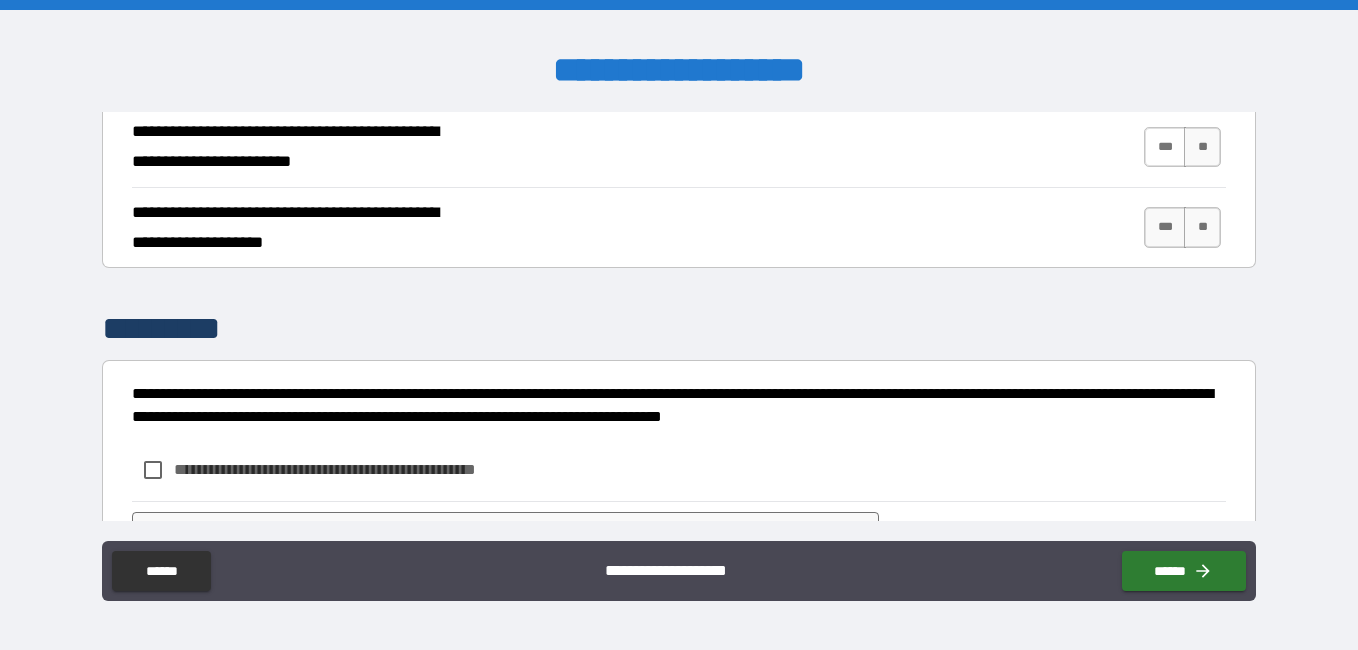 type on "*" 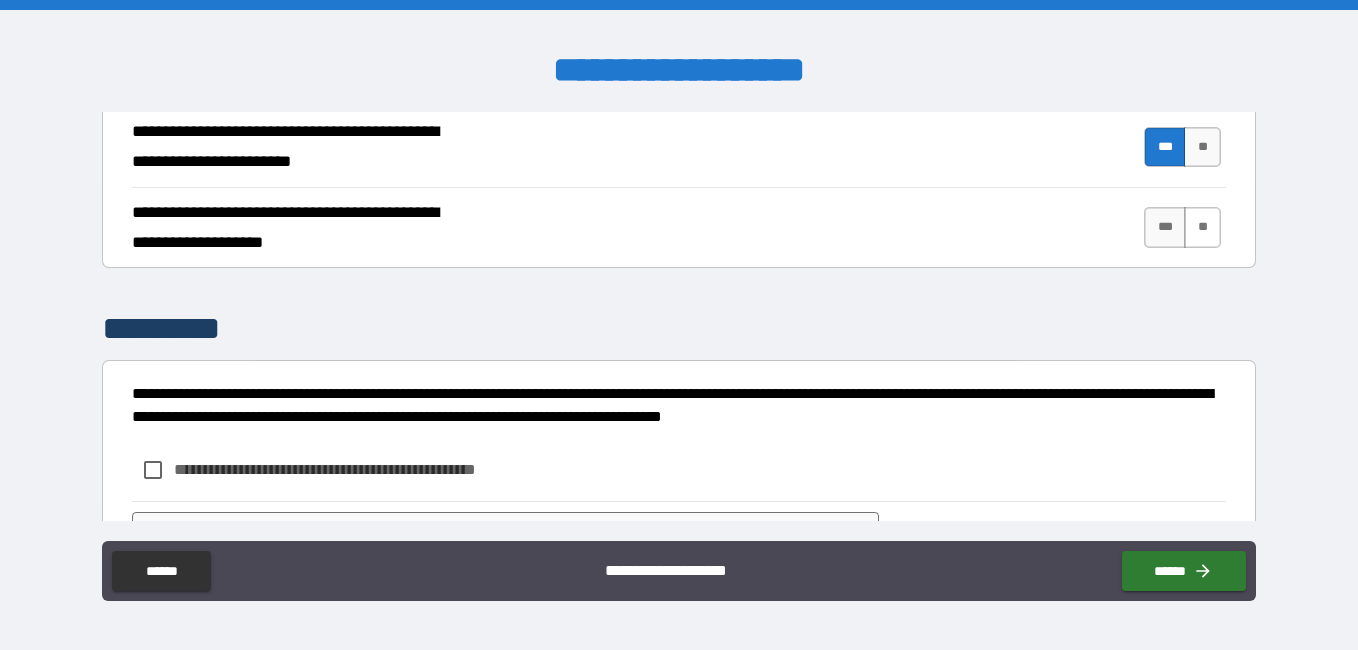 click on "**" at bounding box center (1202, 227) 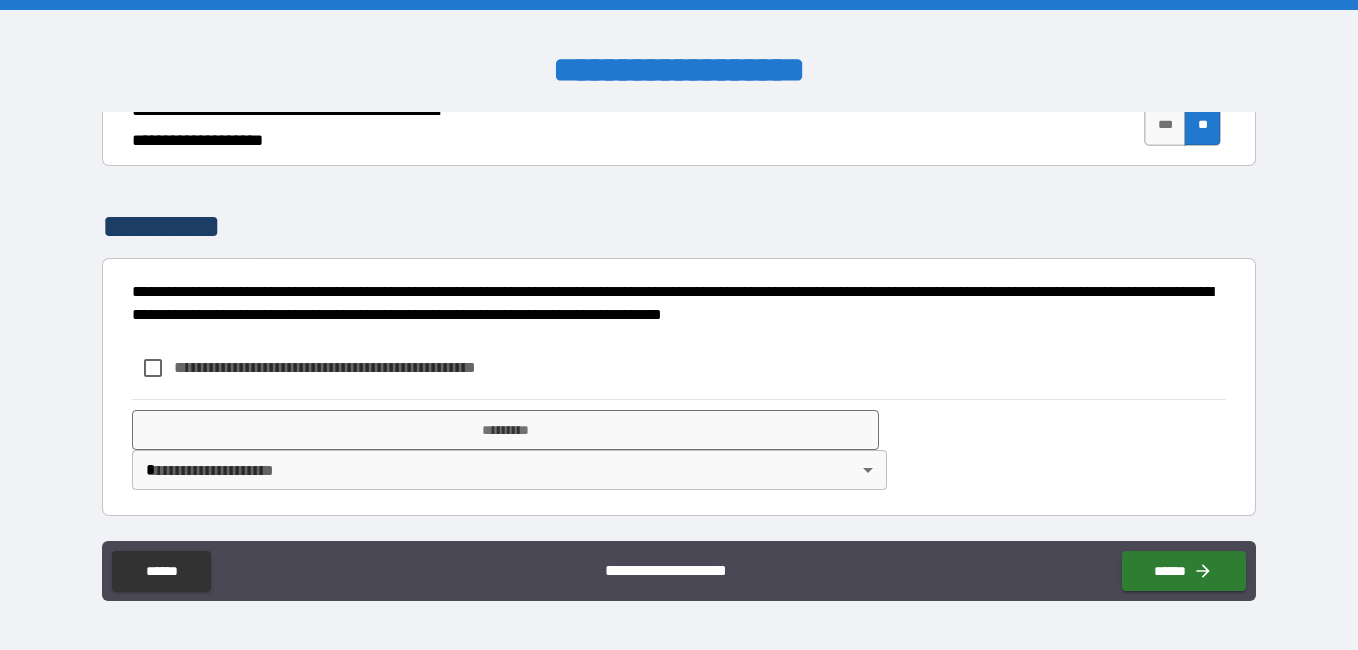 scroll, scrollTop: 647, scrollLeft: 0, axis: vertical 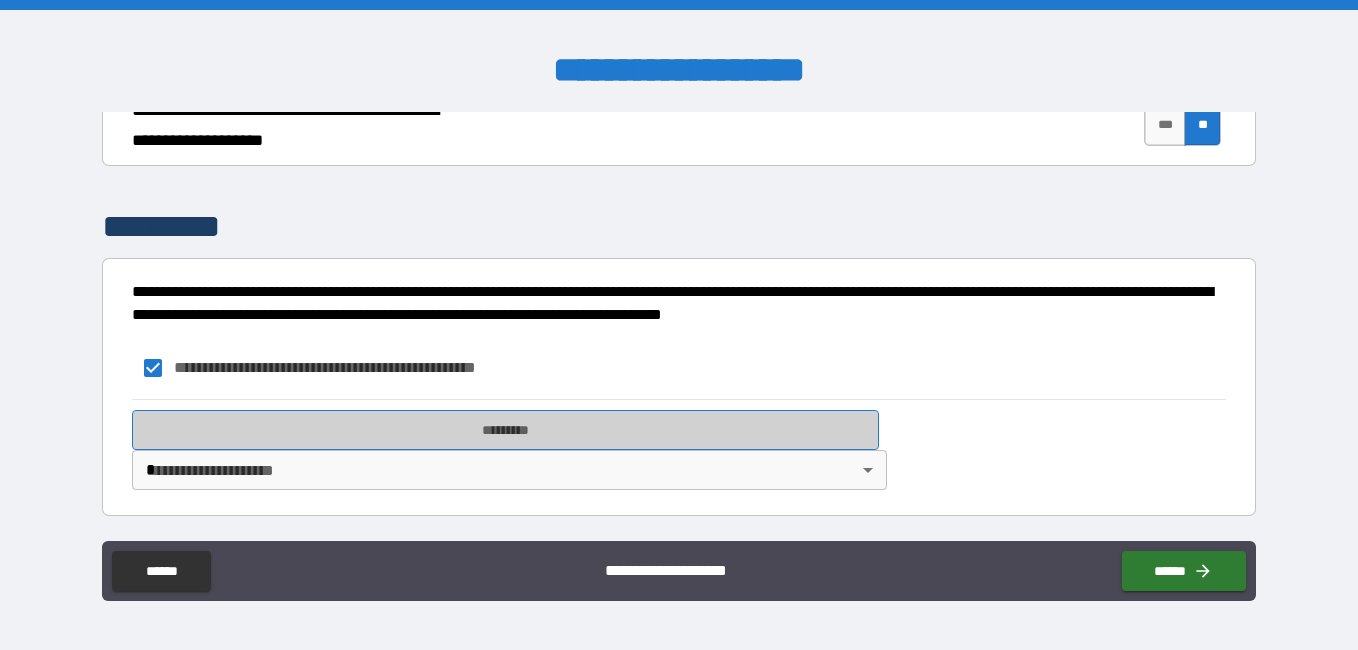 click on "*********" at bounding box center [505, 430] 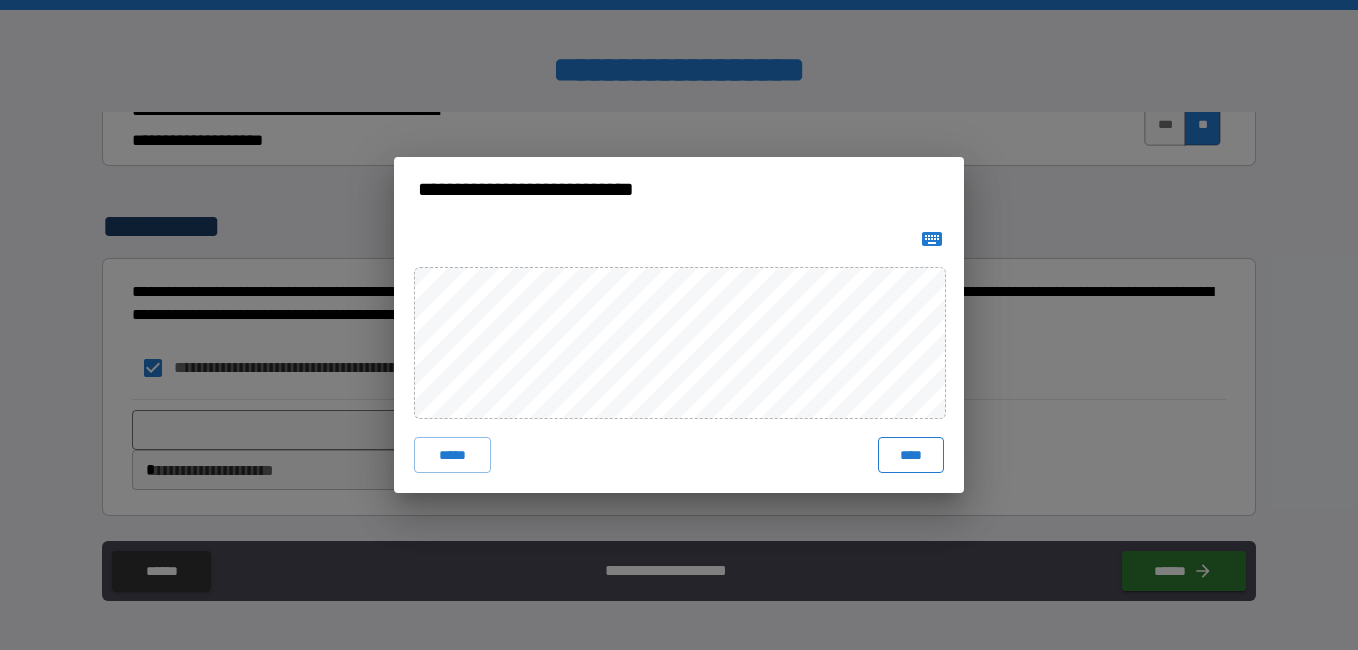 click on "****" at bounding box center [911, 455] 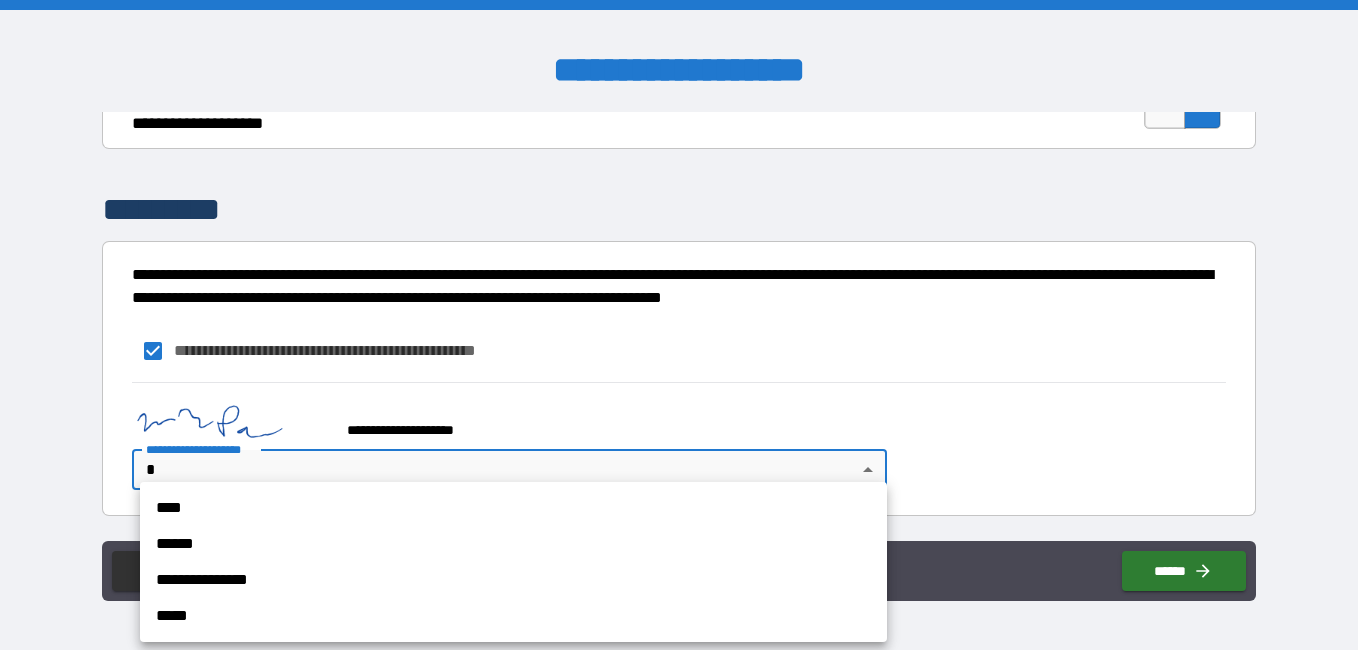 click on "**********" at bounding box center (679, 325) 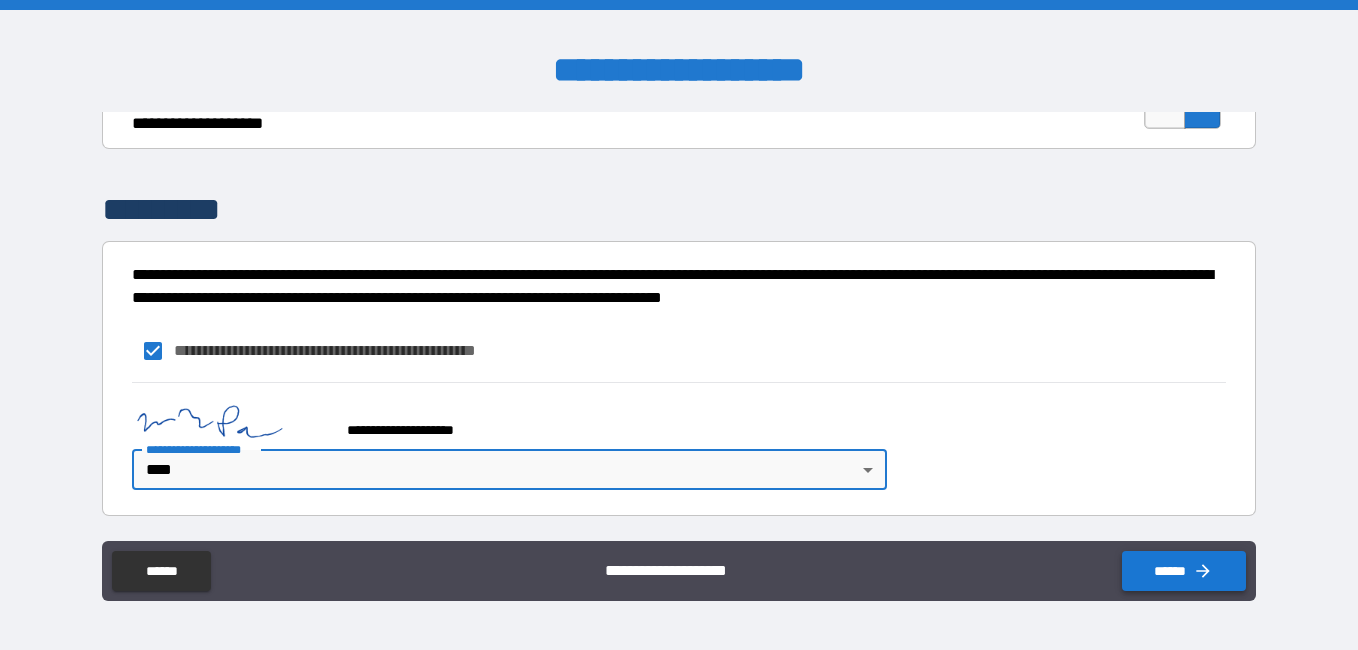 click on "******" at bounding box center (1184, 571) 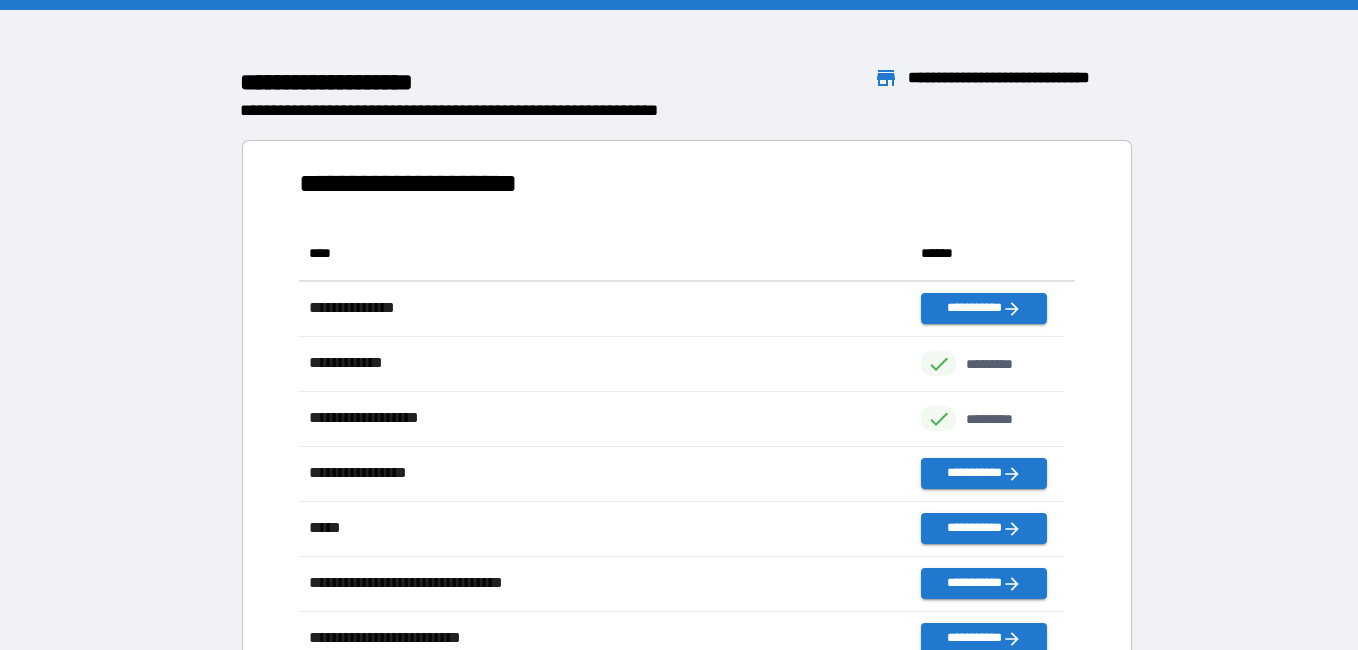 scroll, scrollTop: 16, scrollLeft: 16, axis: both 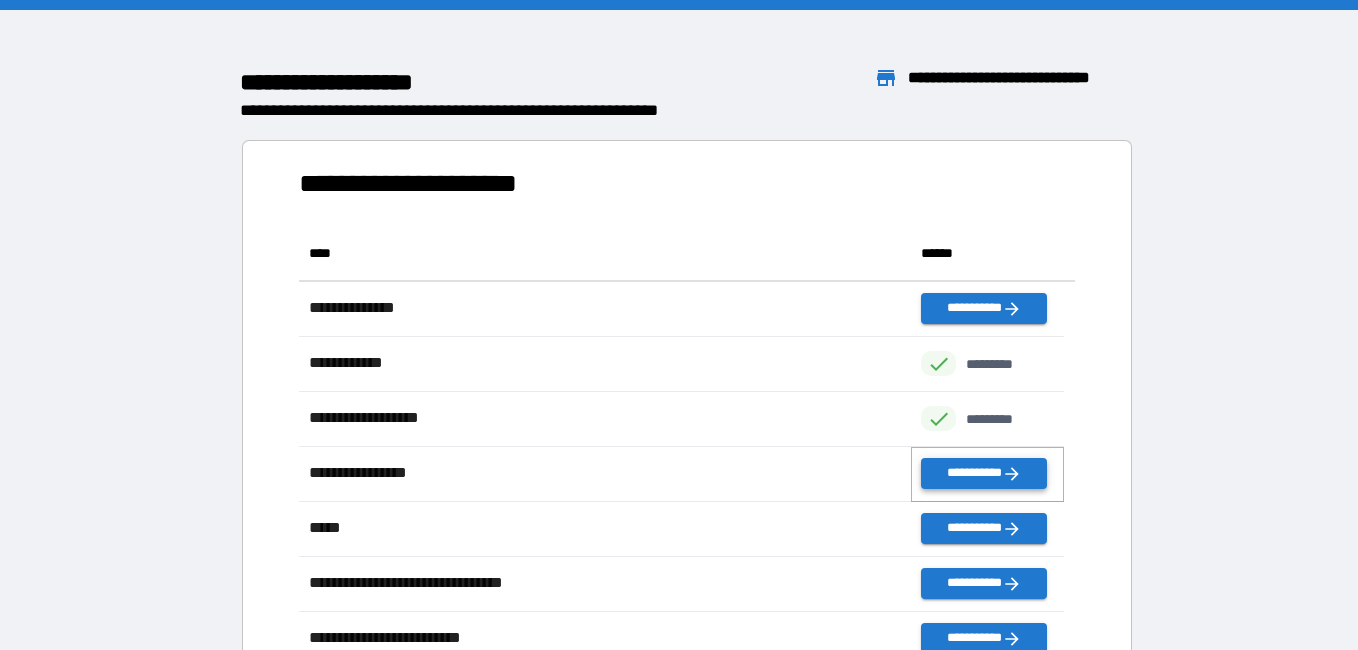 click on "**********" at bounding box center (983, 473) 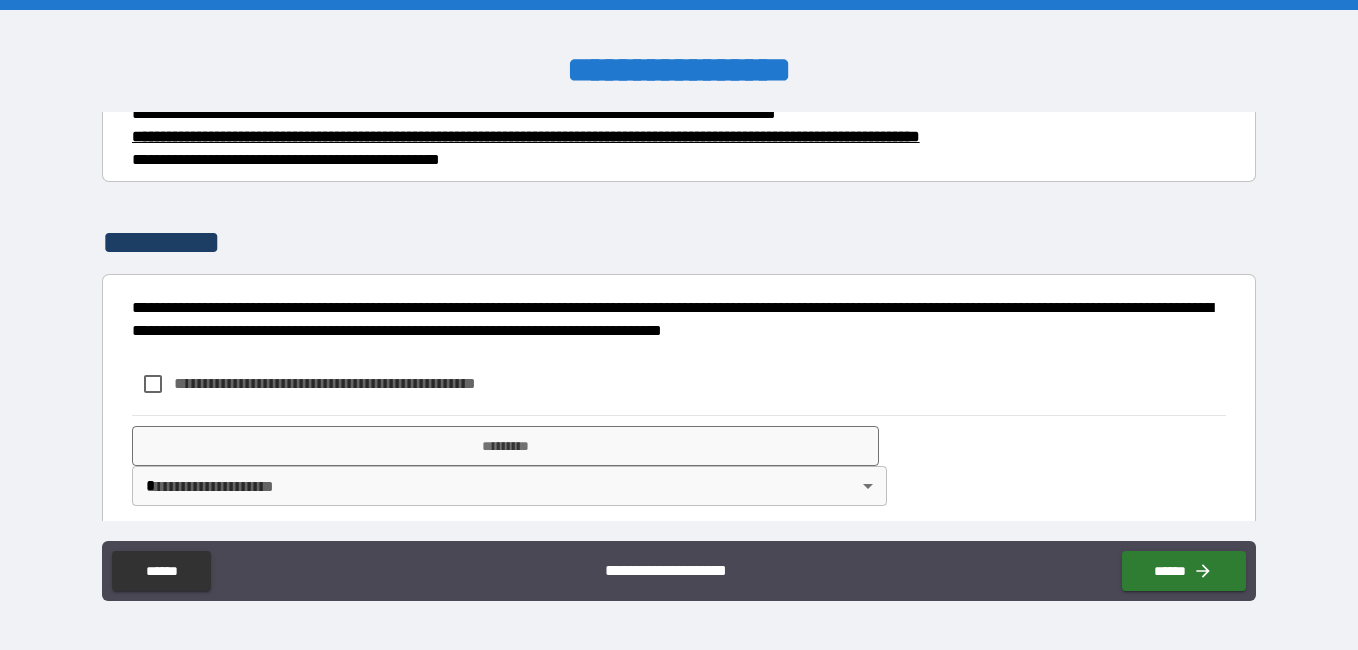 scroll, scrollTop: 400, scrollLeft: 0, axis: vertical 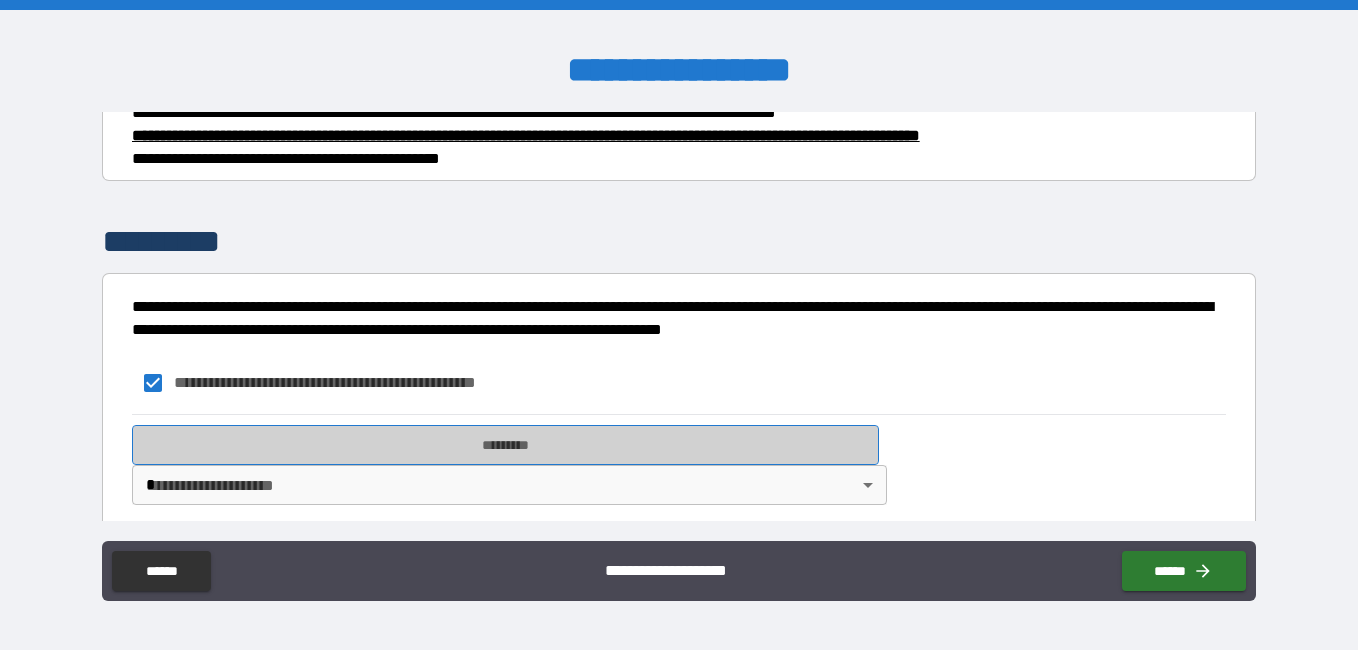 click on "*********" at bounding box center (505, 445) 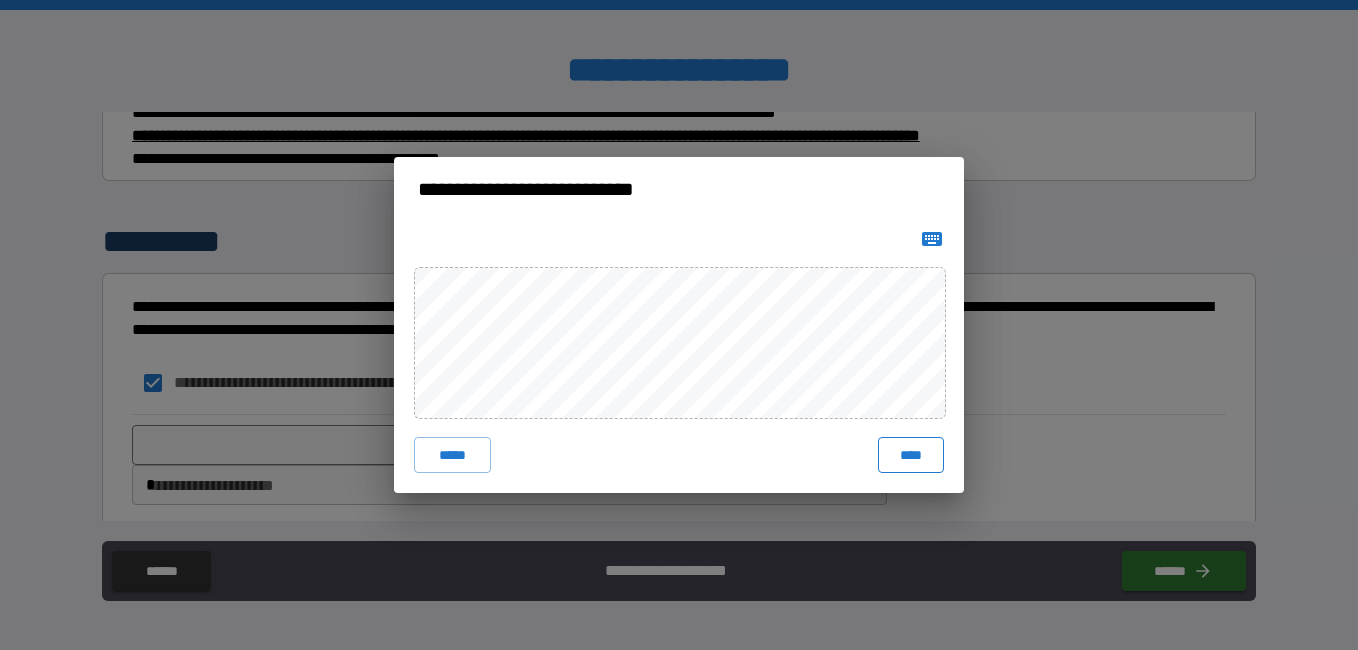 click on "****" at bounding box center (911, 455) 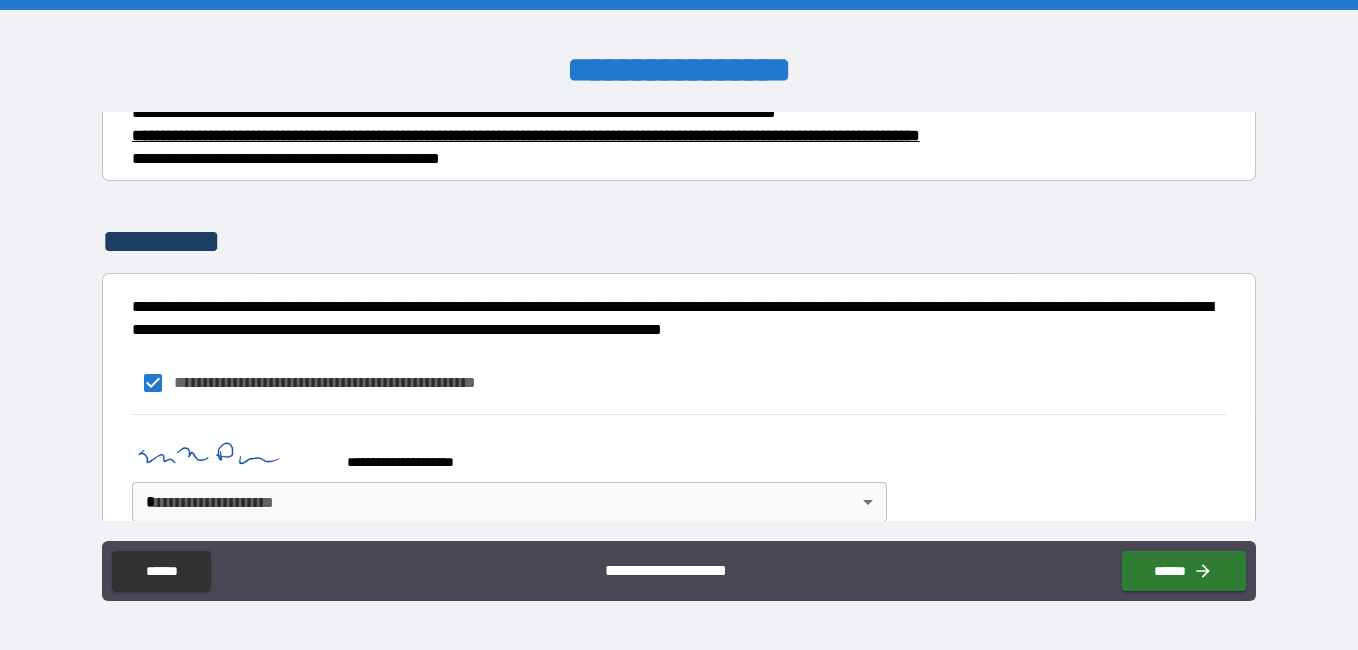scroll, scrollTop: 401, scrollLeft: 0, axis: vertical 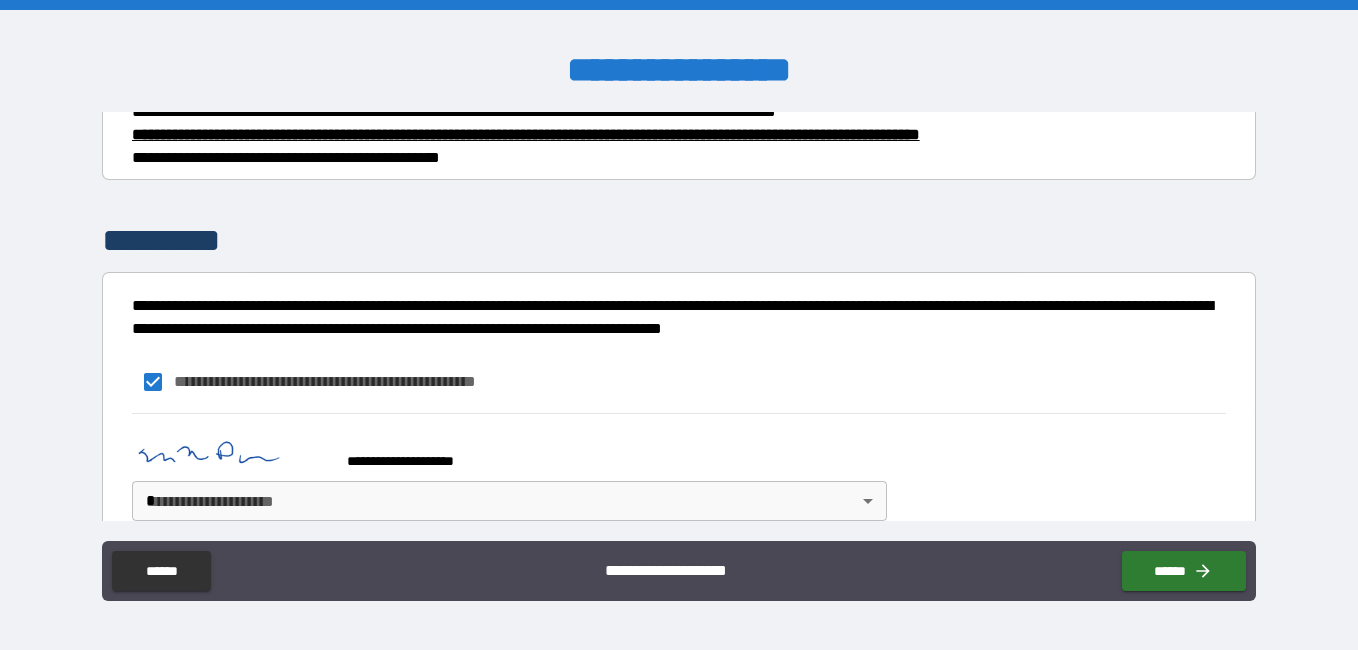 click on "**********" at bounding box center [679, 325] 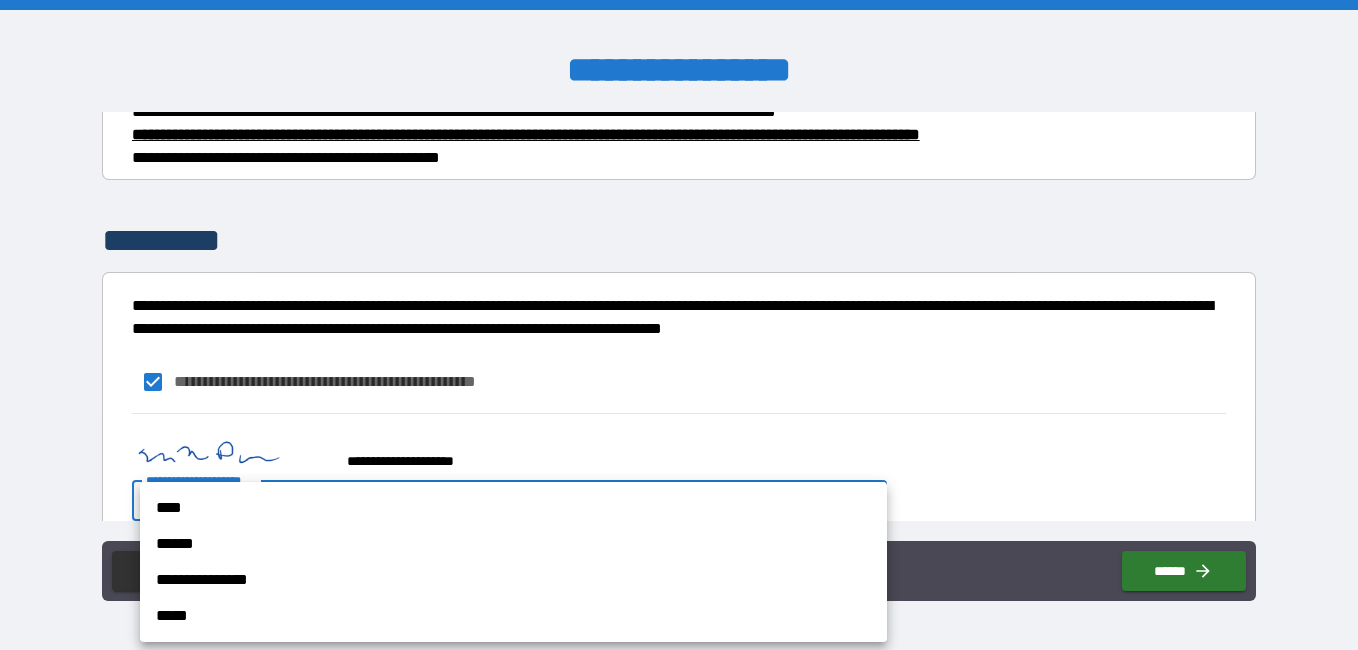 click on "****" at bounding box center [513, 508] 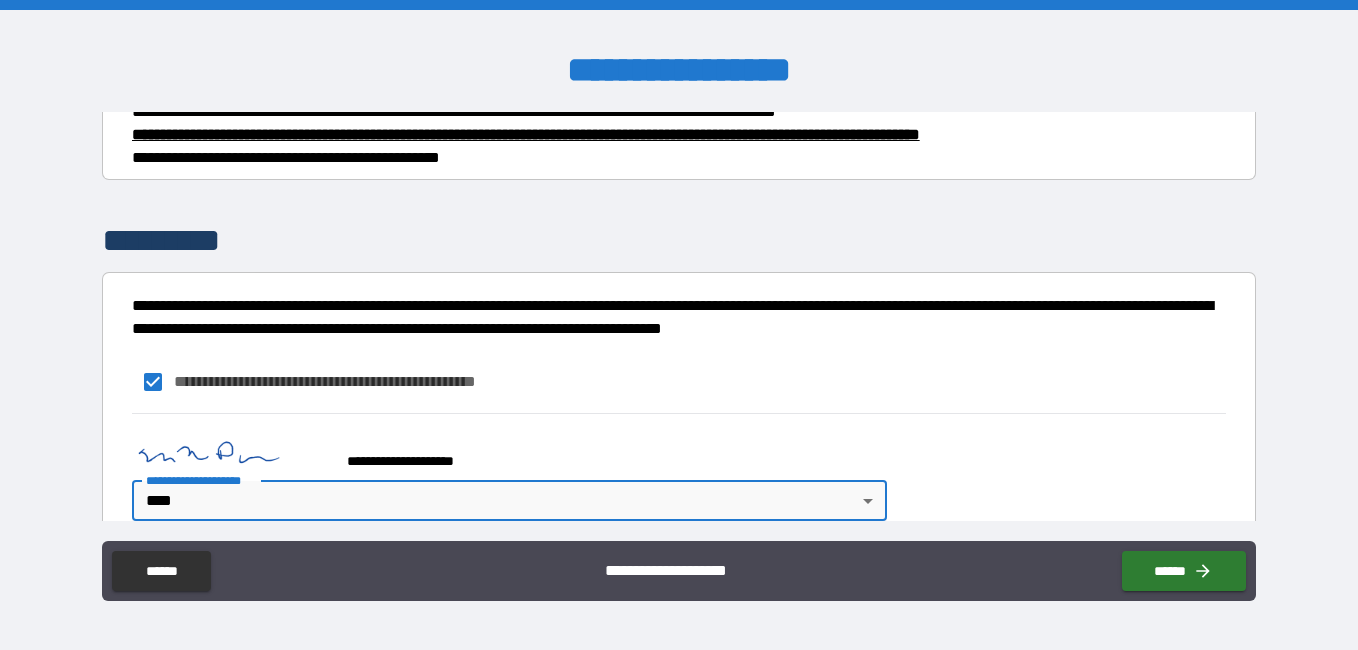 scroll, scrollTop: 432, scrollLeft: 0, axis: vertical 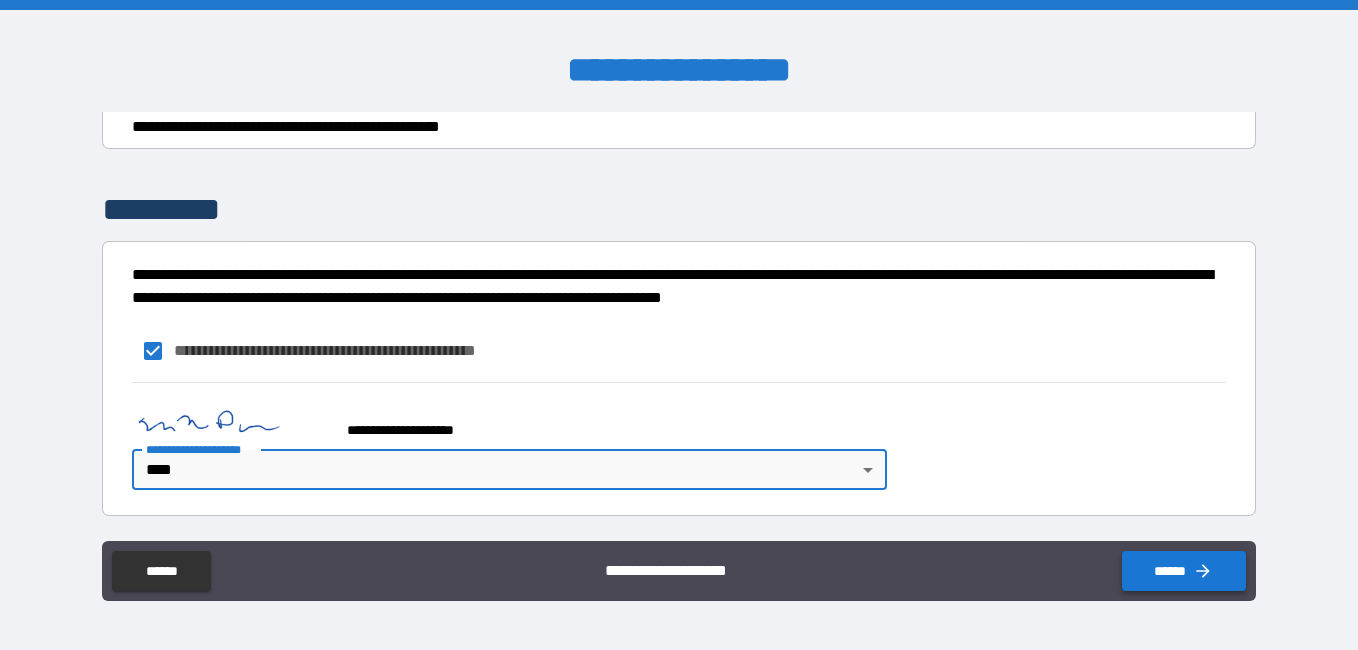 click on "******" at bounding box center [1184, 571] 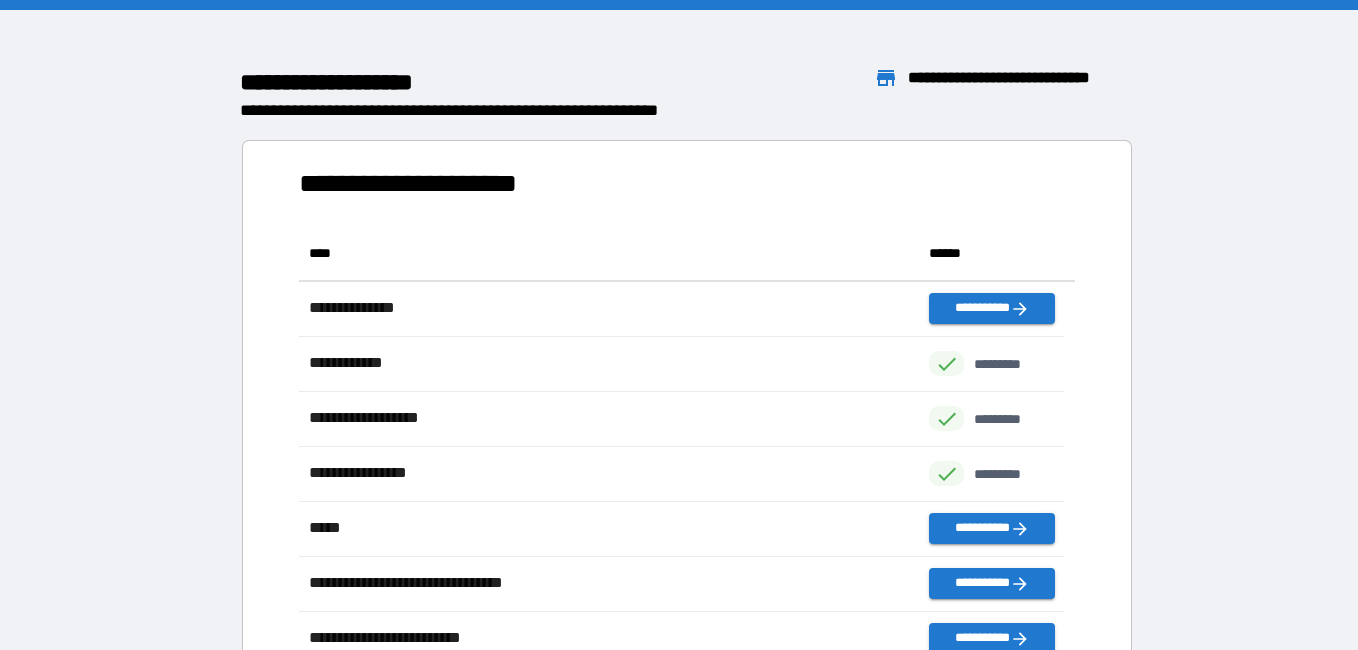 scroll, scrollTop: 16, scrollLeft: 16, axis: both 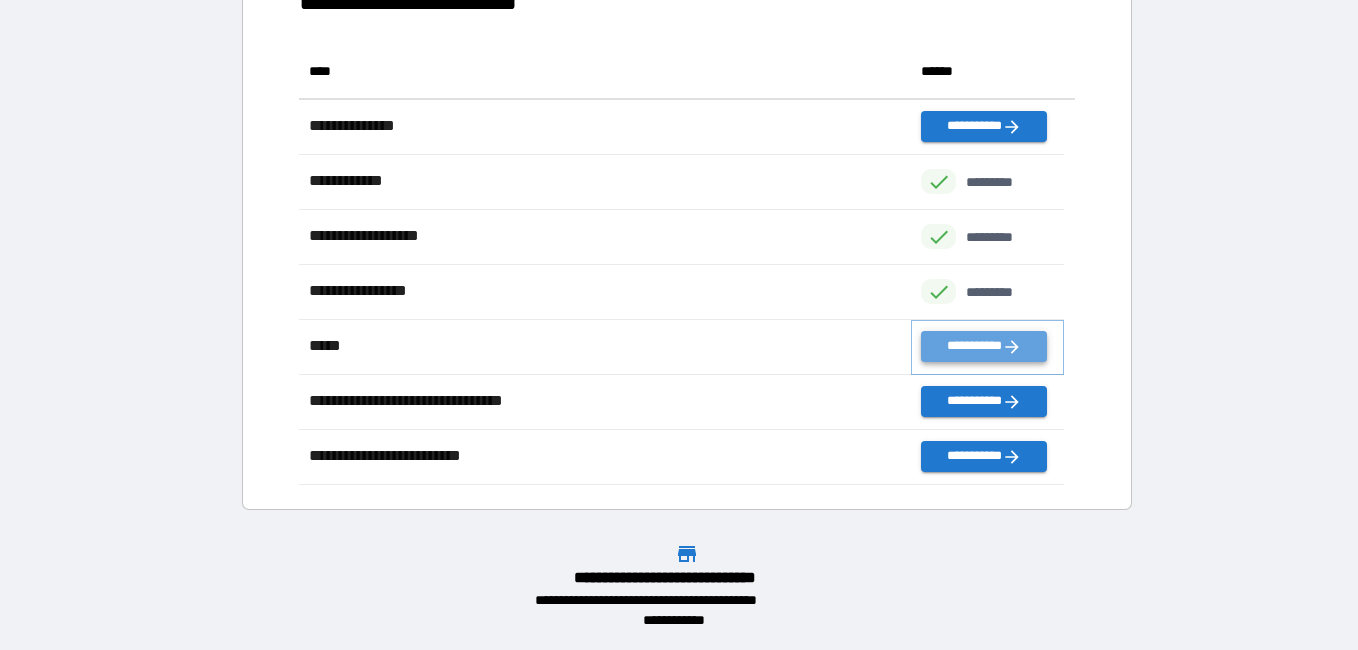 click on "**********" at bounding box center [983, 346] 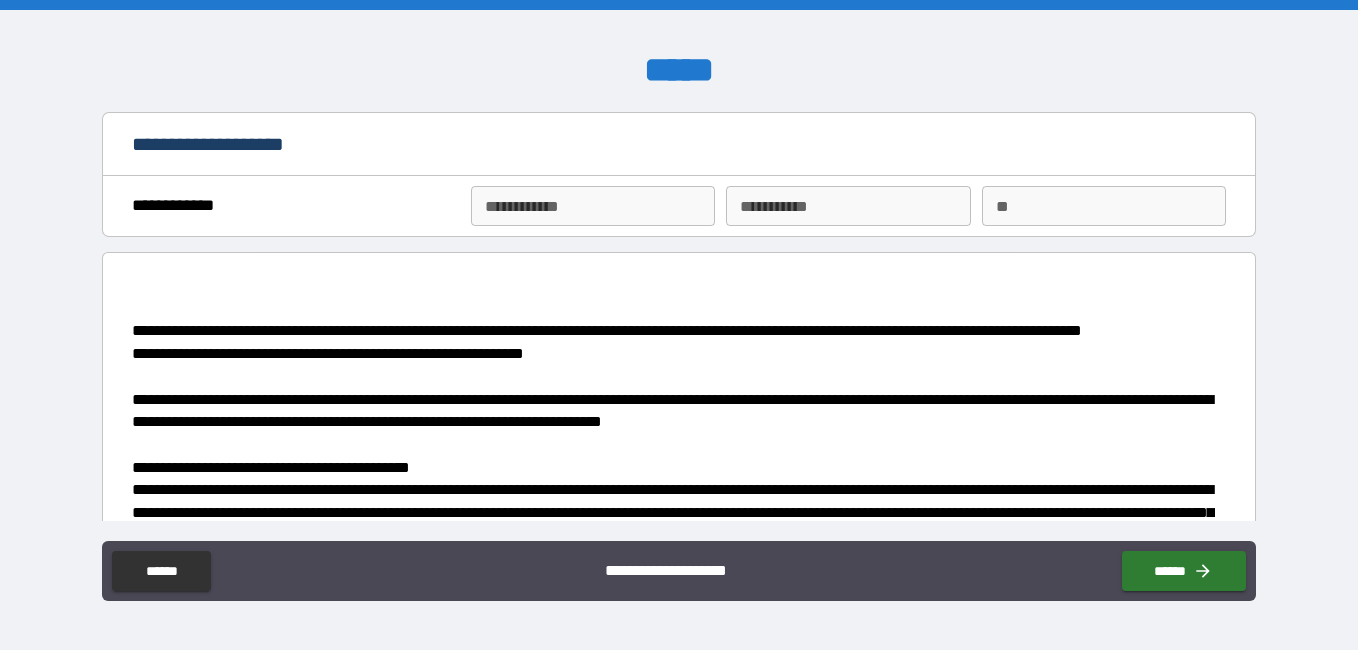 click on "**********" at bounding box center (593, 206) 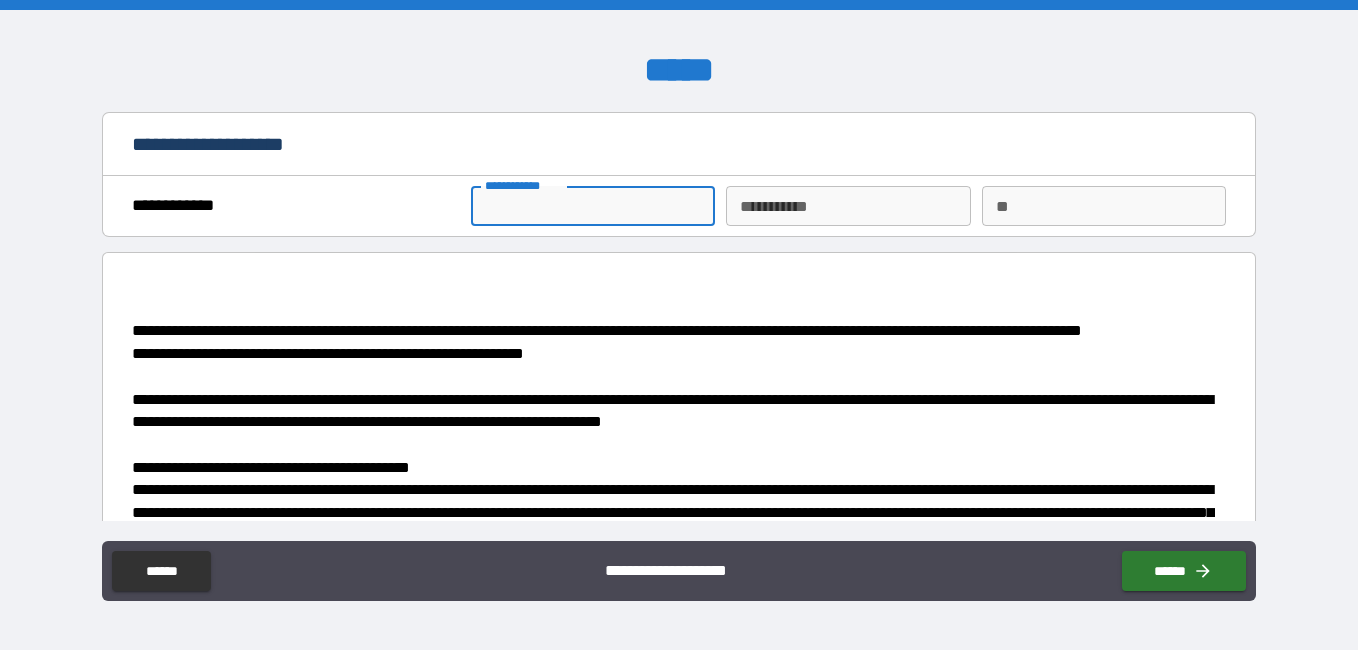 type on "*******" 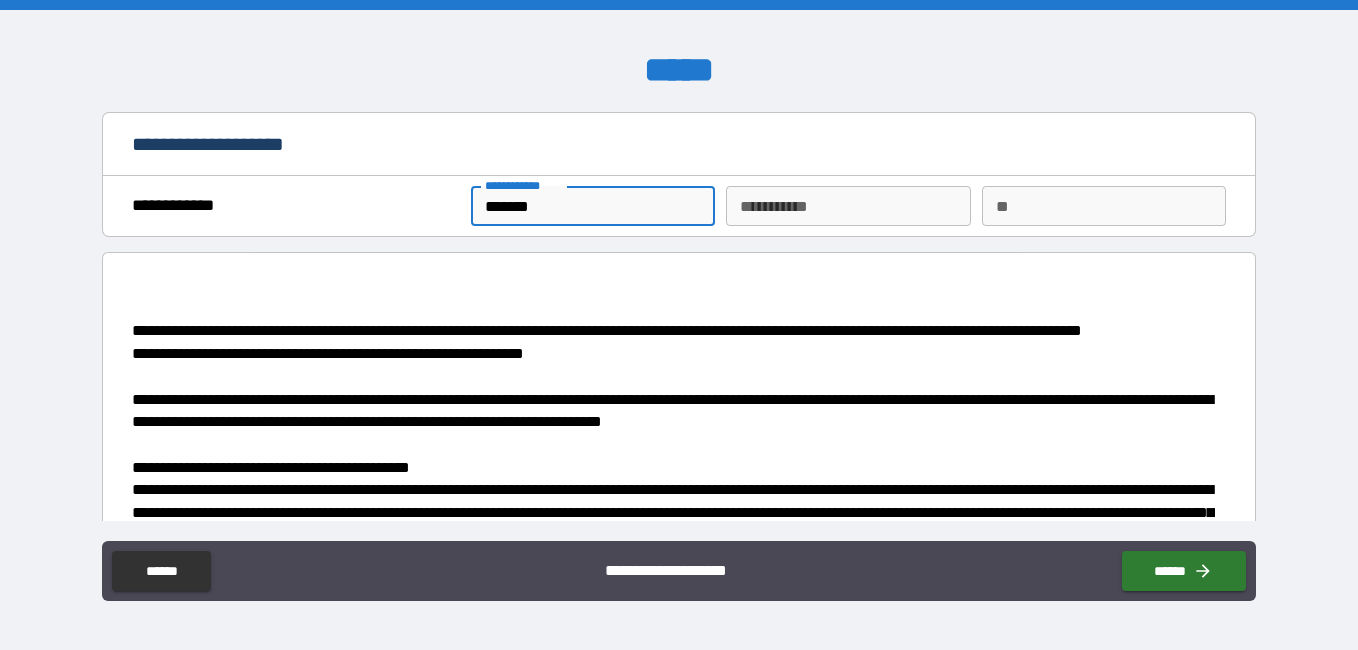 type on "********" 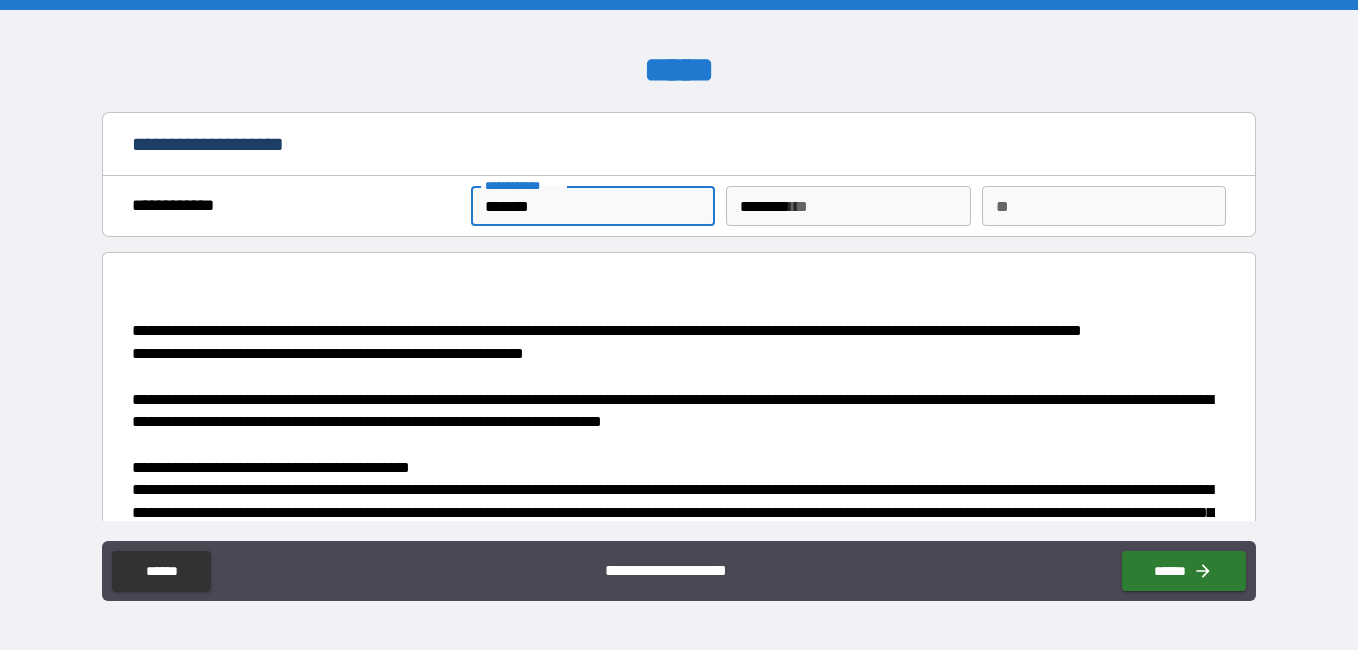 type on "*" 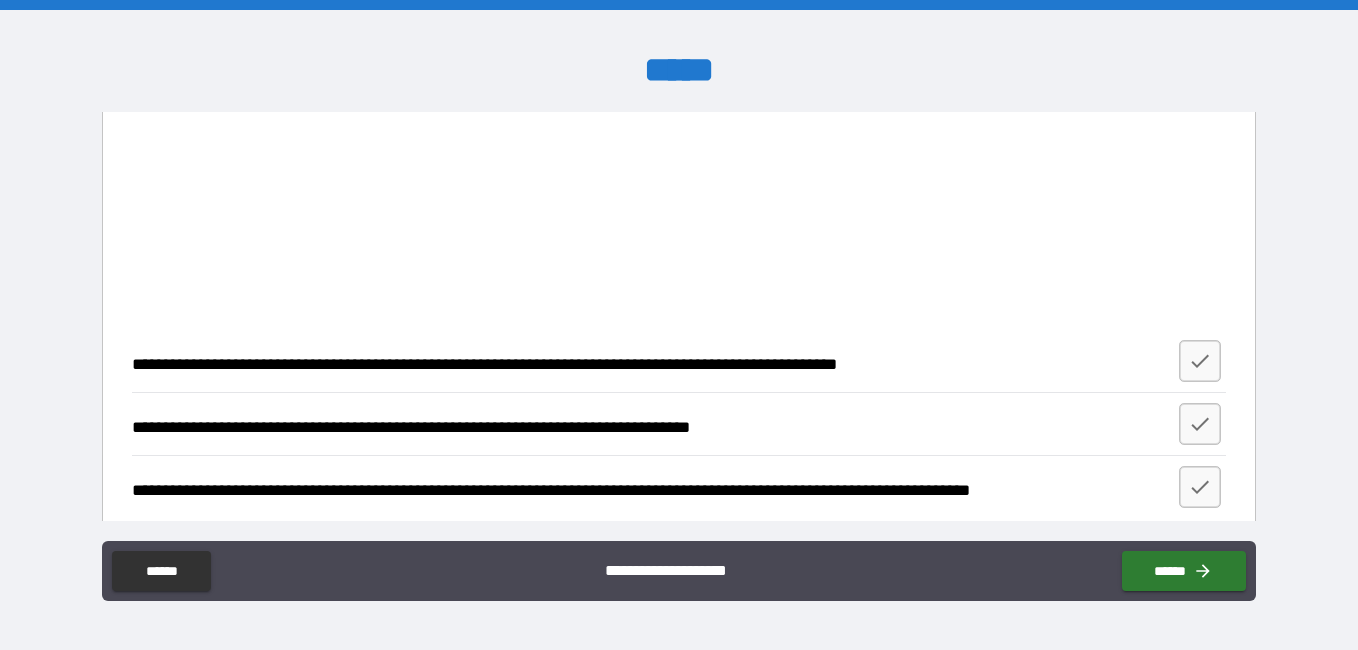 scroll, scrollTop: 2586, scrollLeft: 0, axis: vertical 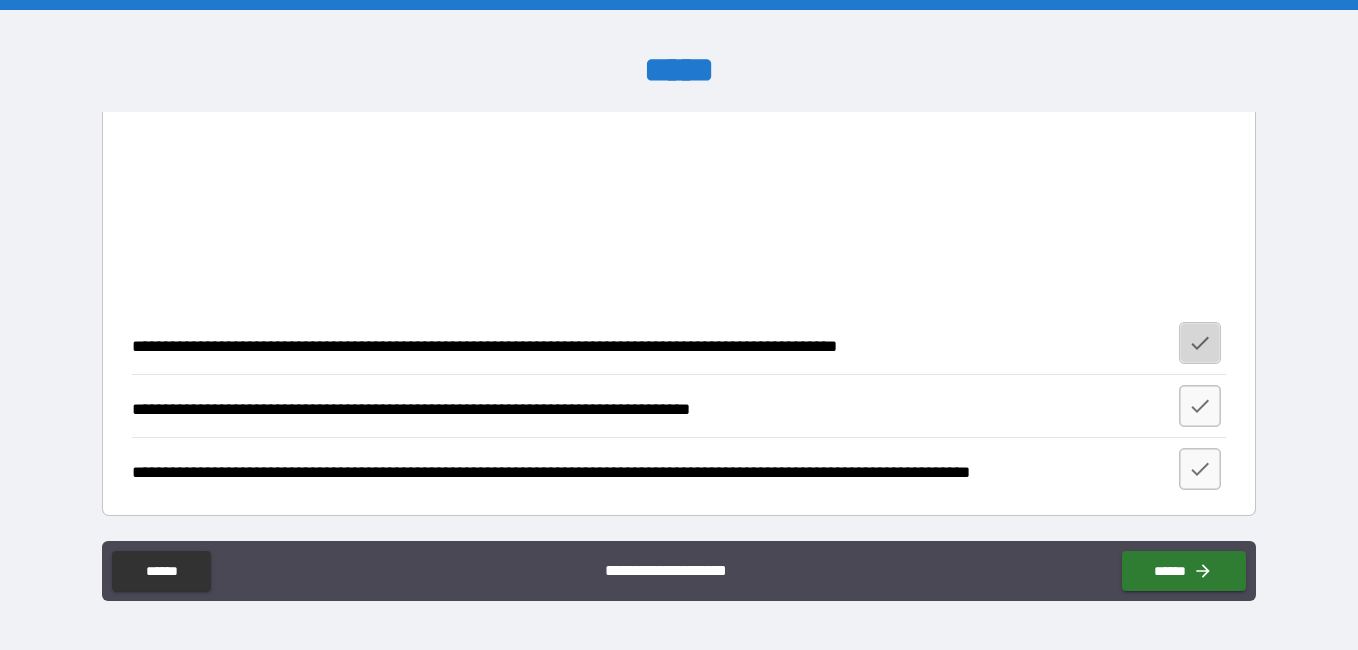 click 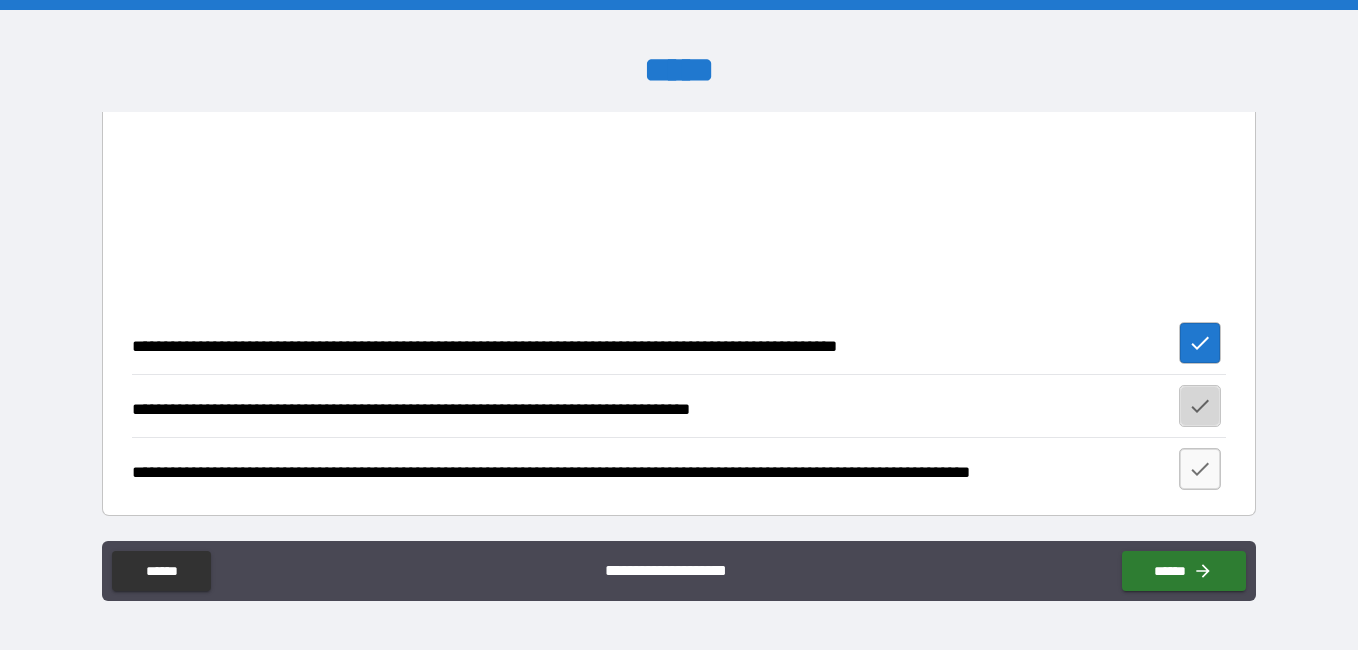click at bounding box center [1200, 406] 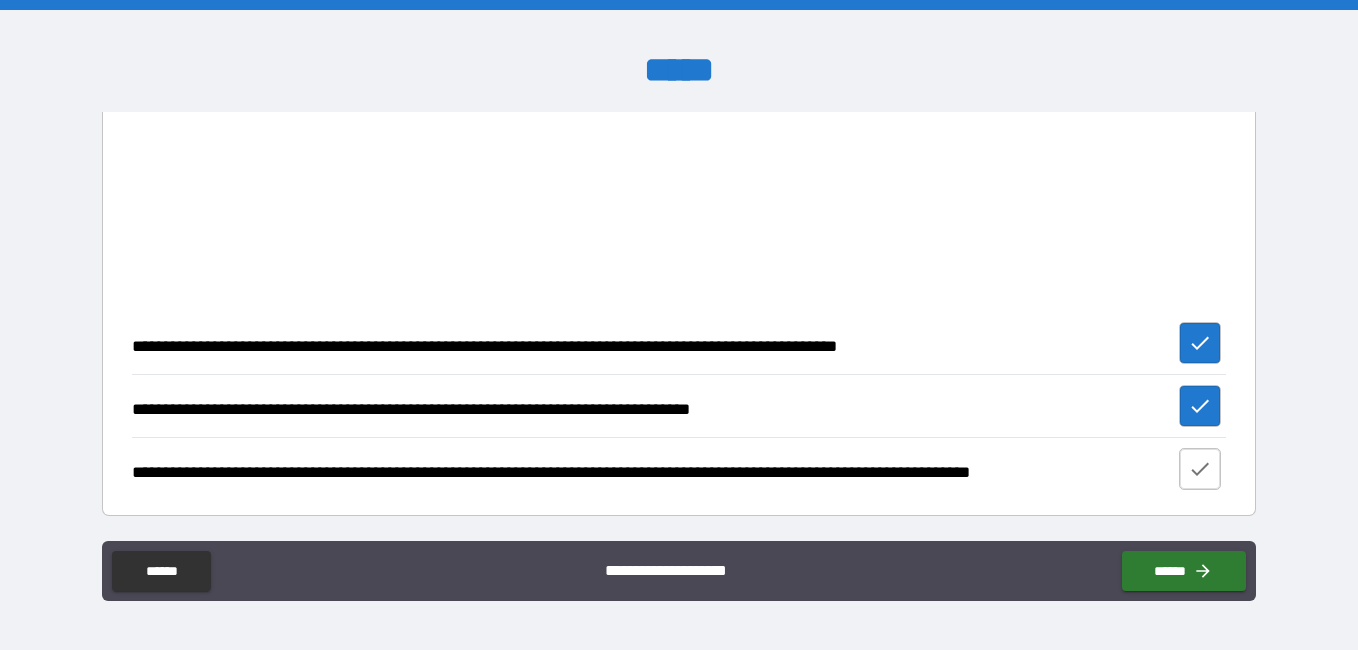 click 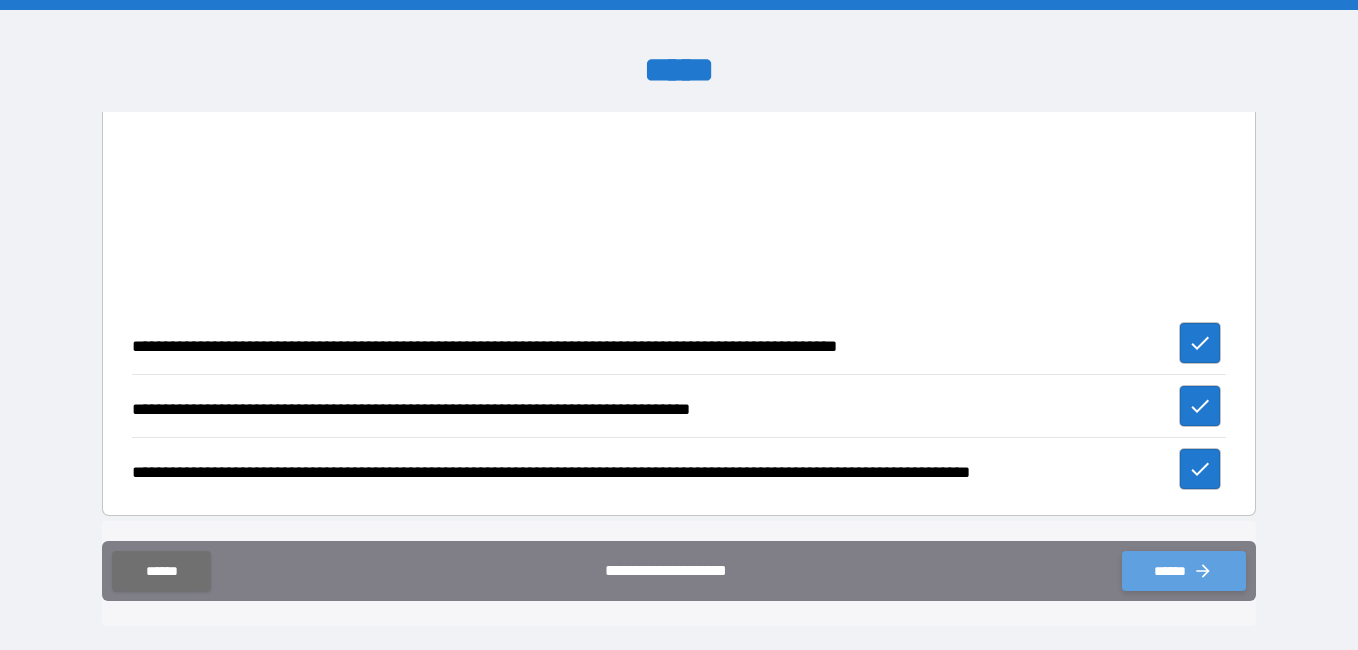click on "******" at bounding box center [1184, 571] 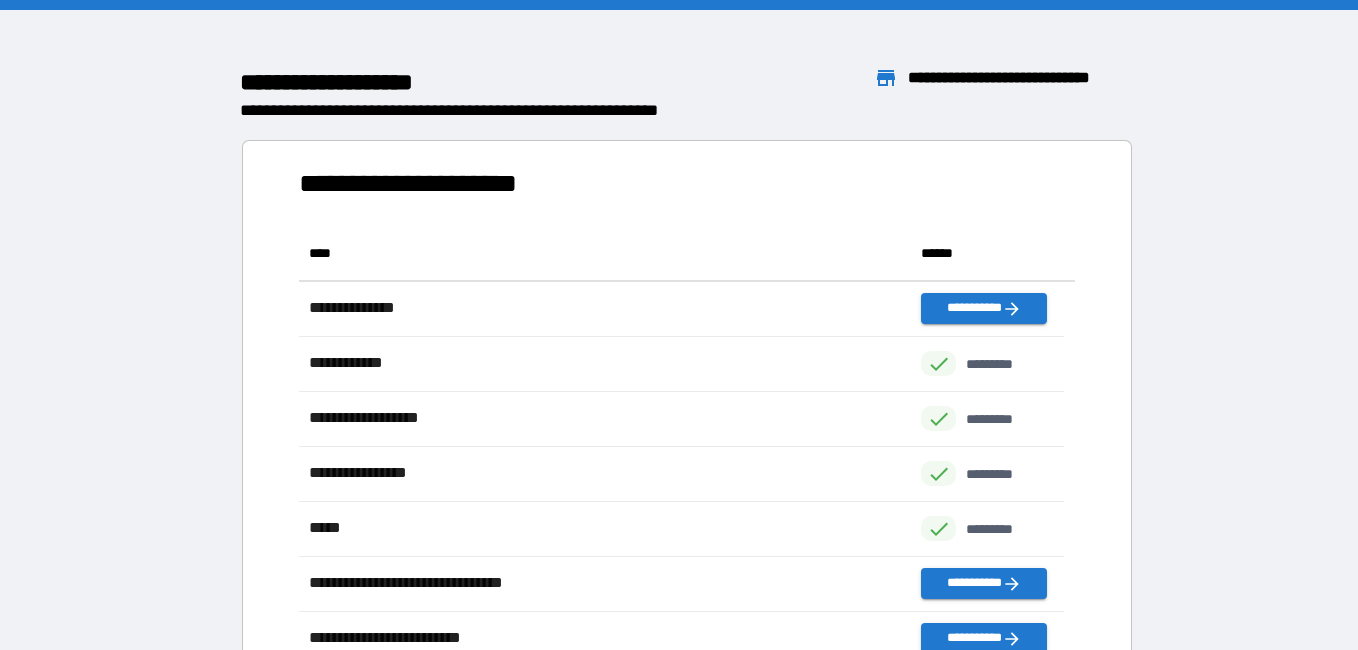 scroll, scrollTop: 16, scrollLeft: 16, axis: both 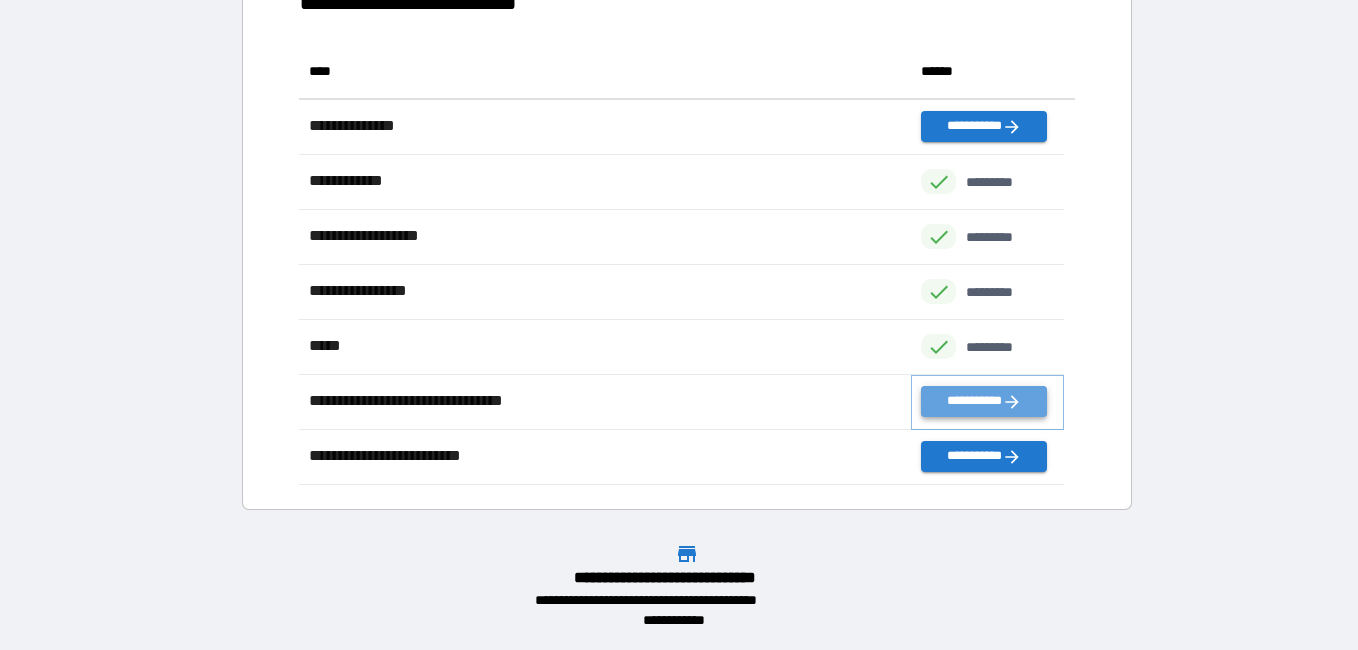 click on "**********" at bounding box center (983, 401) 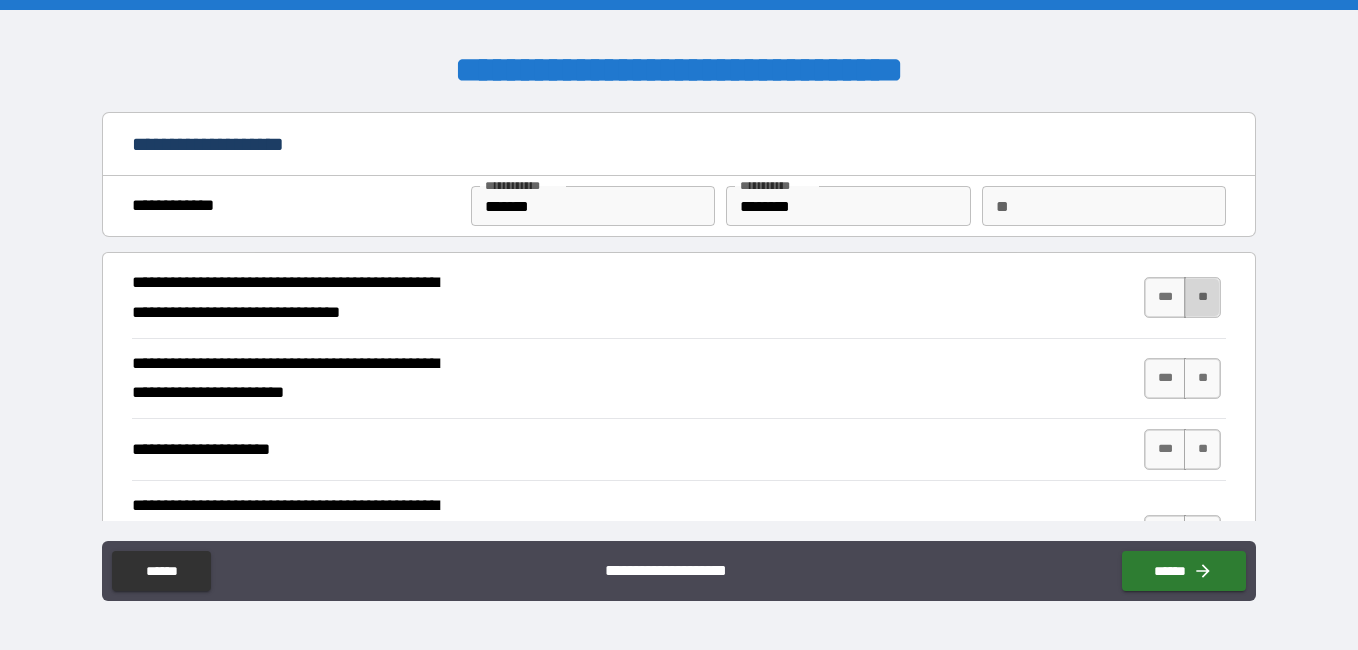 click on "**" at bounding box center (1202, 297) 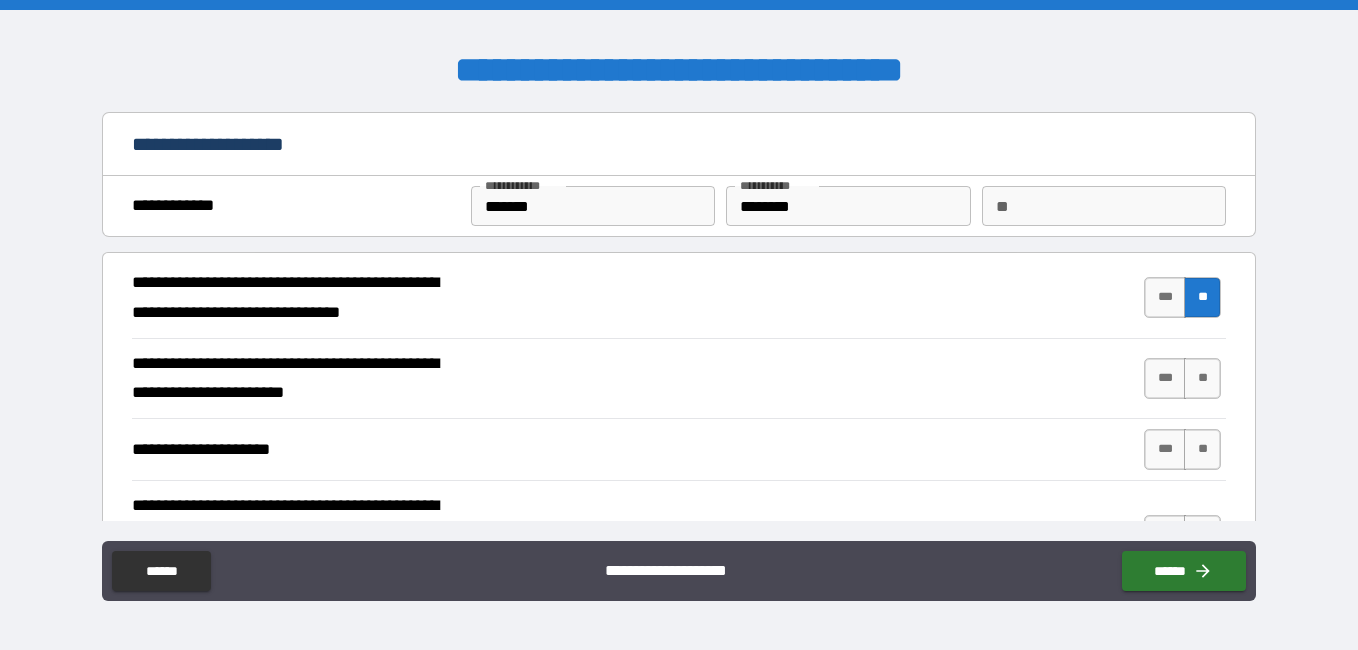 click on "*** **" at bounding box center [1182, 378] 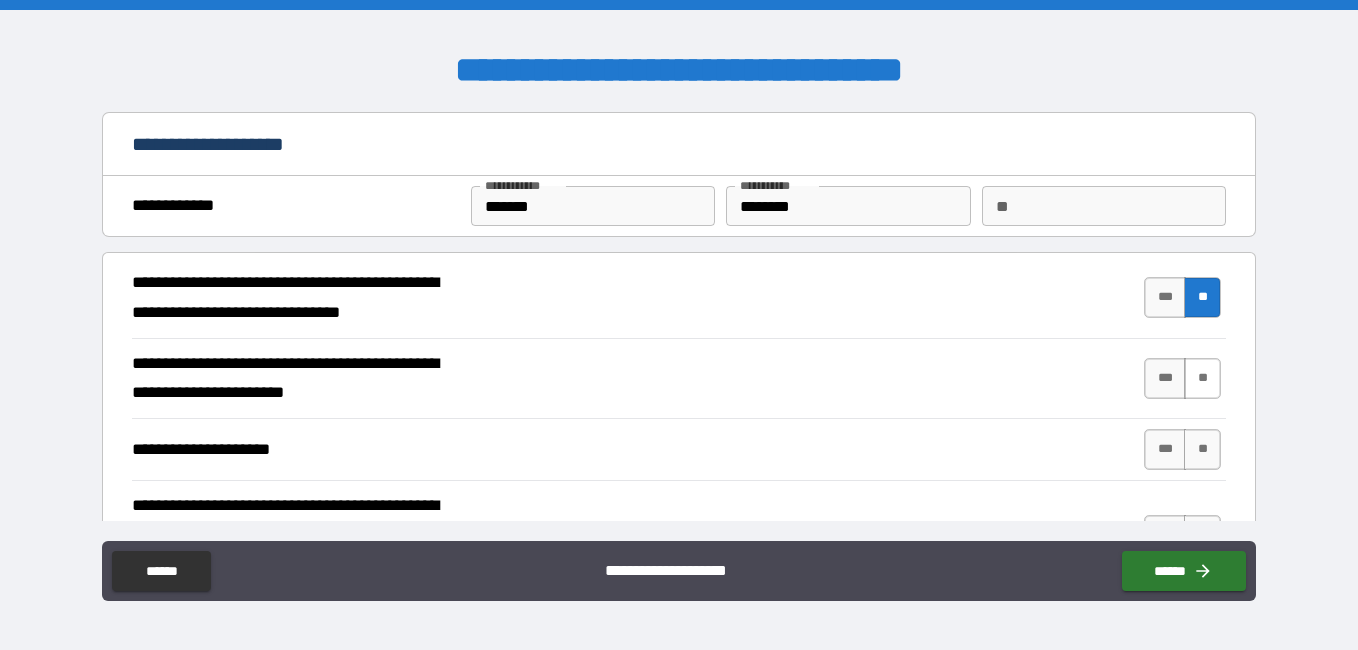 click on "**" at bounding box center [1202, 378] 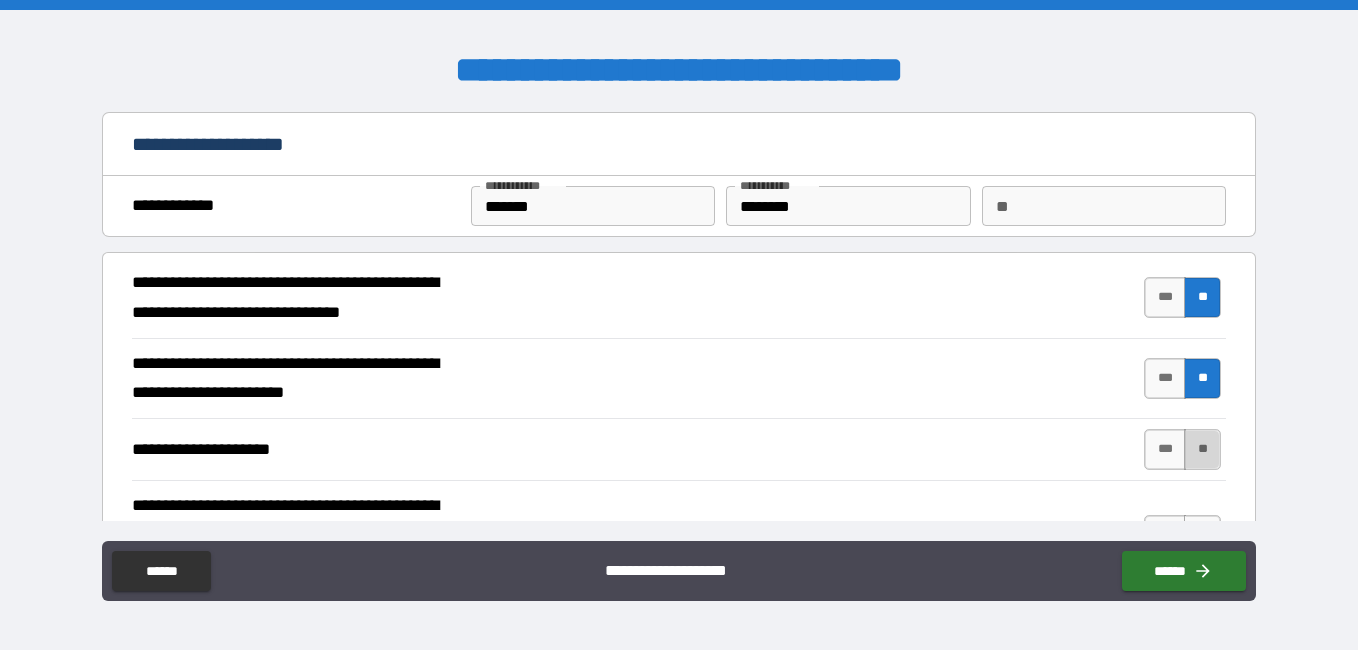 click on "**" at bounding box center [1202, 449] 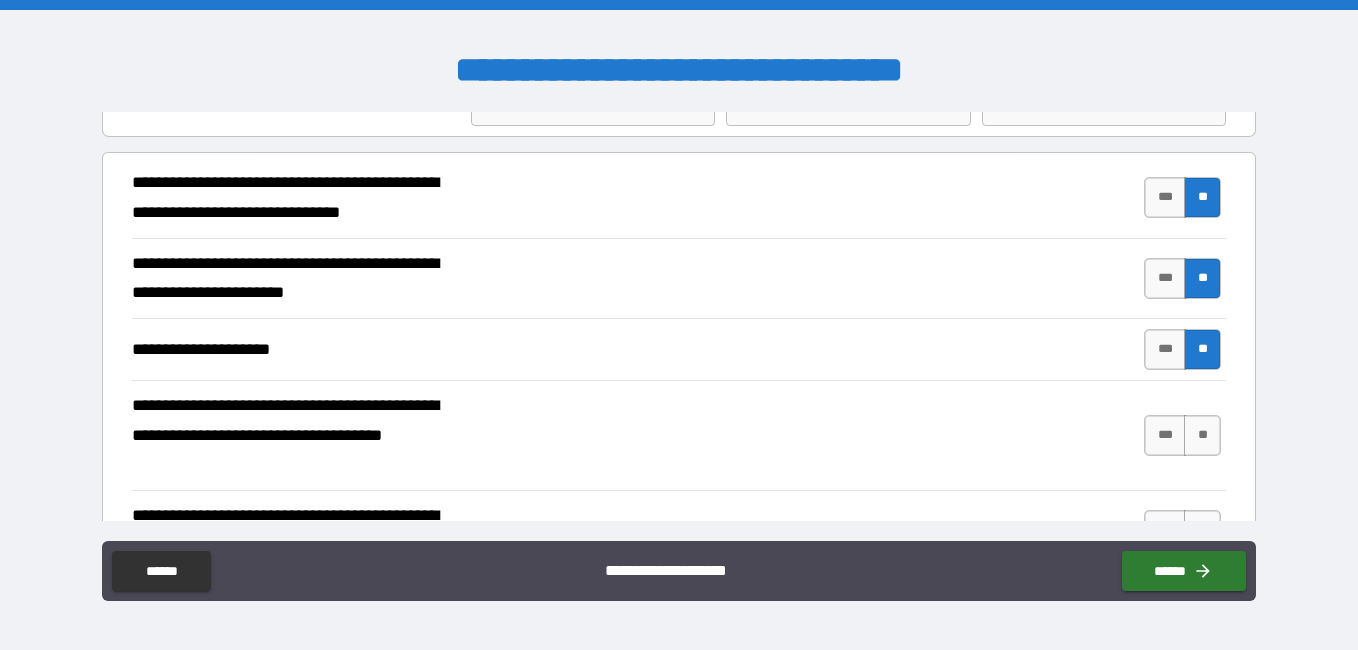 scroll, scrollTop: 200, scrollLeft: 0, axis: vertical 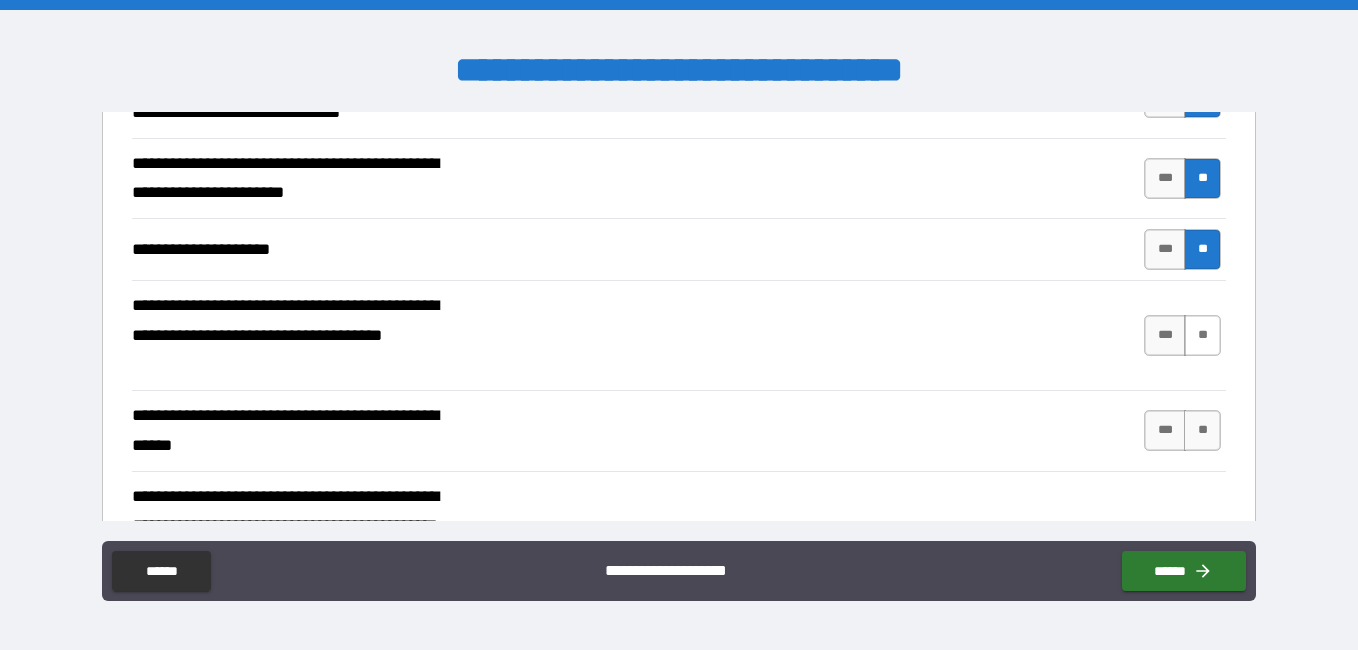 click on "**" at bounding box center (1202, 335) 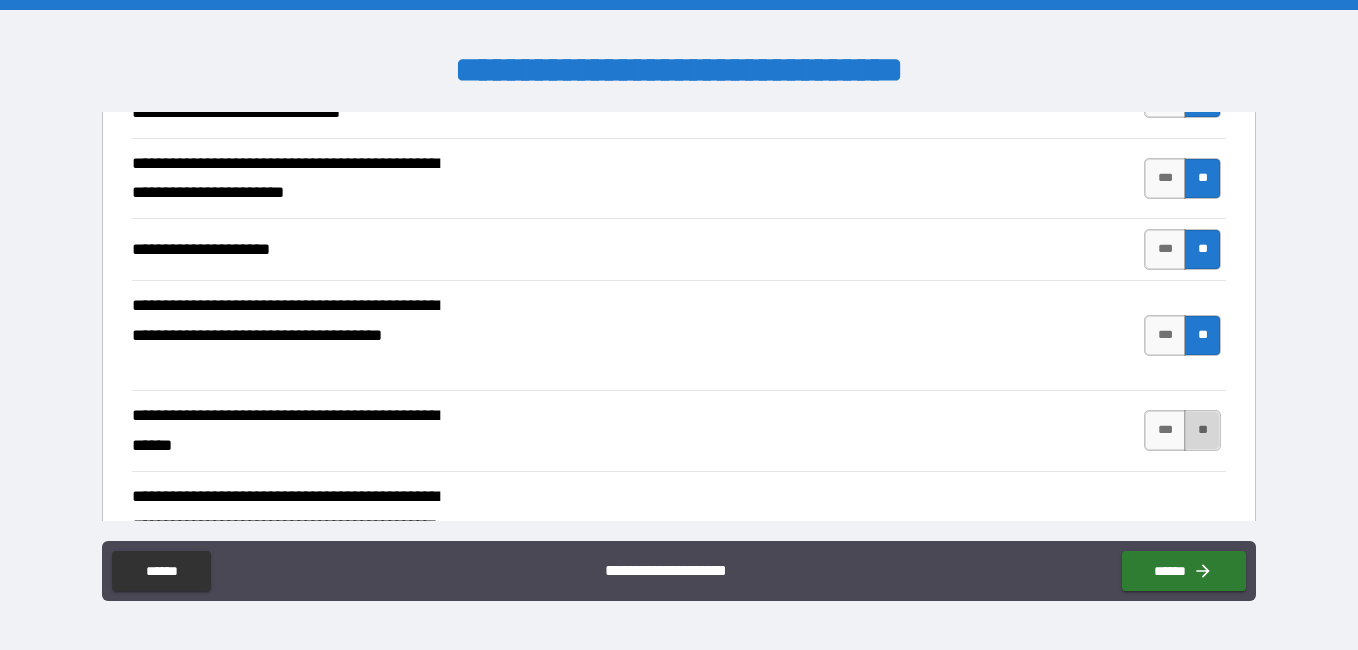 click on "**" at bounding box center [1202, 430] 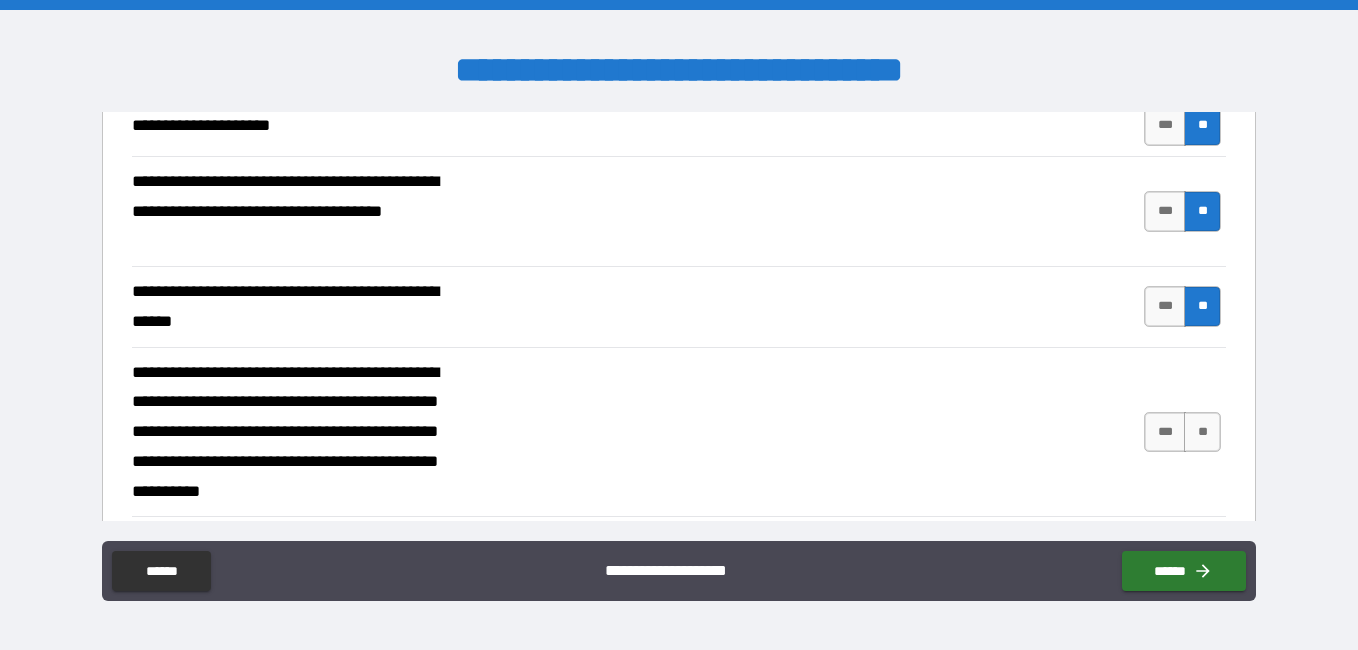 scroll, scrollTop: 400, scrollLeft: 0, axis: vertical 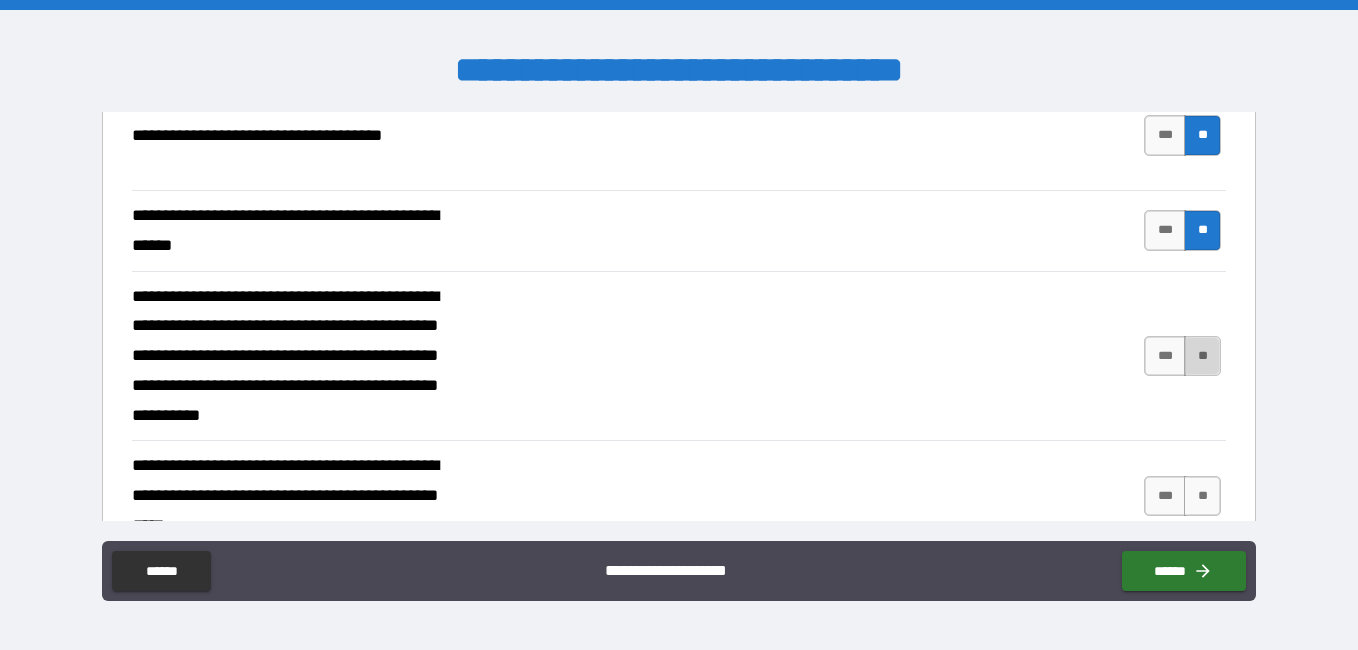 click on "**" at bounding box center [1202, 356] 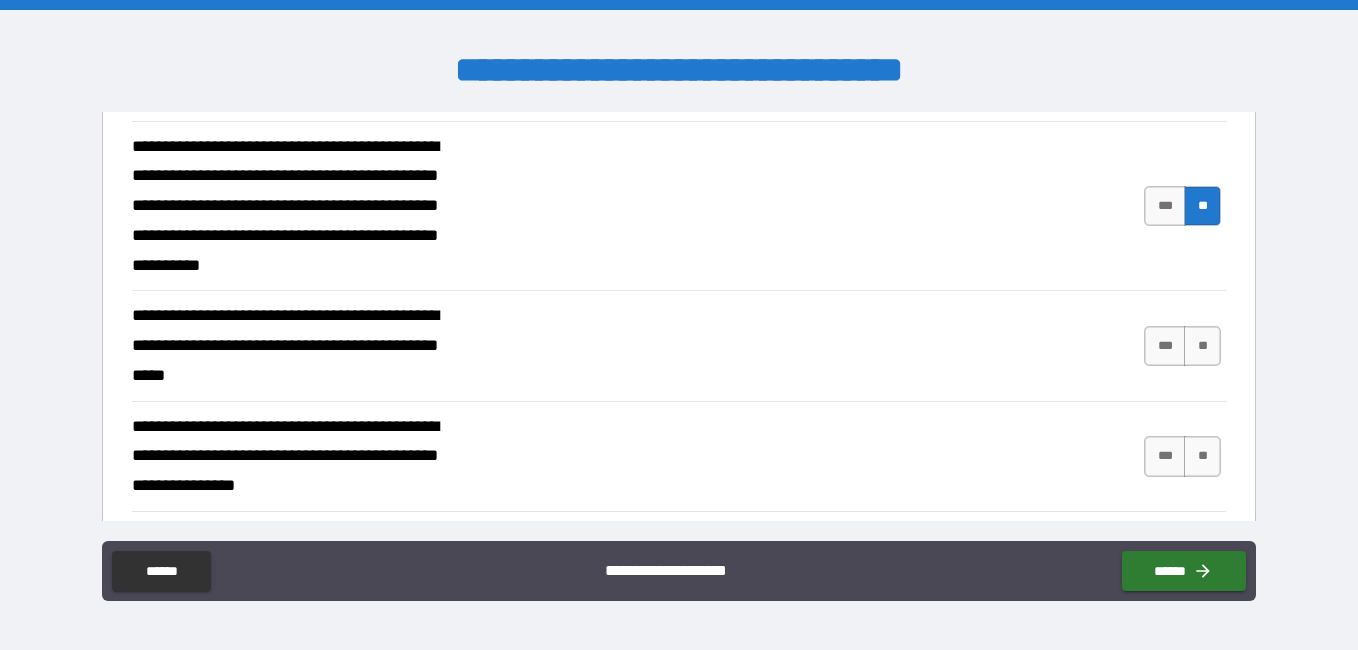 scroll, scrollTop: 600, scrollLeft: 0, axis: vertical 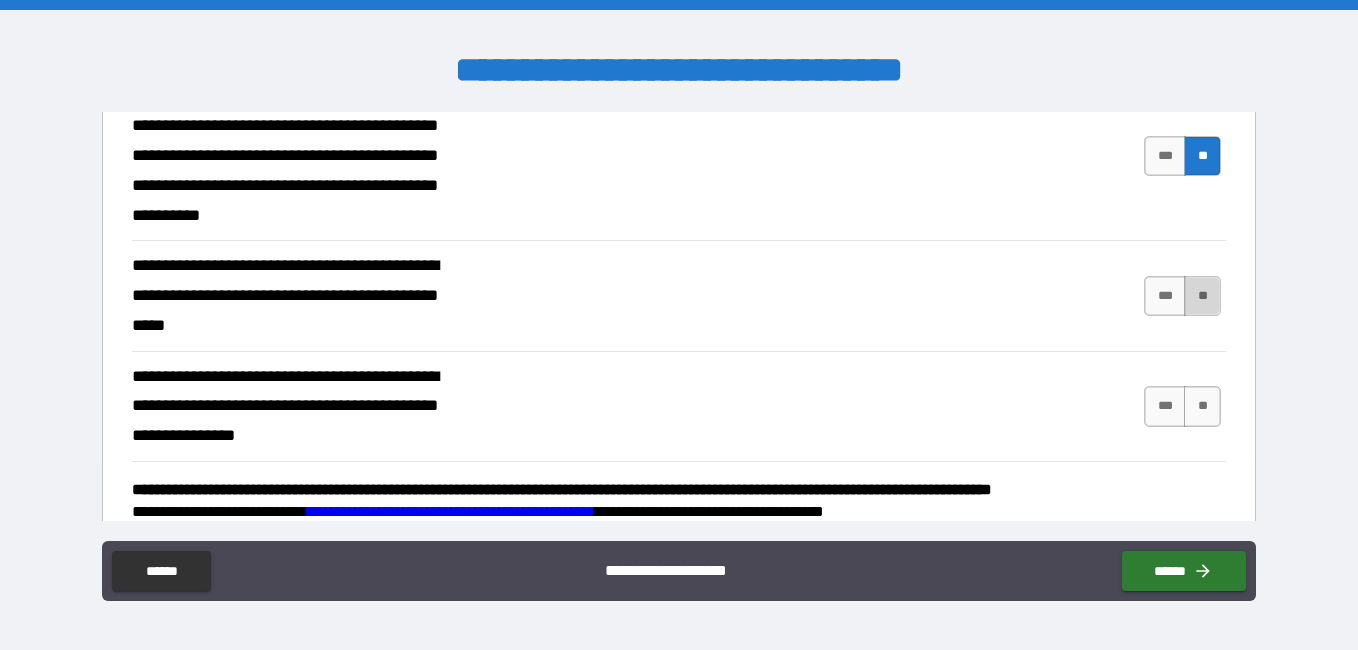 click on "**" at bounding box center [1202, 296] 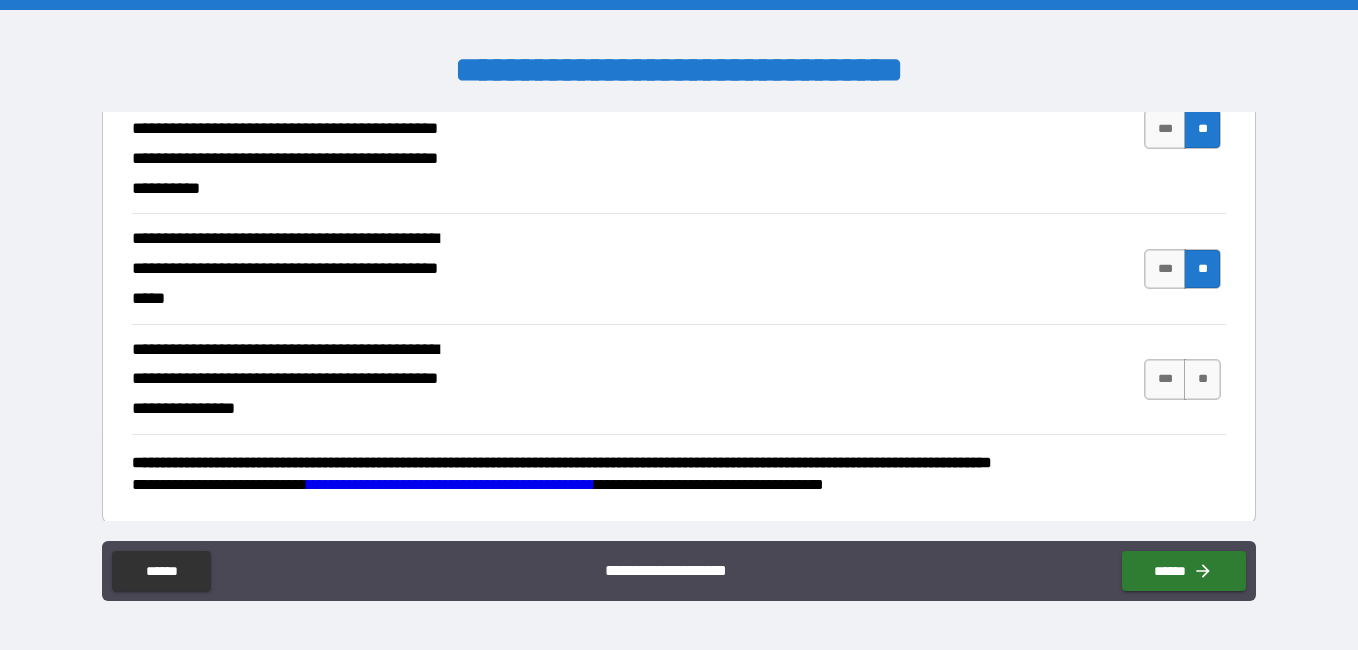 scroll, scrollTop: 634, scrollLeft: 0, axis: vertical 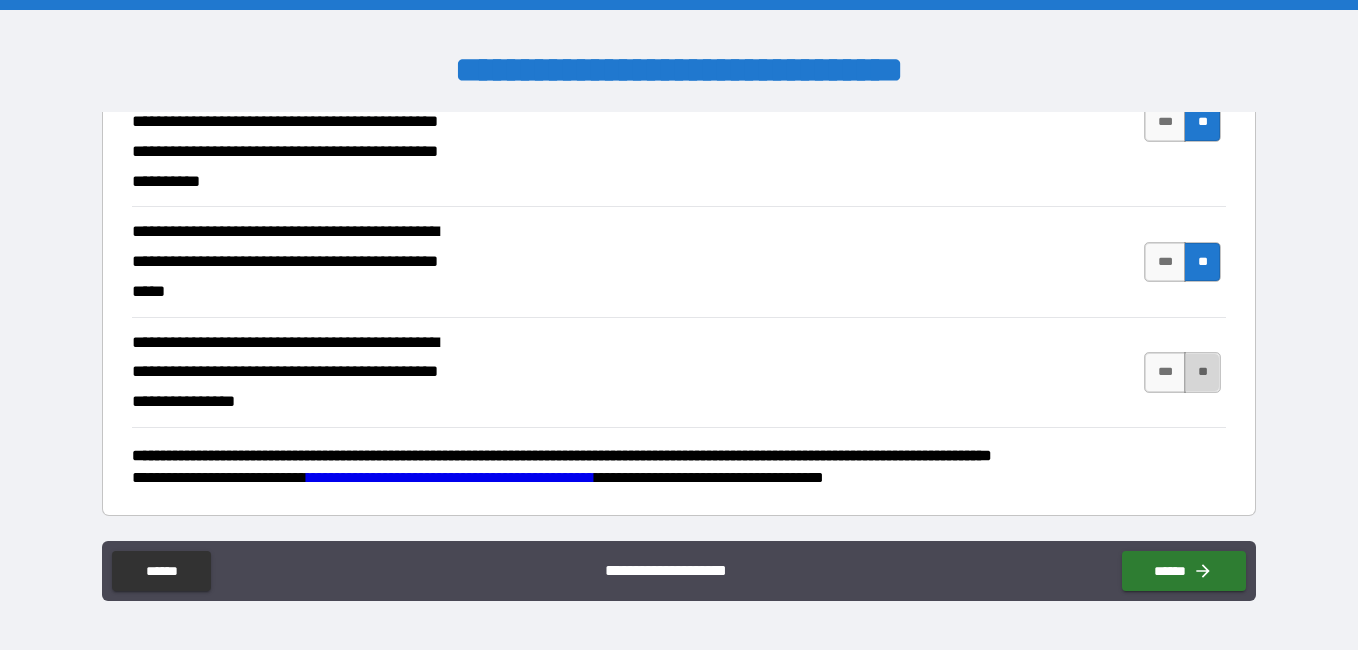 click on "**" at bounding box center [1202, 372] 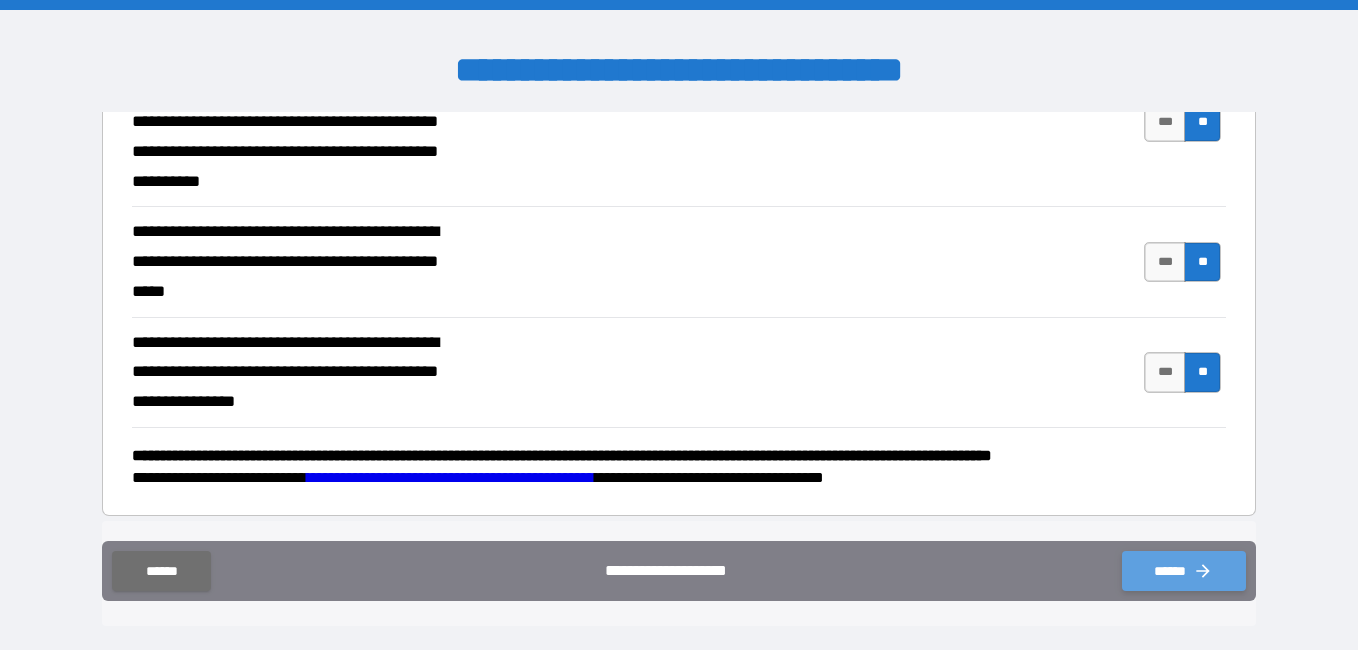 click on "******" at bounding box center (1184, 571) 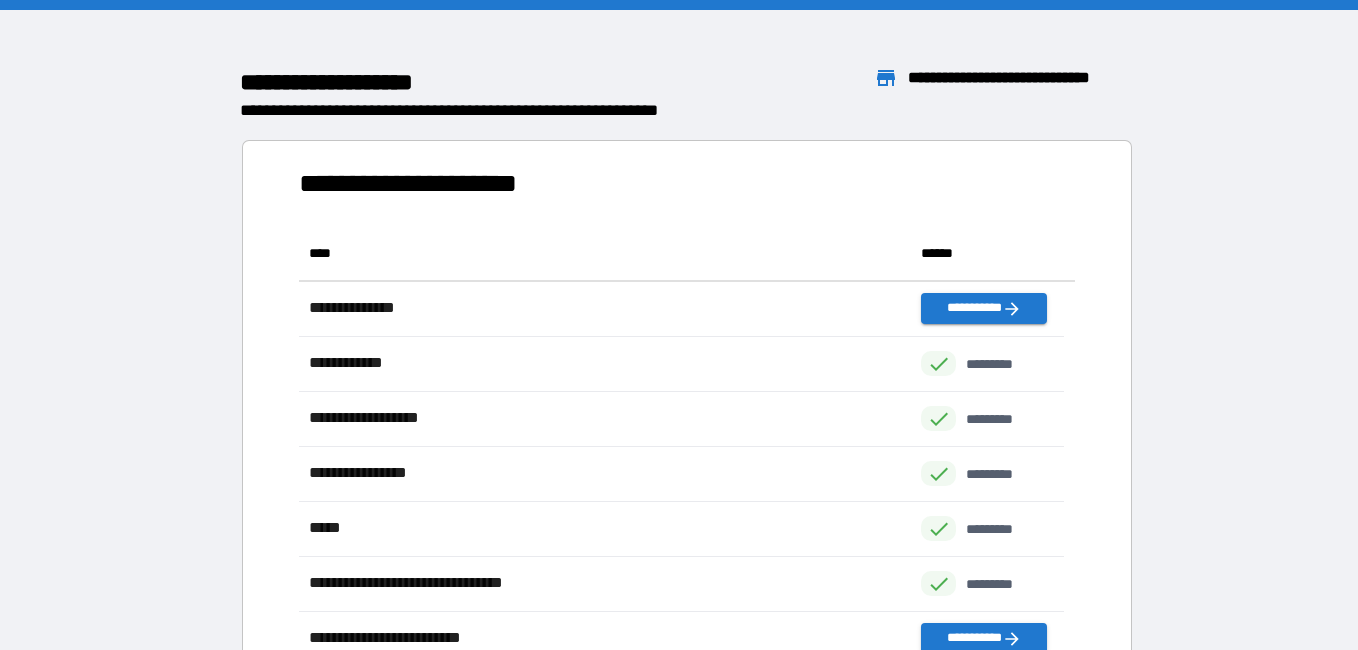 scroll, scrollTop: 16, scrollLeft: 16, axis: both 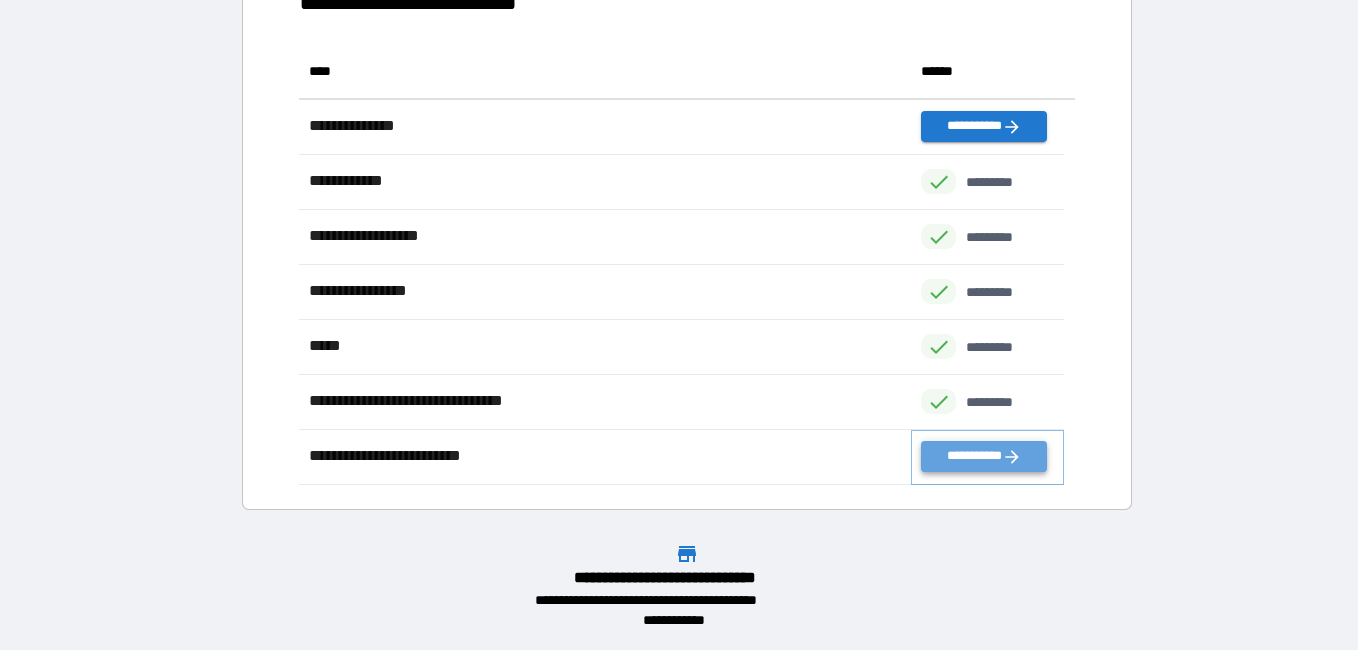 click on "**********" at bounding box center [983, 456] 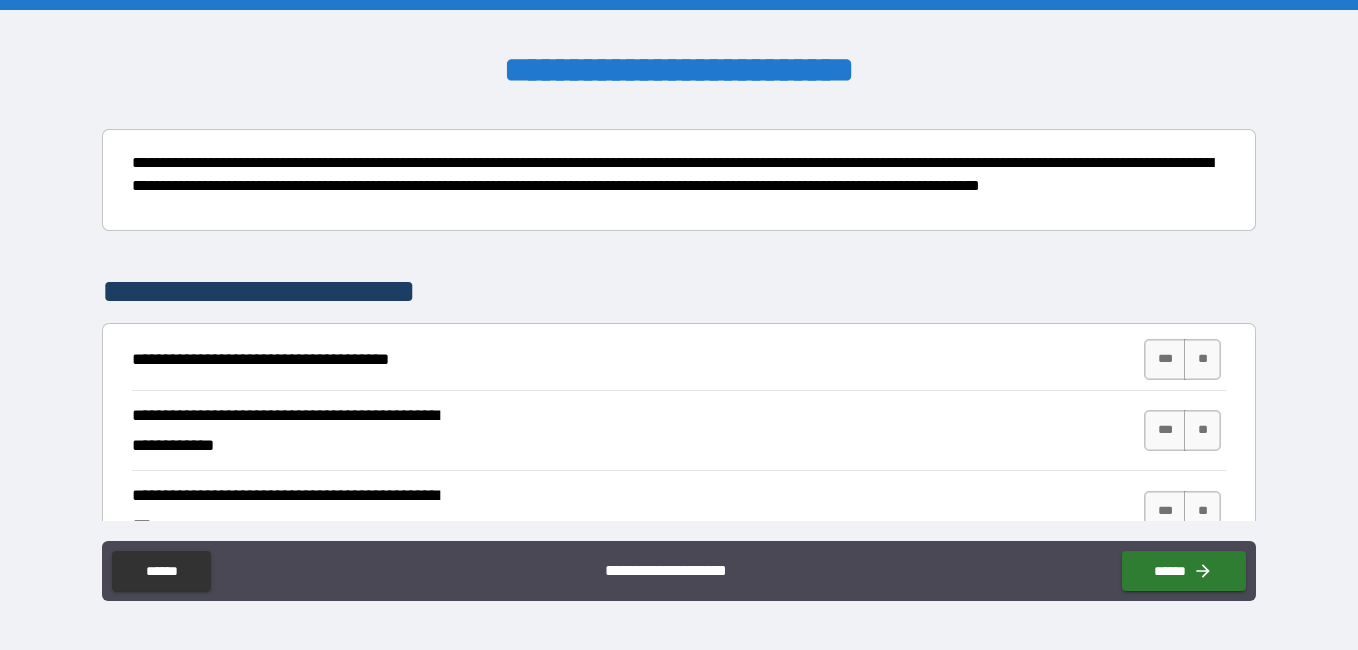 scroll, scrollTop: 300, scrollLeft: 0, axis: vertical 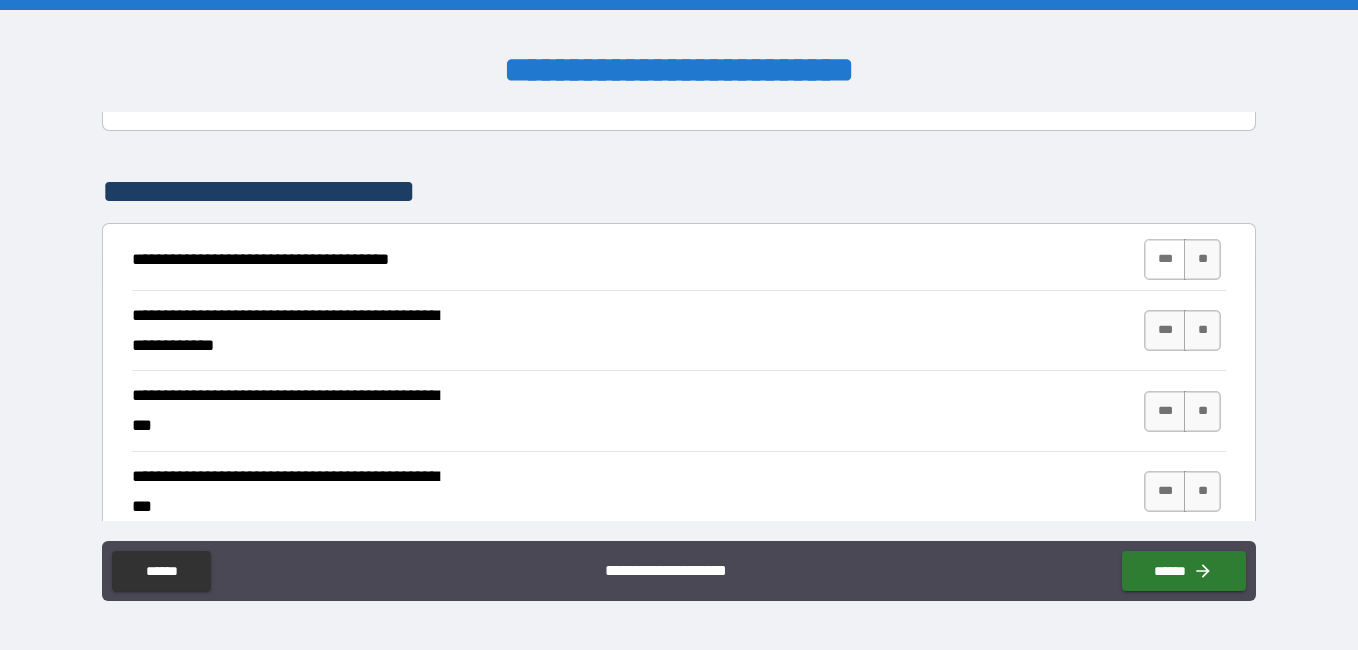 click on "***" at bounding box center (1165, 259) 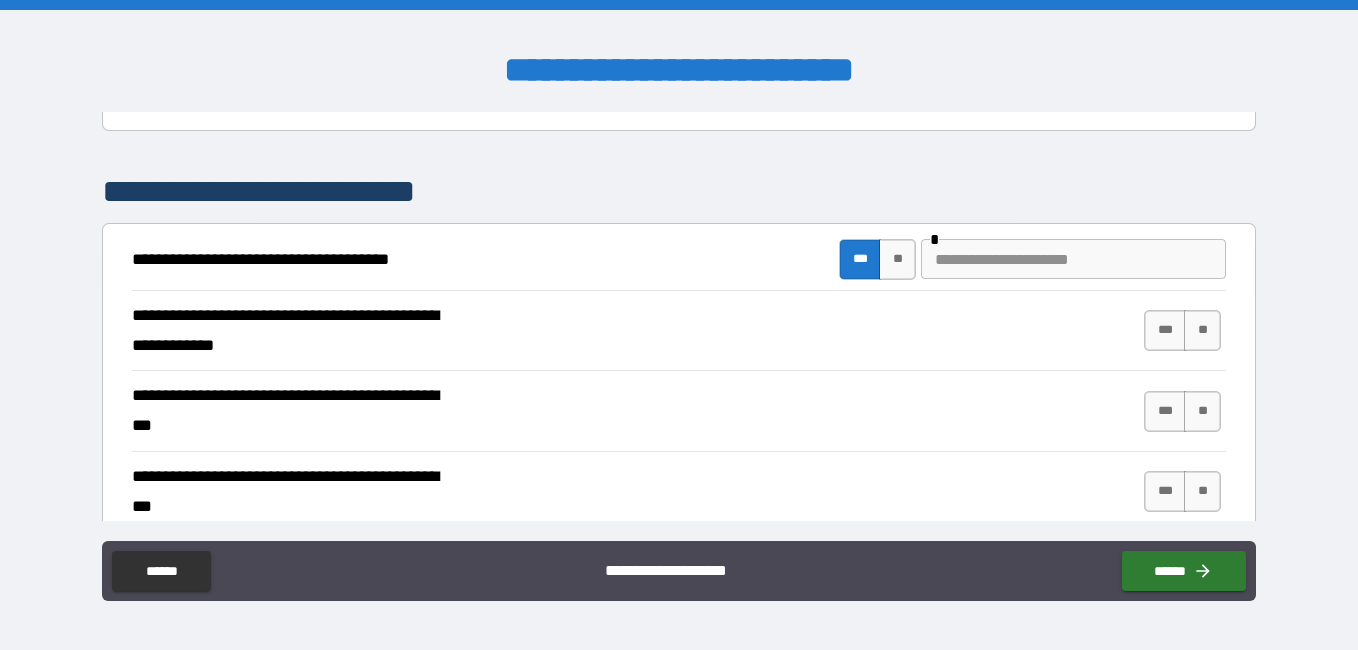 type on "****" 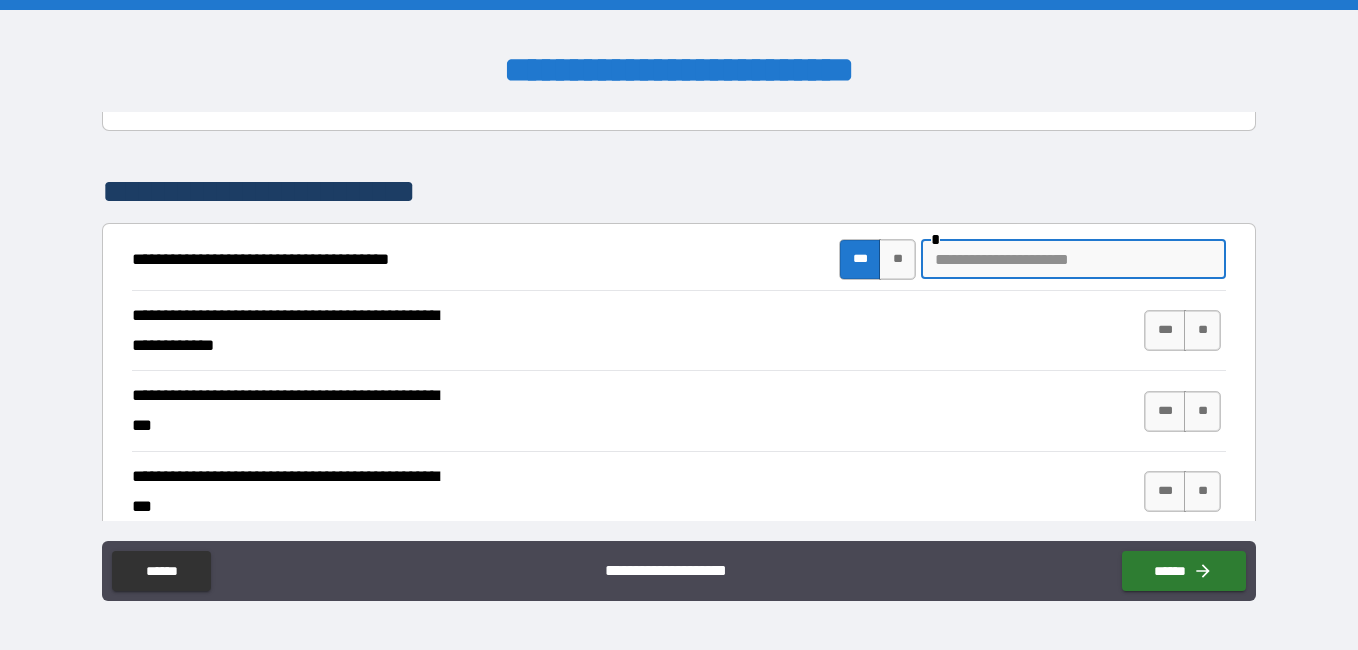 click at bounding box center [1073, 259] 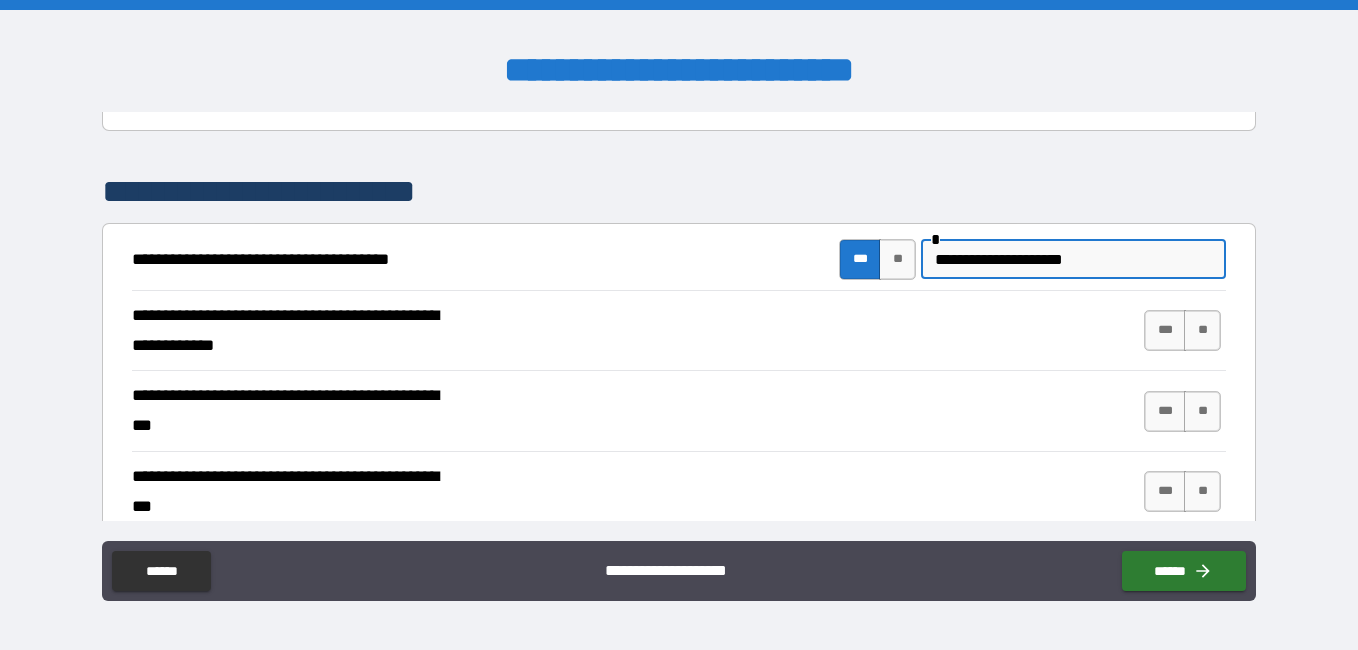 scroll, scrollTop: 400, scrollLeft: 0, axis: vertical 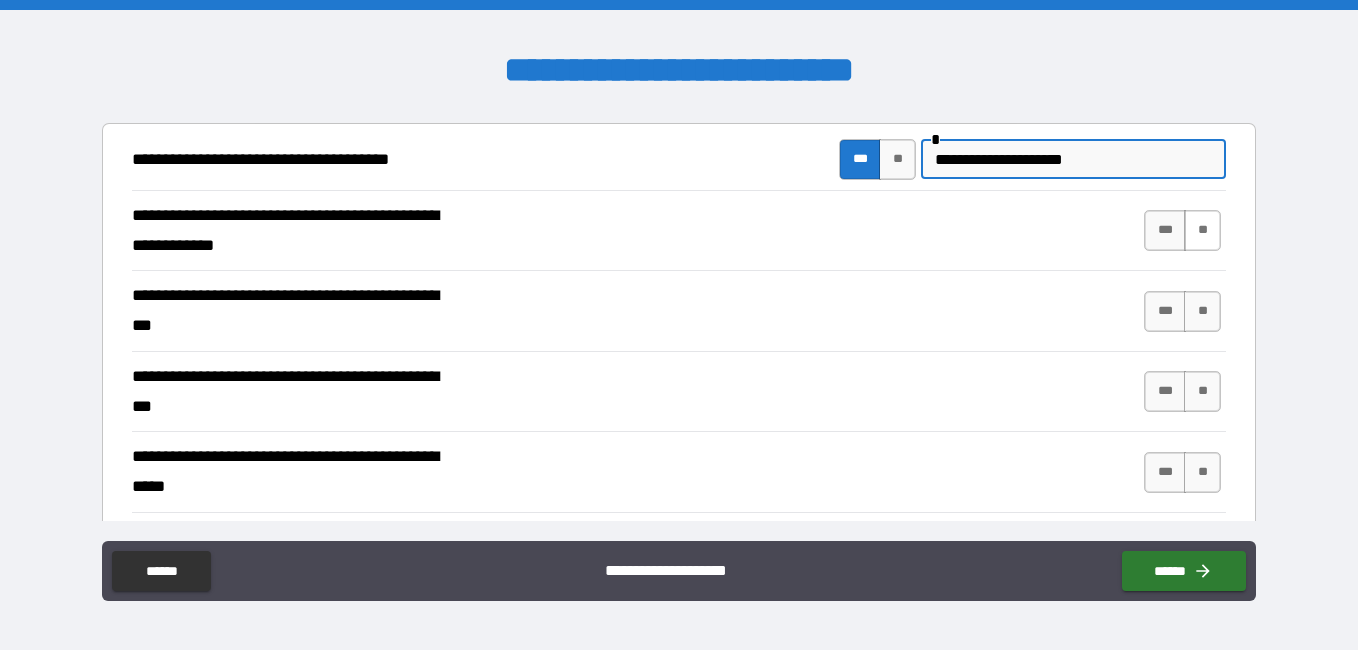type on "**********" 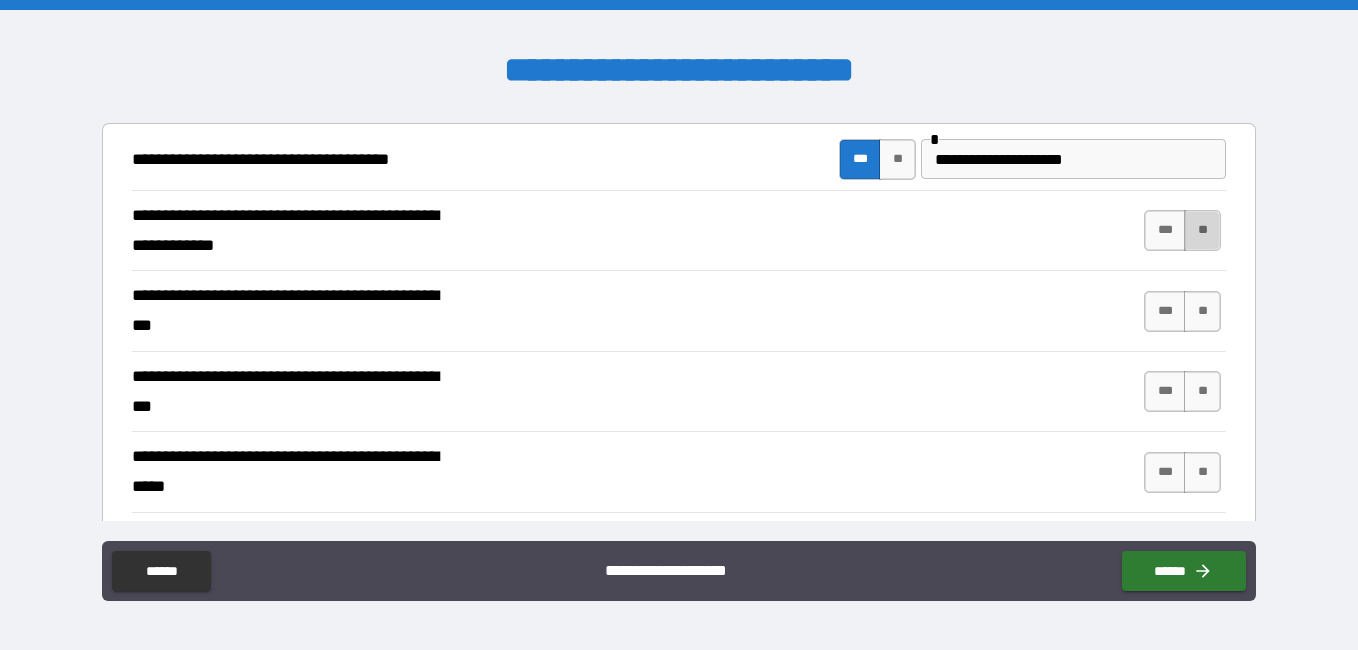 click on "**" at bounding box center [1202, 230] 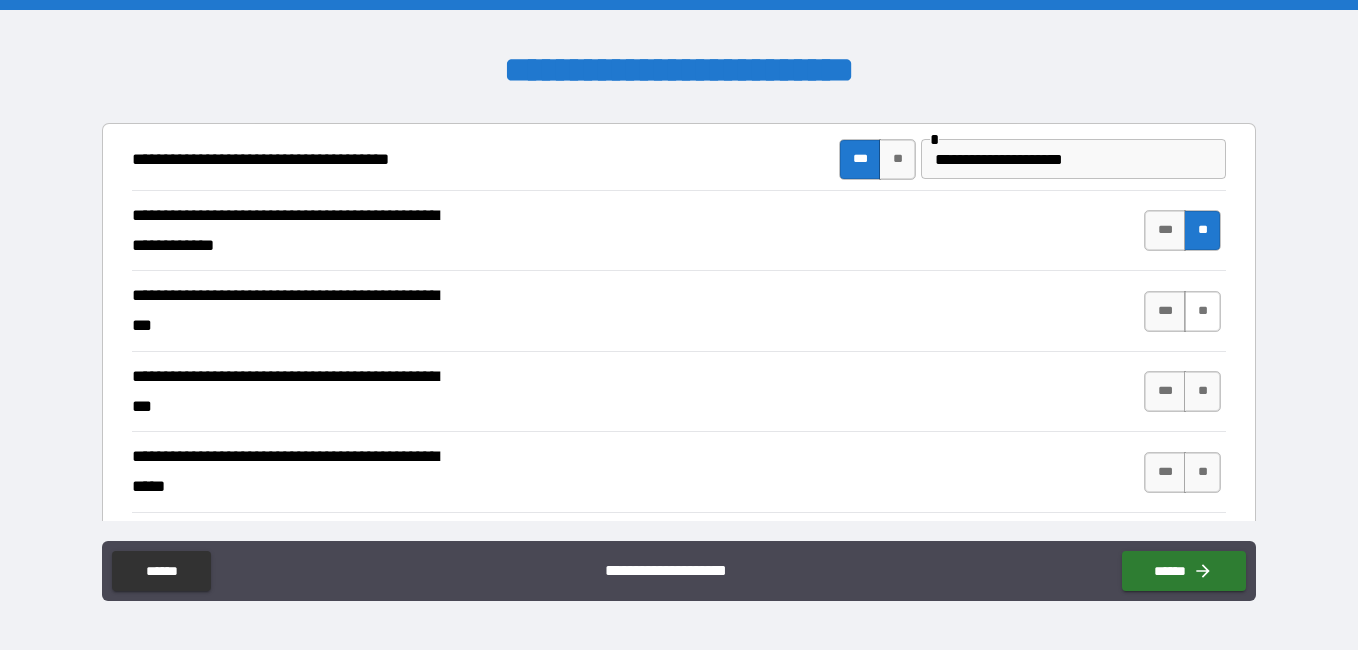 click on "**" at bounding box center (1202, 311) 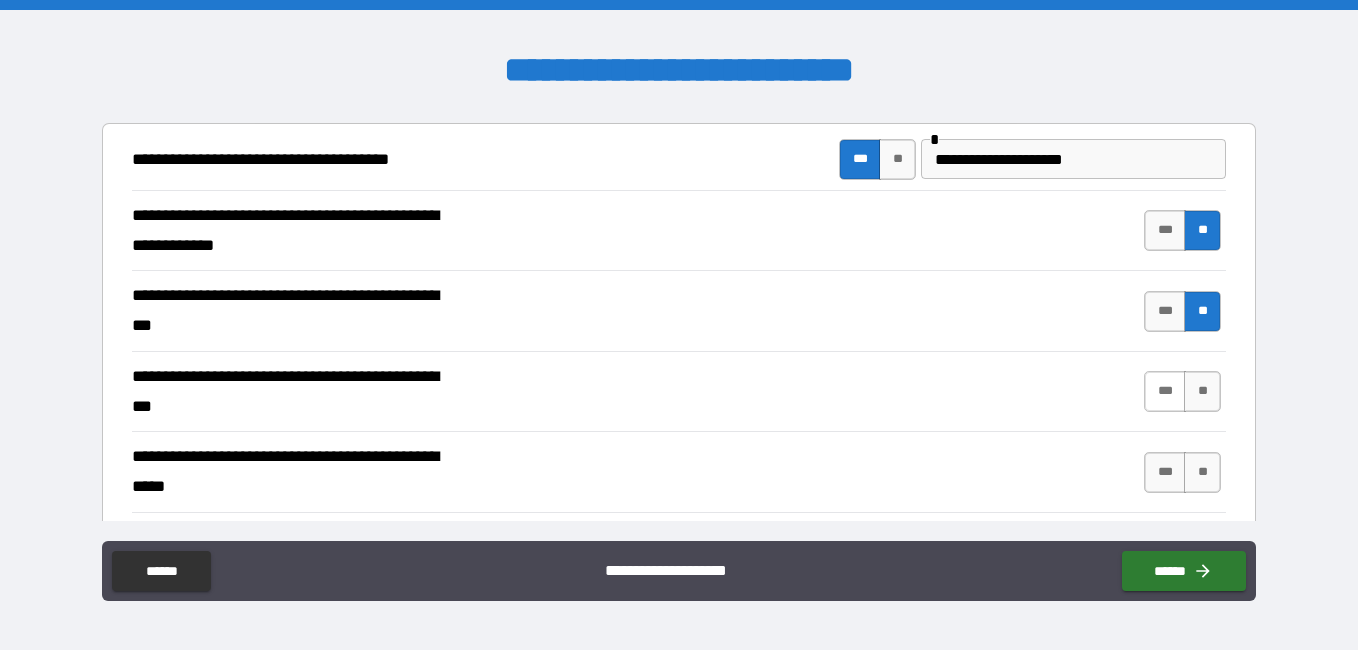 click on "***" at bounding box center (1165, 391) 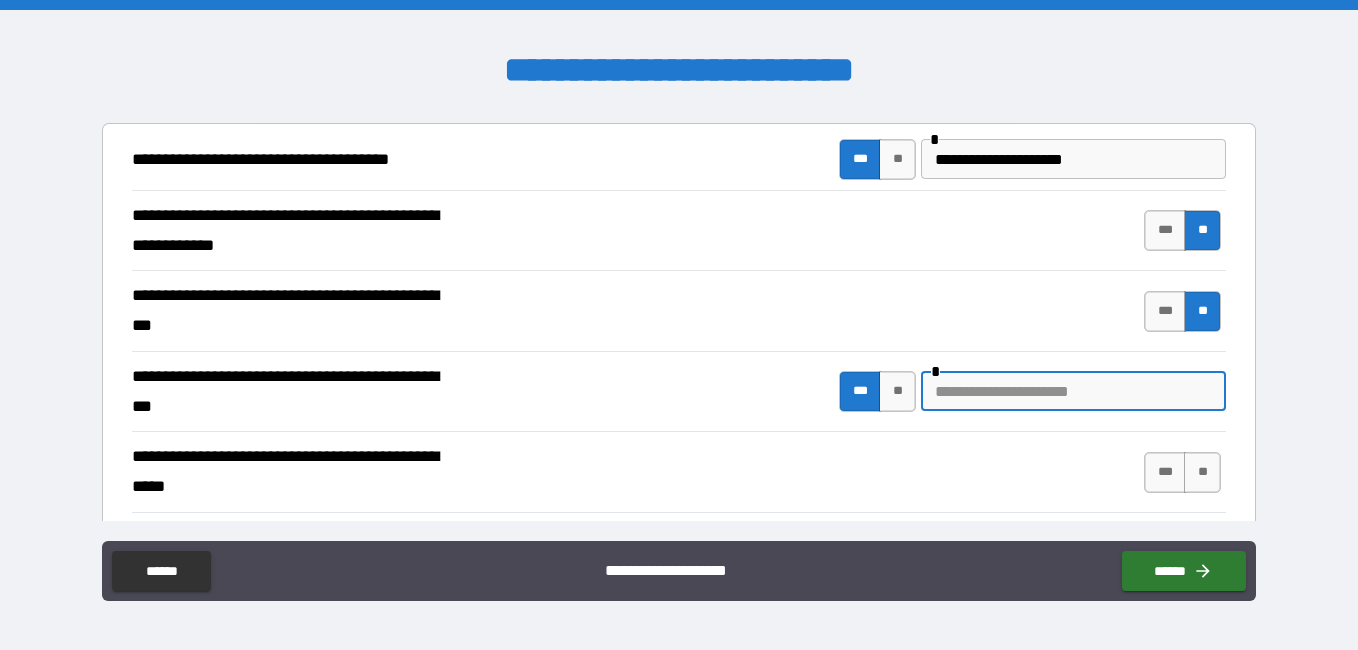 click at bounding box center [1073, 391] 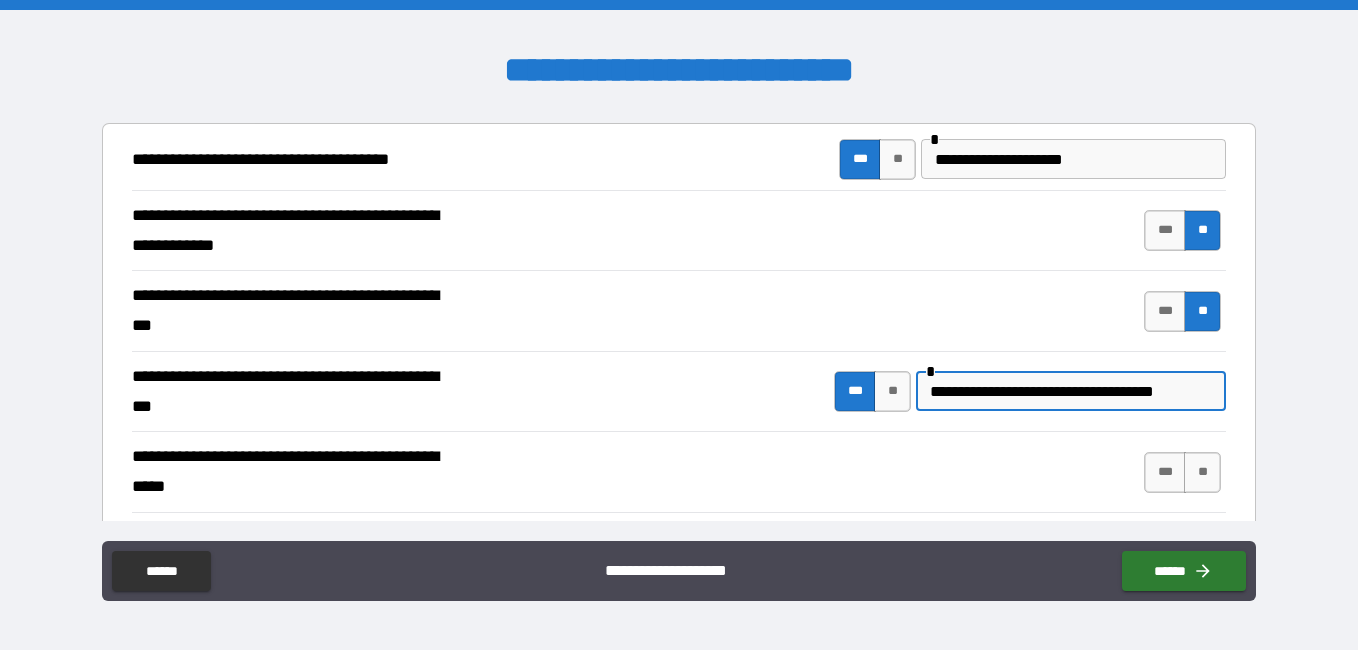 scroll, scrollTop: 0, scrollLeft: 0, axis: both 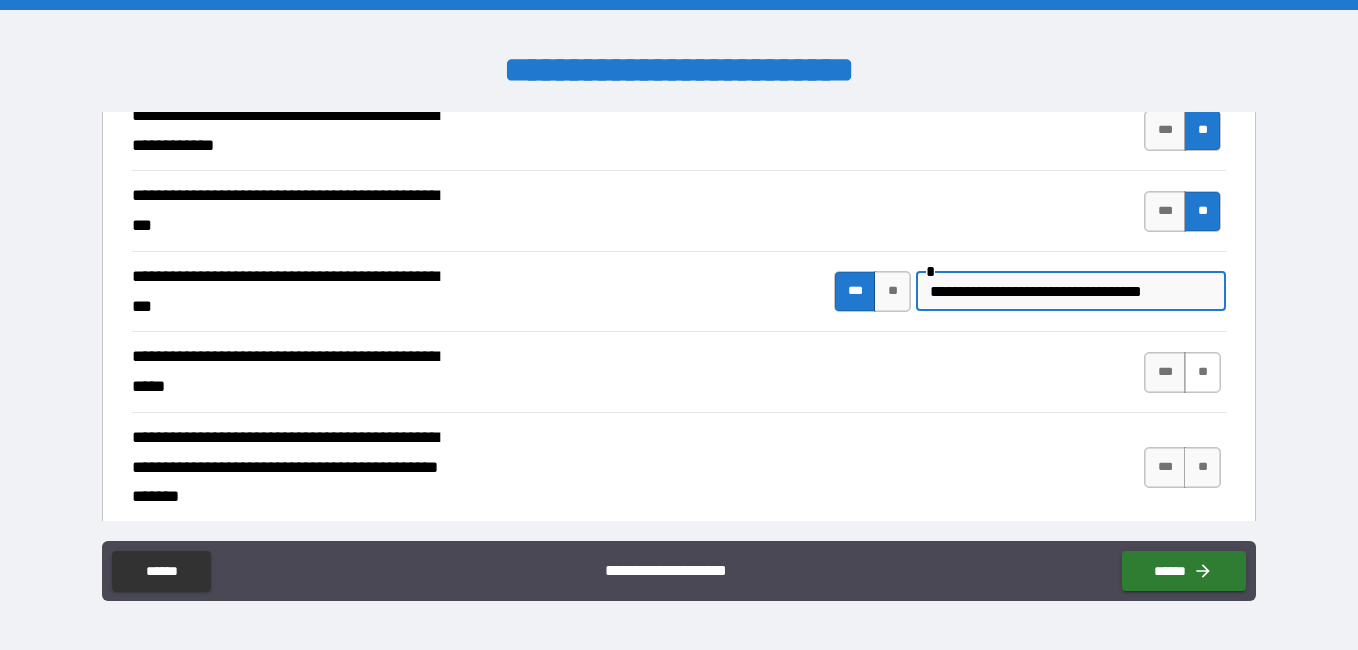 type on "**********" 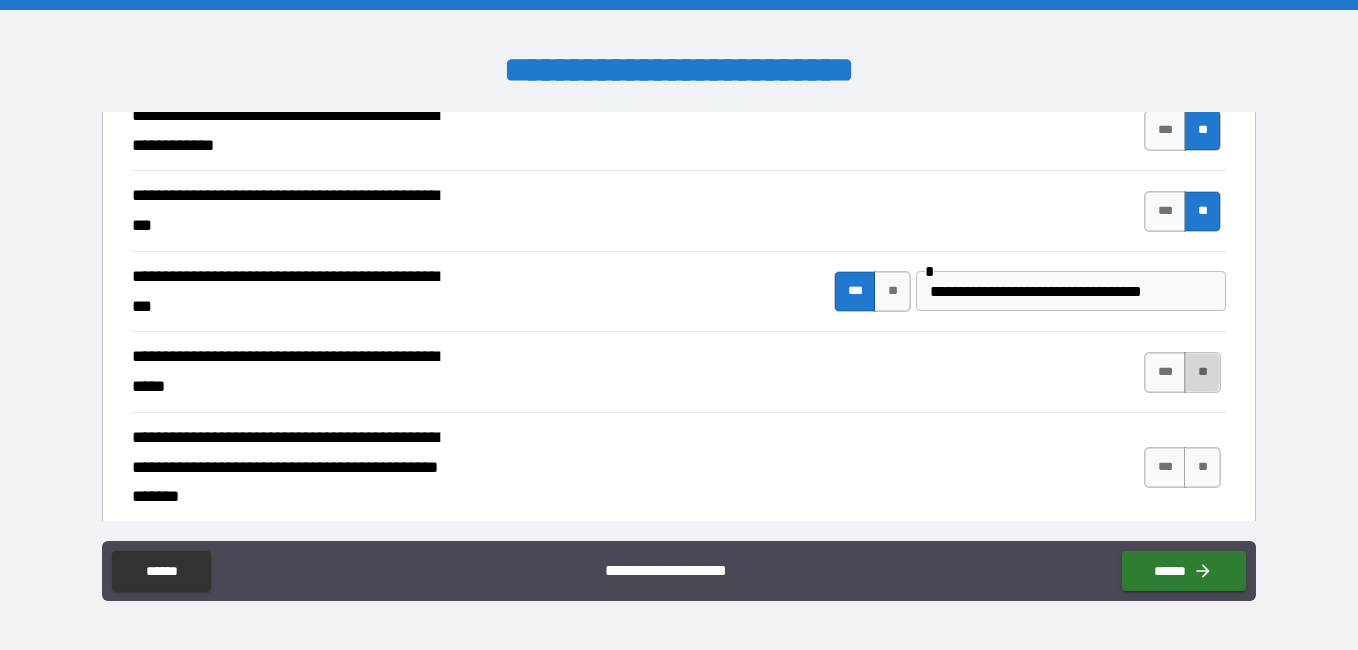 click on "**" at bounding box center [1202, 372] 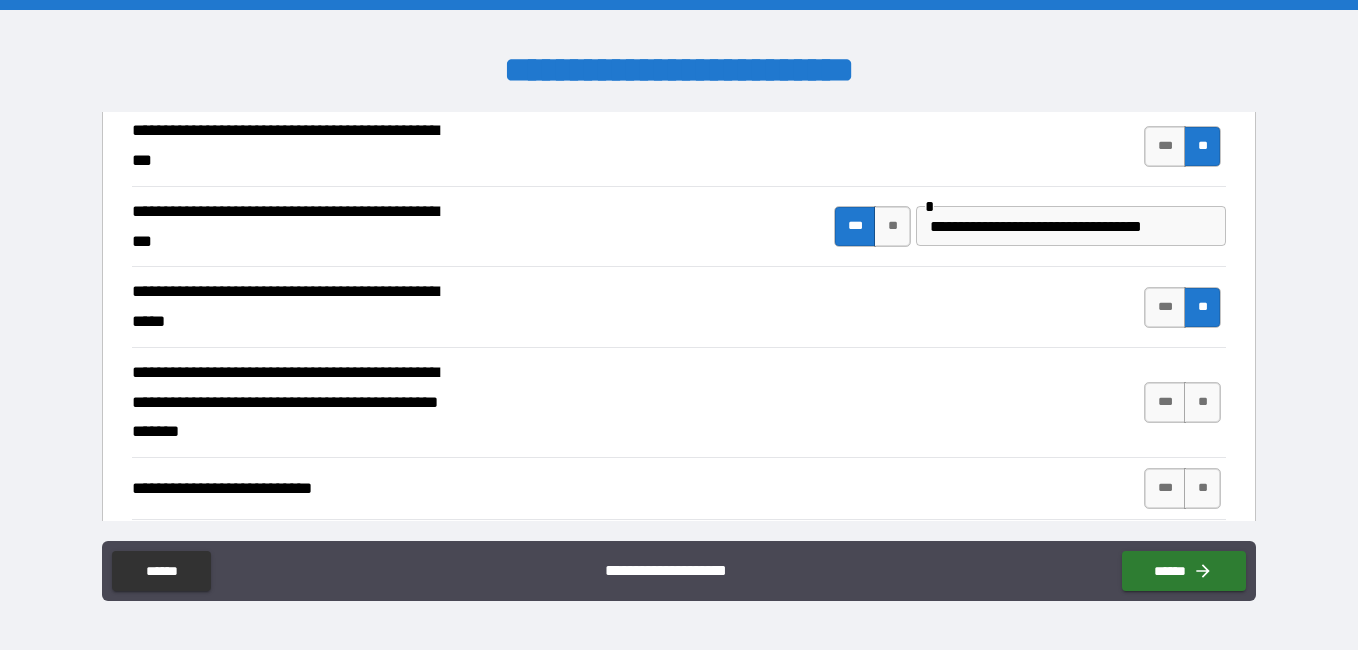 scroll, scrollTop: 600, scrollLeft: 0, axis: vertical 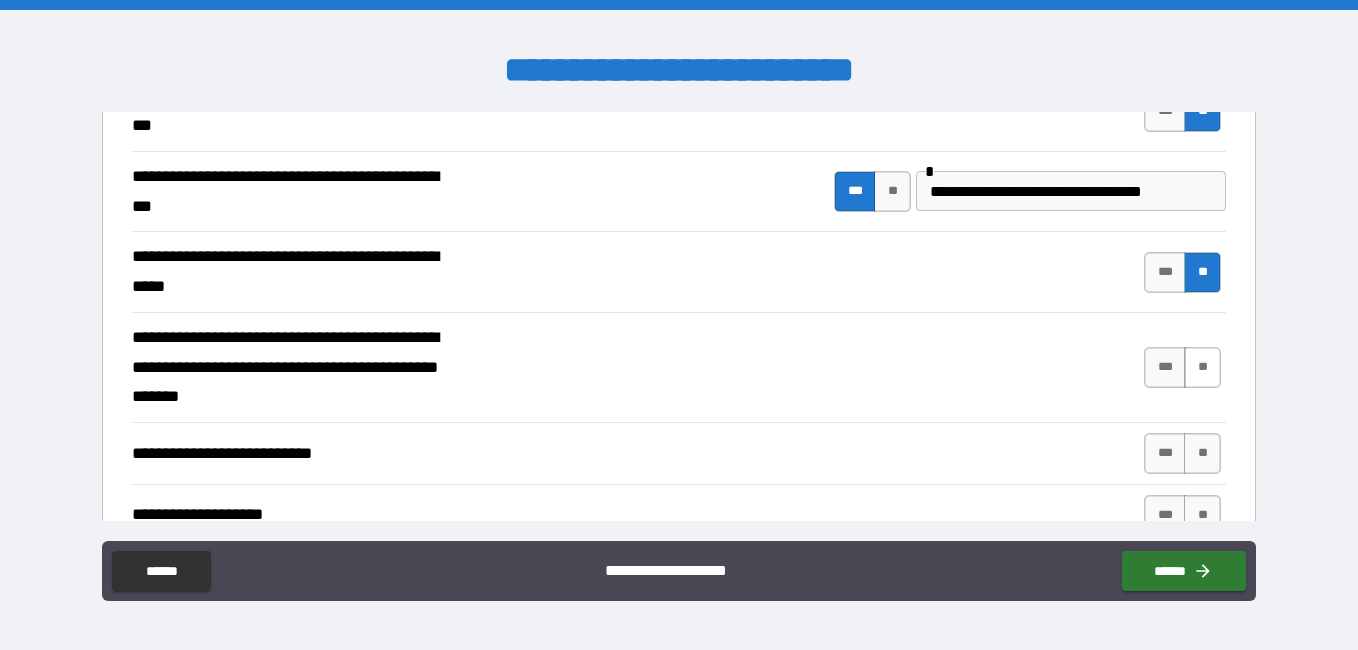 click on "**" at bounding box center (1202, 367) 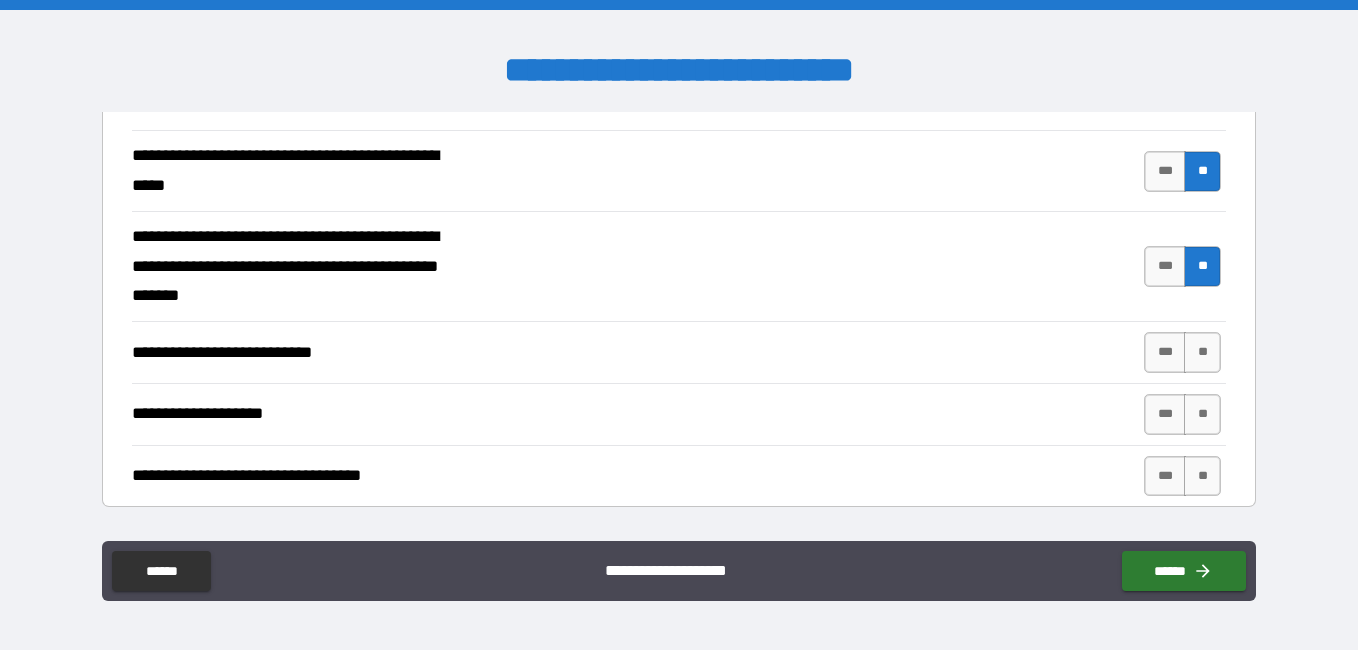 scroll, scrollTop: 800, scrollLeft: 0, axis: vertical 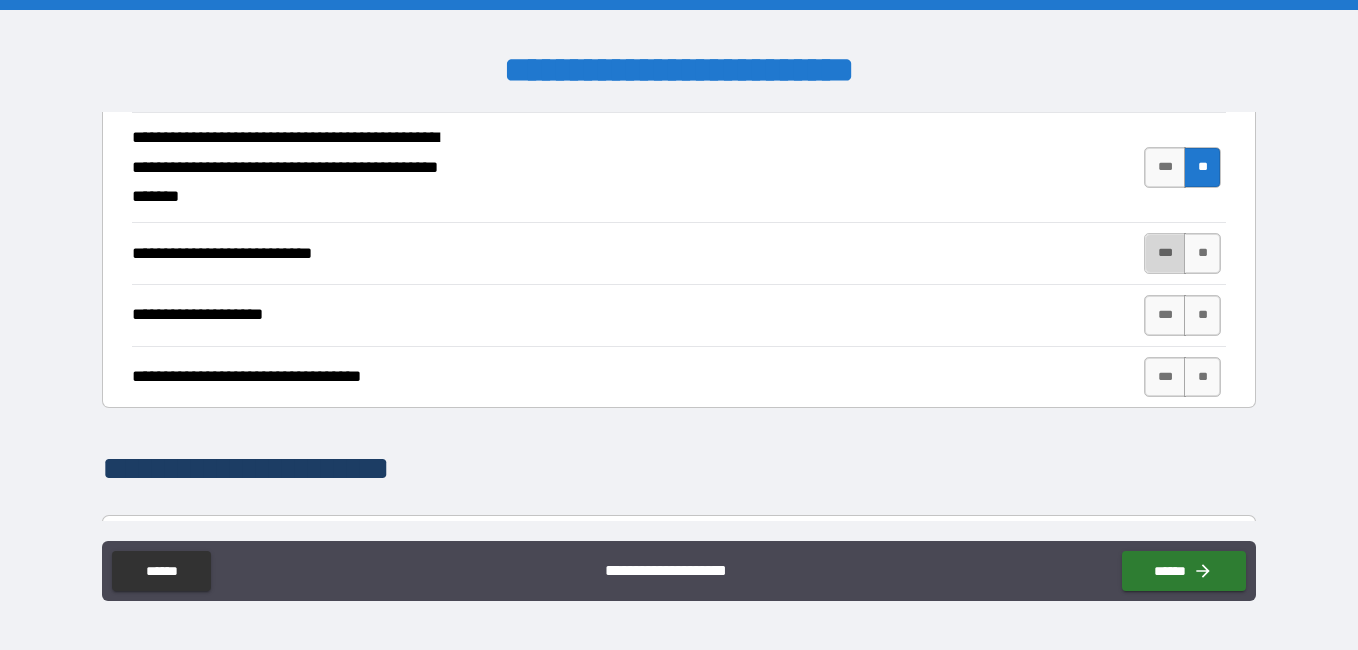 click on "***" at bounding box center [1165, 253] 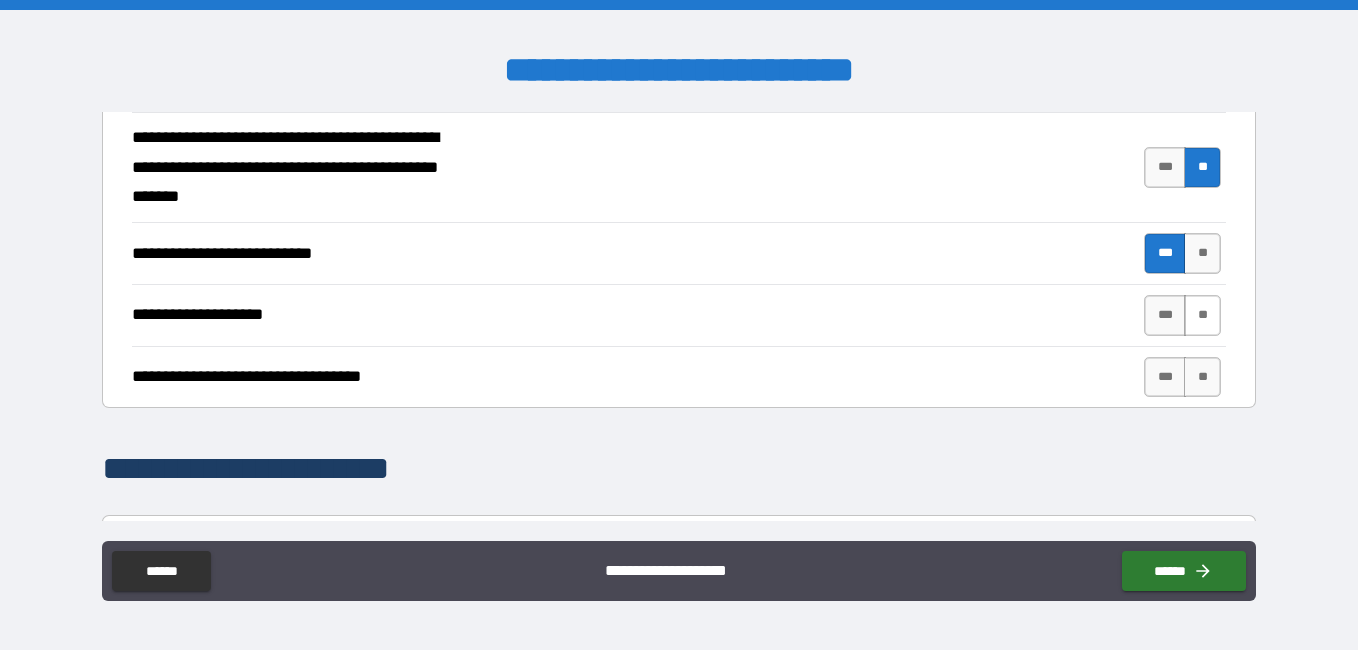 click on "**" at bounding box center (1202, 315) 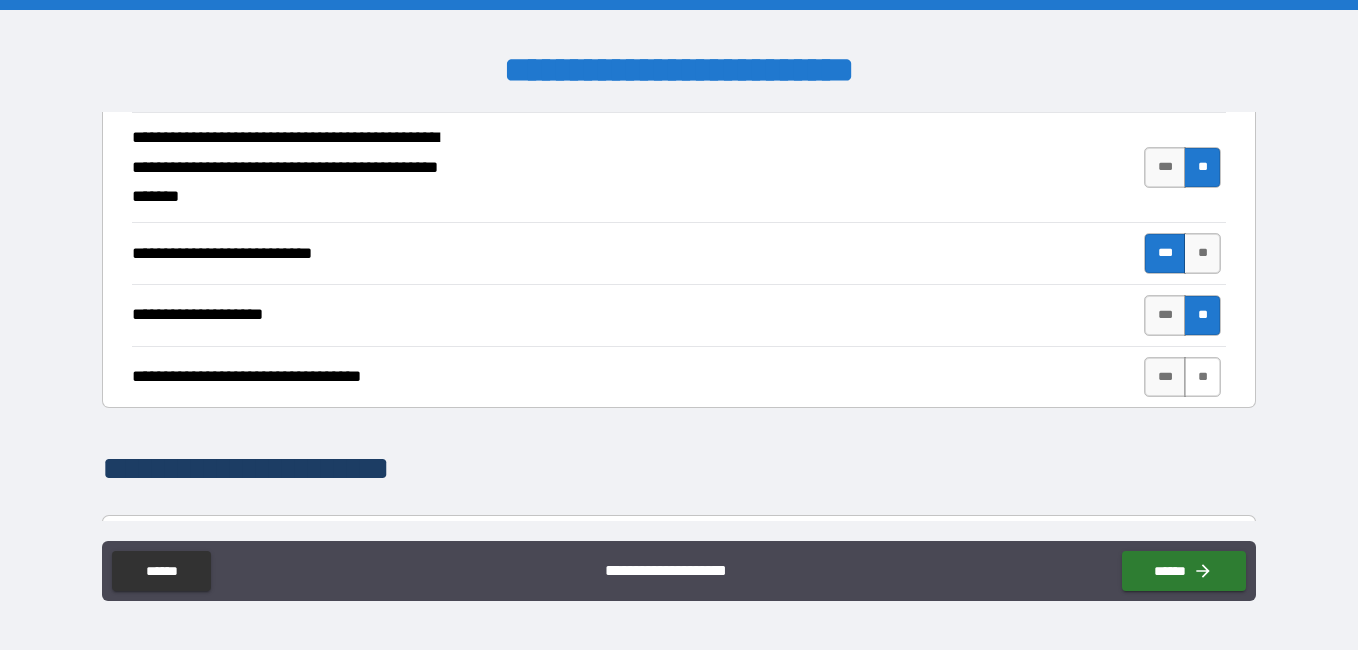 click on "**" at bounding box center (1202, 377) 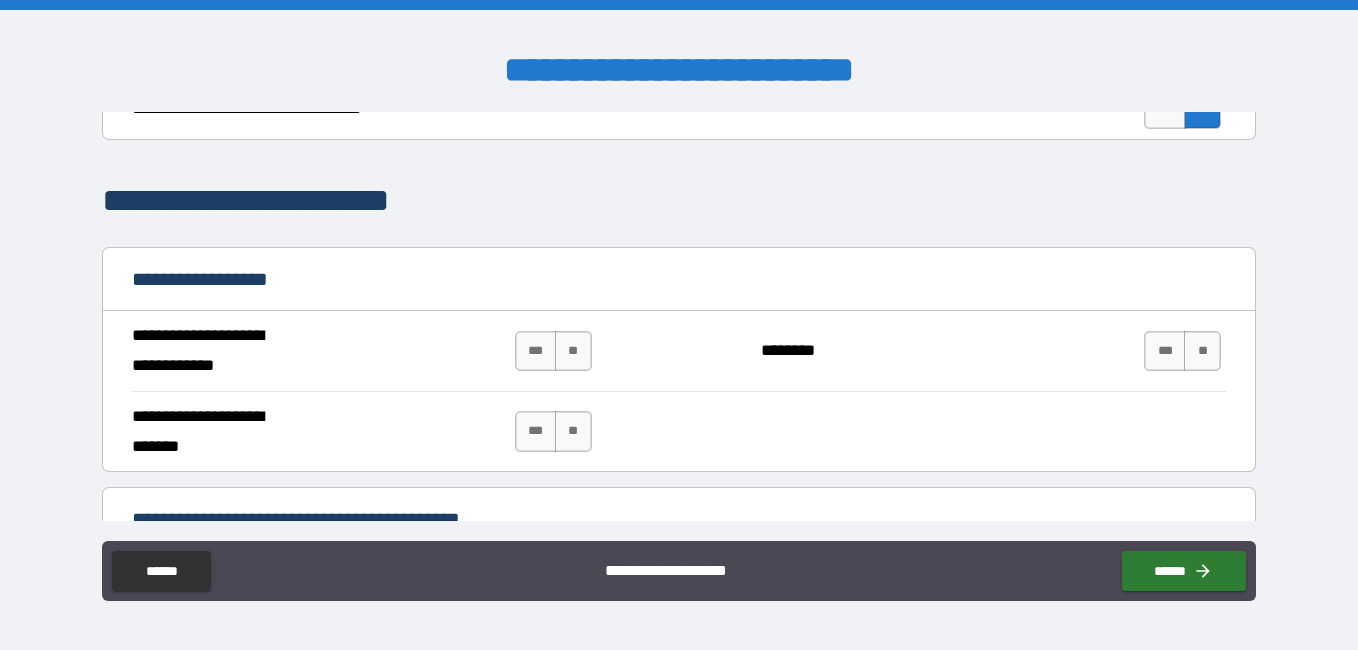 scroll, scrollTop: 1100, scrollLeft: 0, axis: vertical 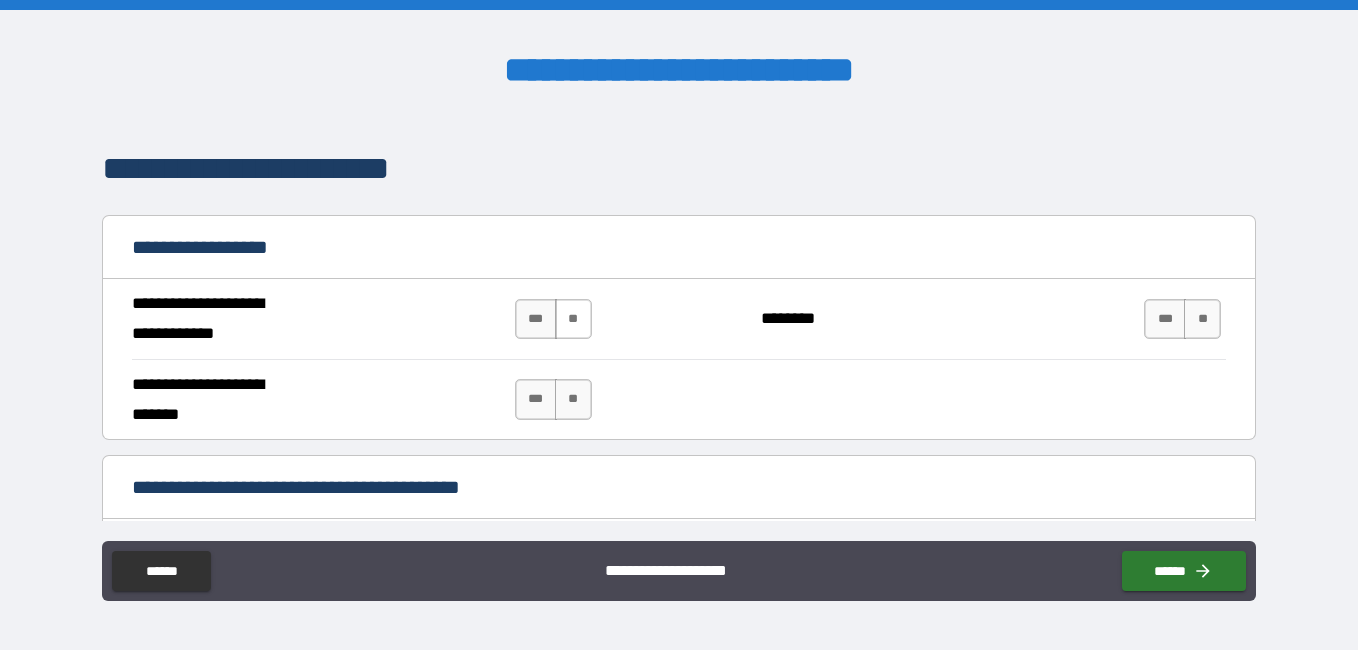 click on "**" at bounding box center (573, 319) 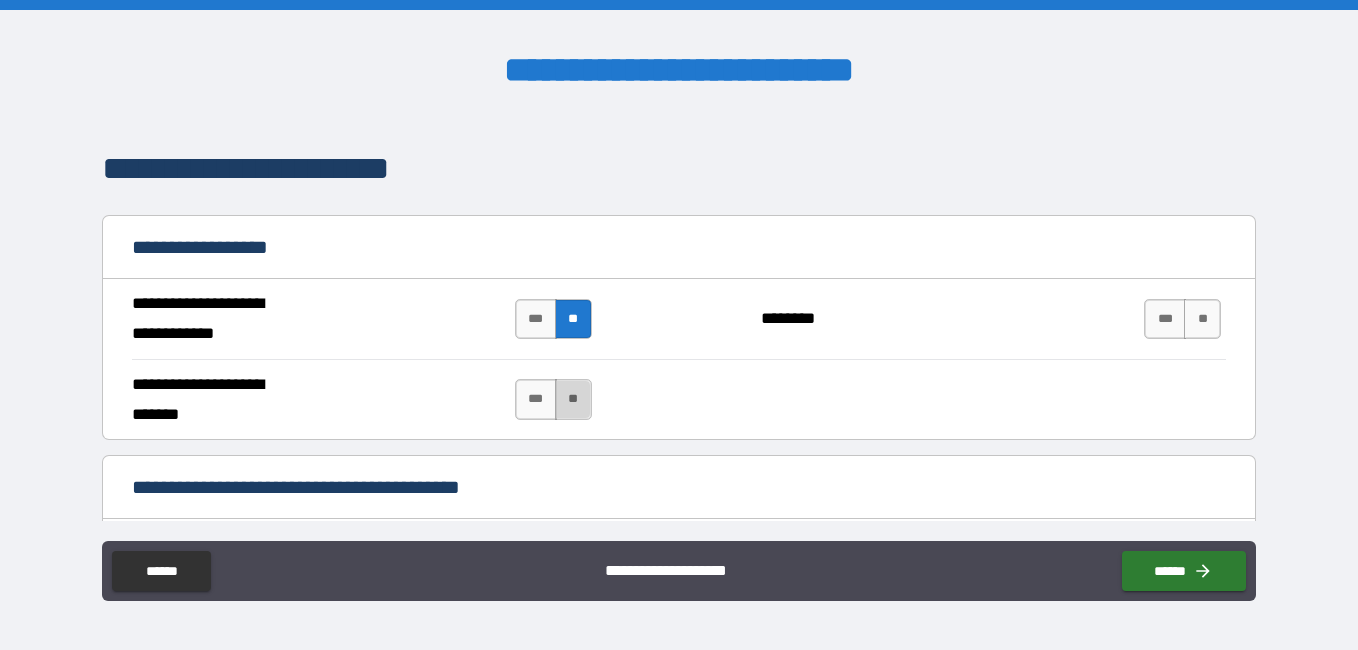 click on "**" at bounding box center (573, 399) 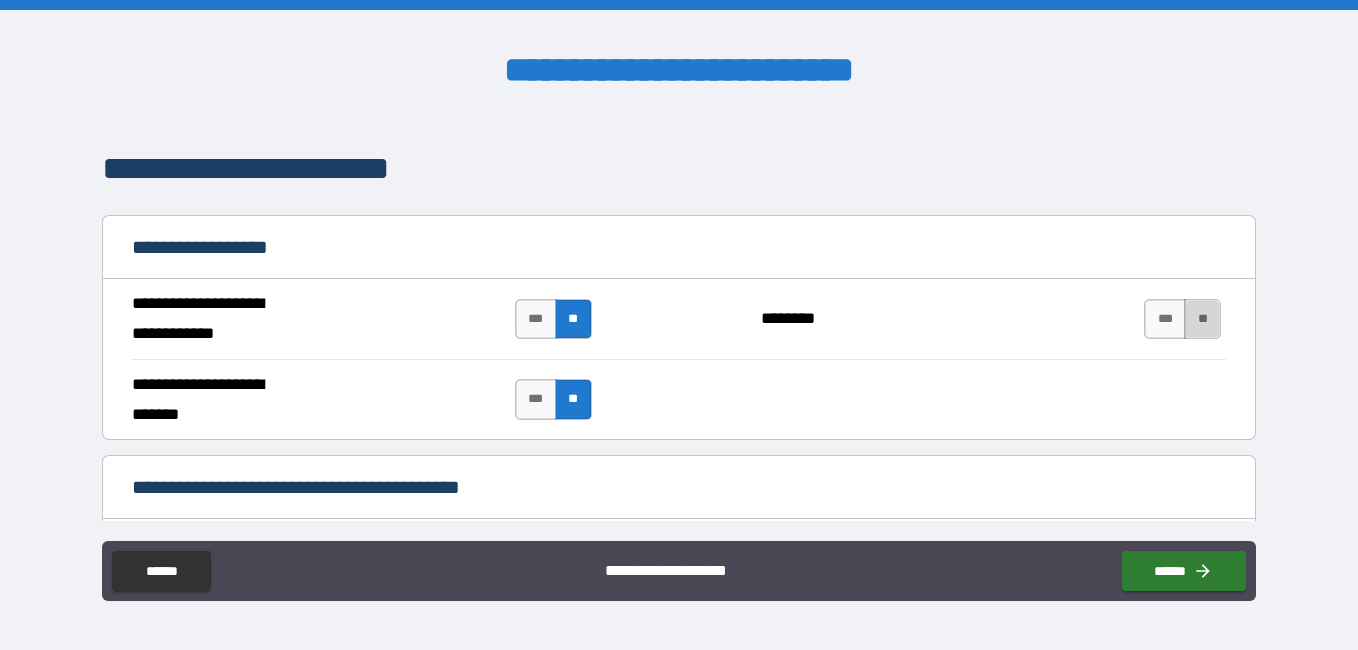 click on "**" at bounding box center [1202, 319] 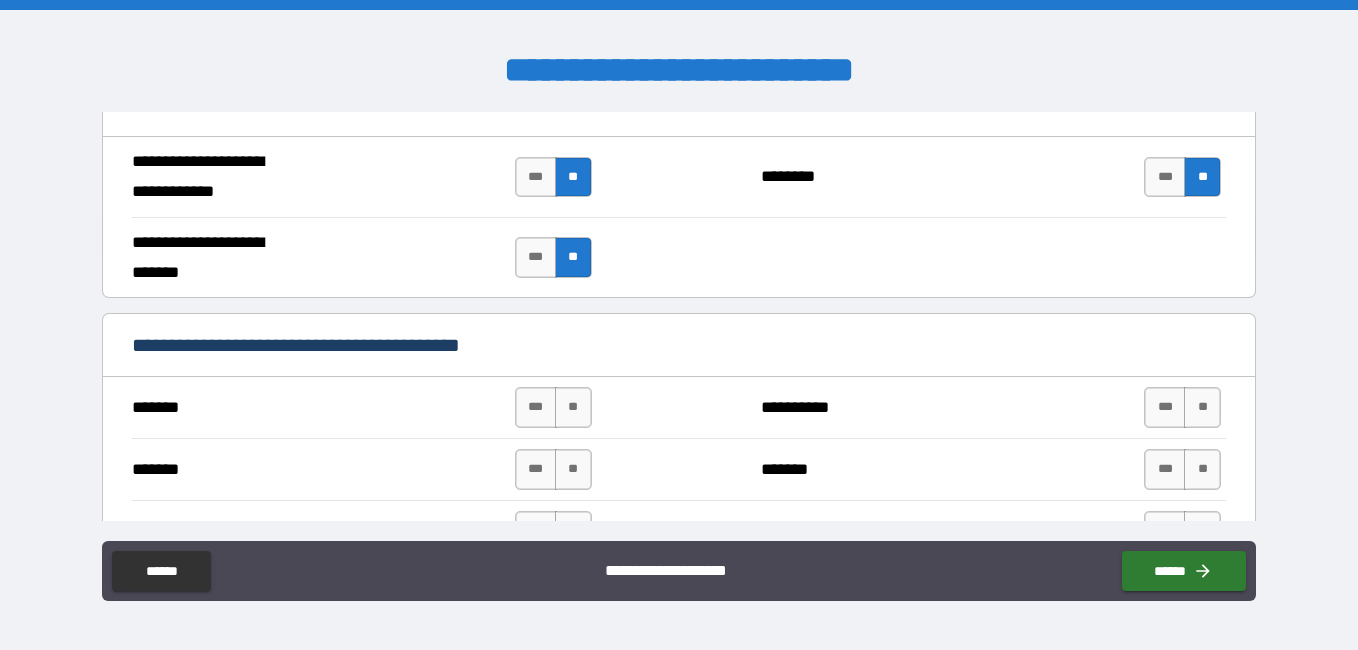 scroll, scrollTop: 1300, scrollLeft: 0, axis: vertical 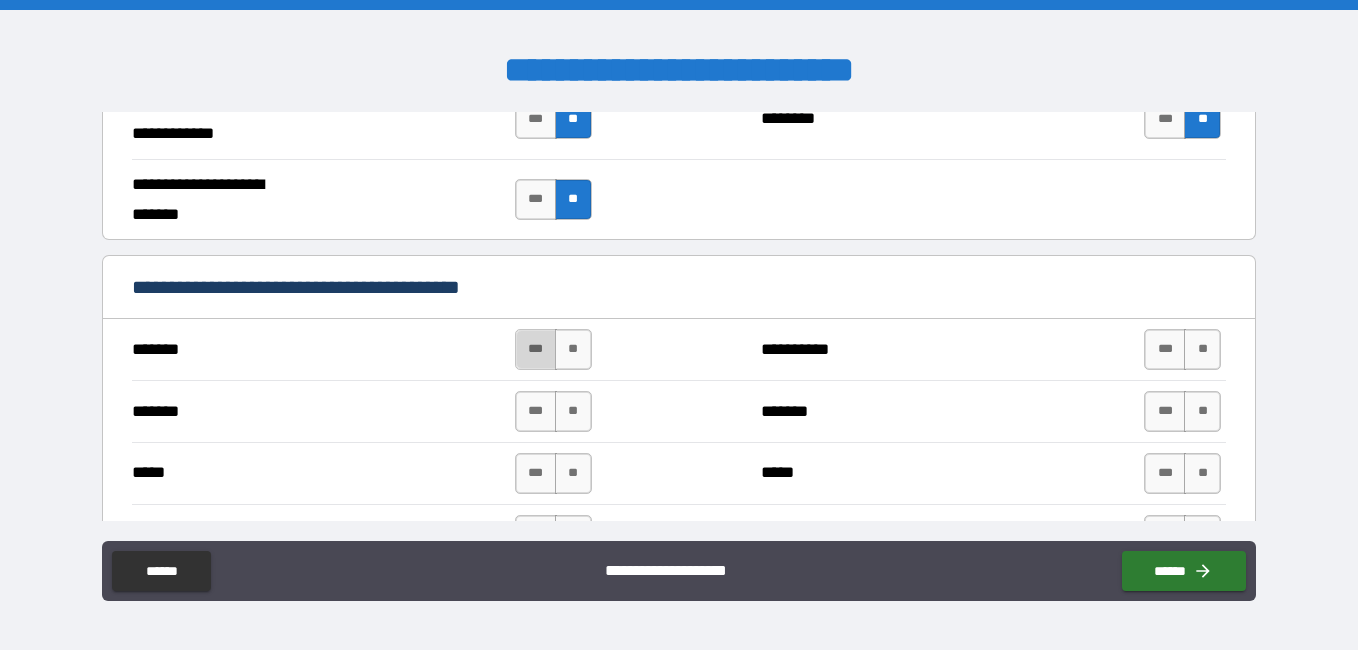 click on "***" at bounding box center [536, 349] 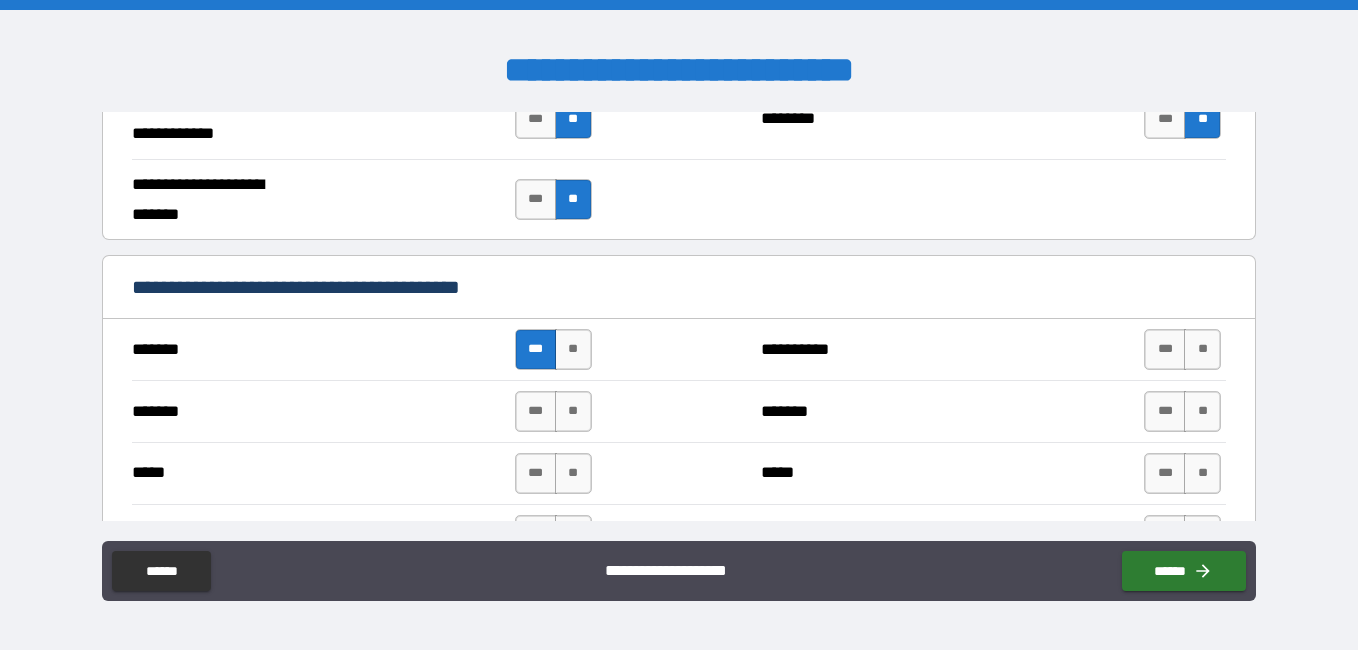 scroll, scrollTop: 1400, scrollLeft: 0, axis: vertical 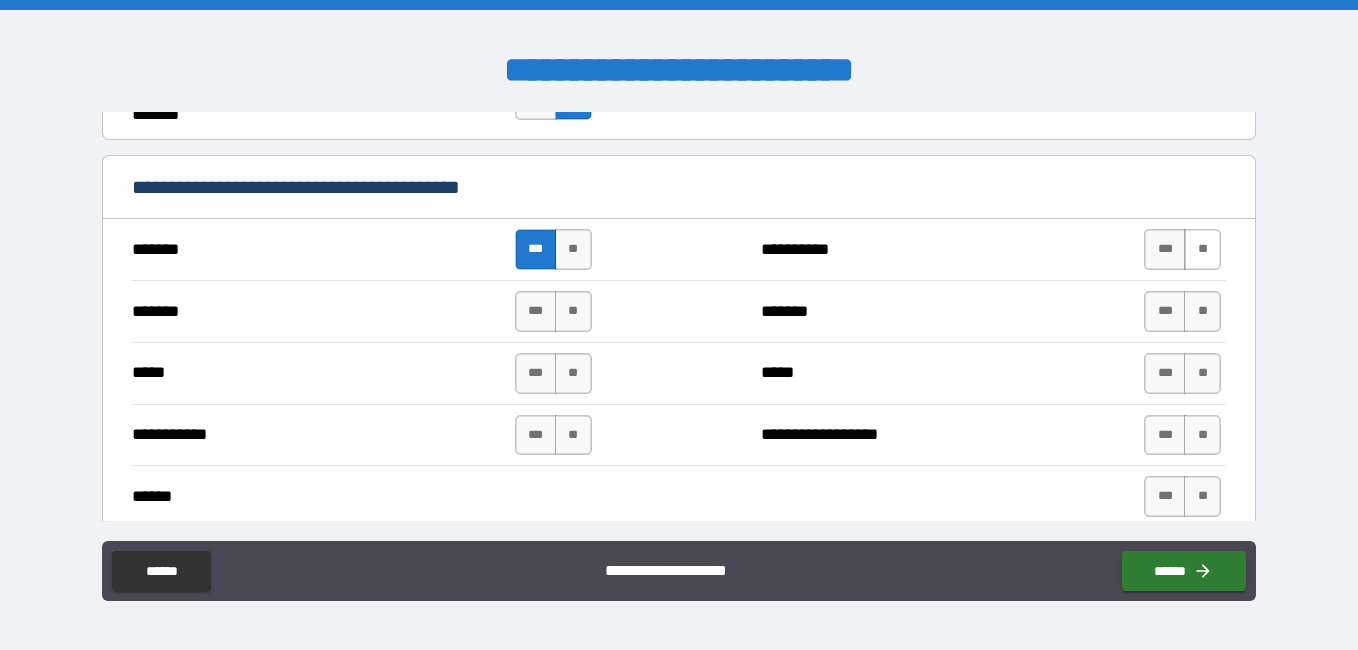 click on "**" at bounding box center [1202, 249] 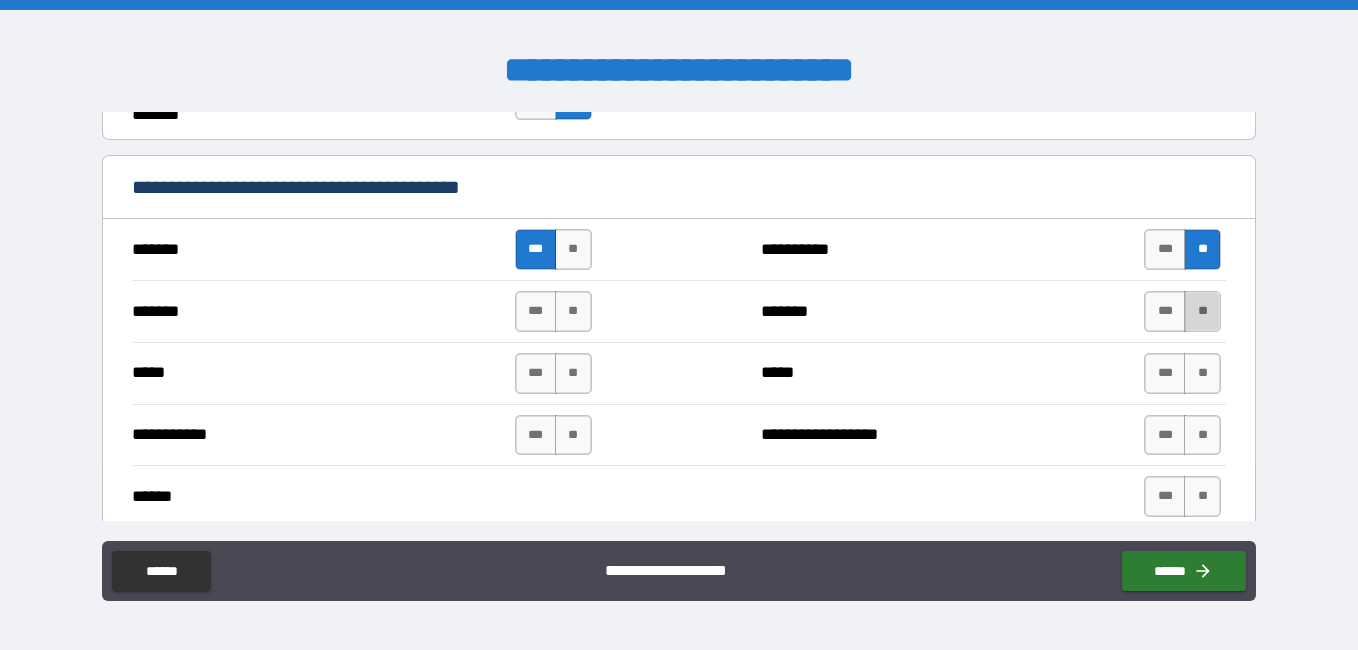 click on "**" at bounding box center (1202, 311) 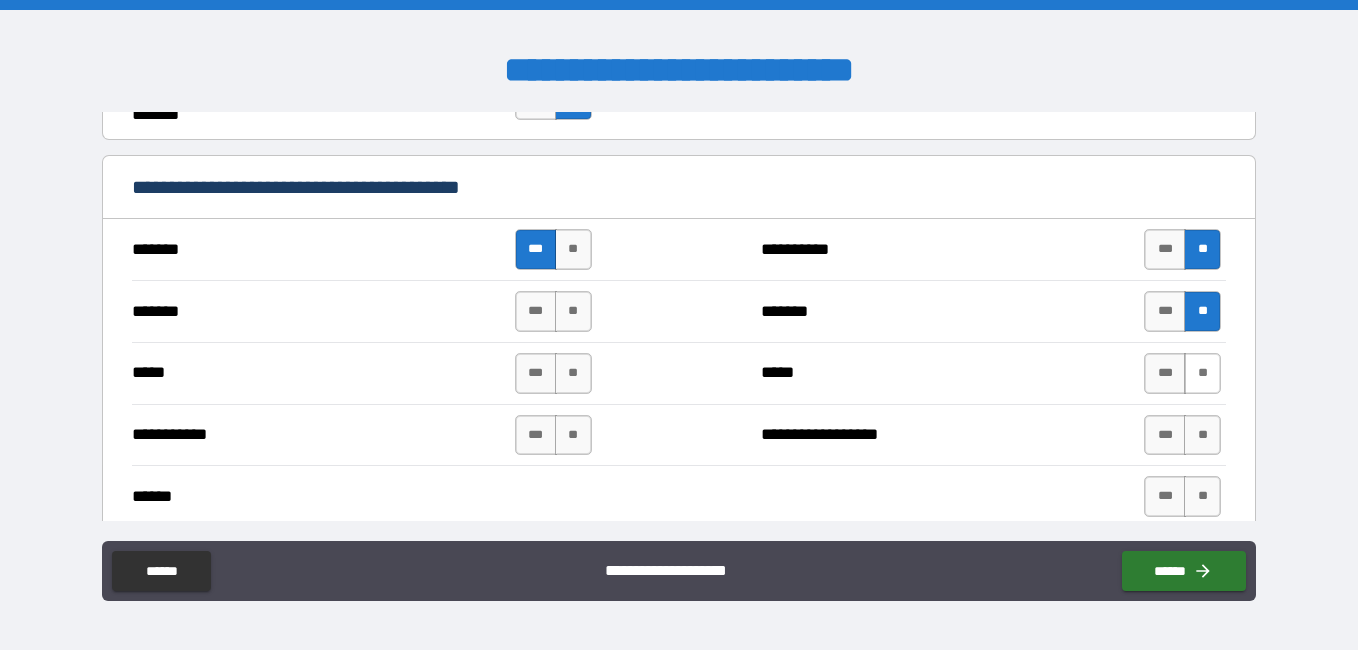 click on "**" at bounding box center [1202, 373] 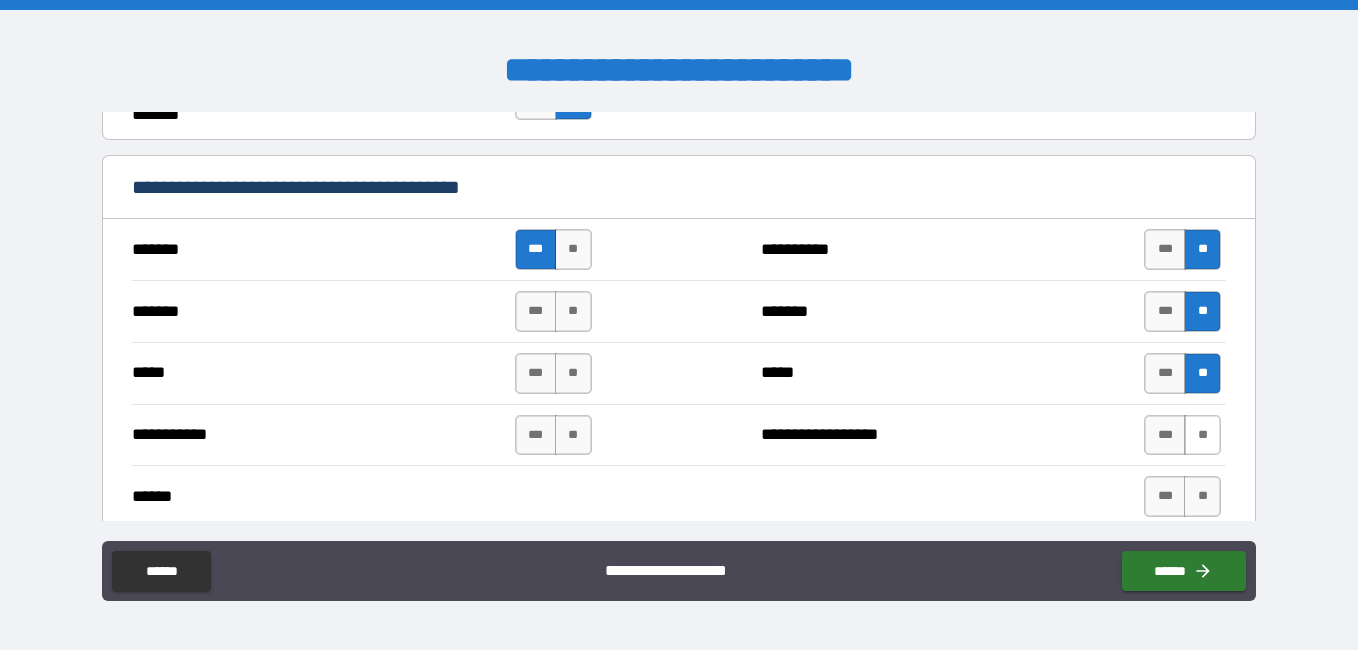 click on "**" at bounding box center (1202, 435) 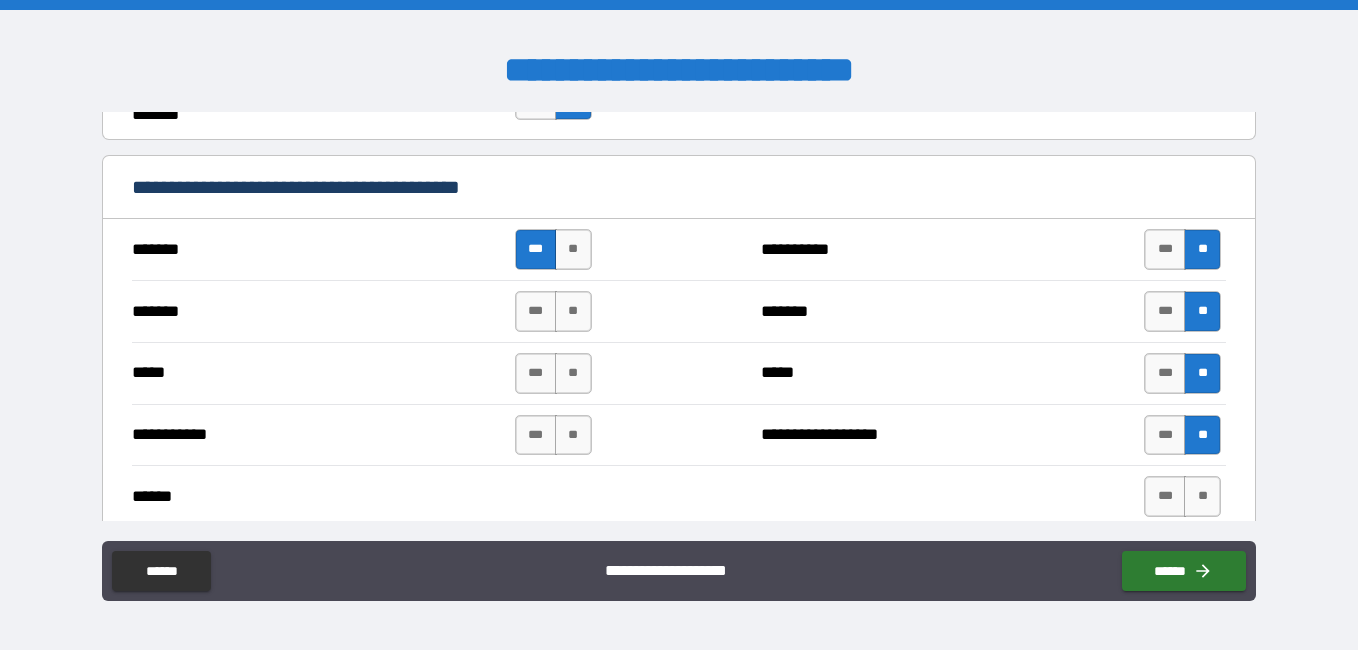 scroll, scrollTop: 1500, scrollLeft: 0, axis: vertical 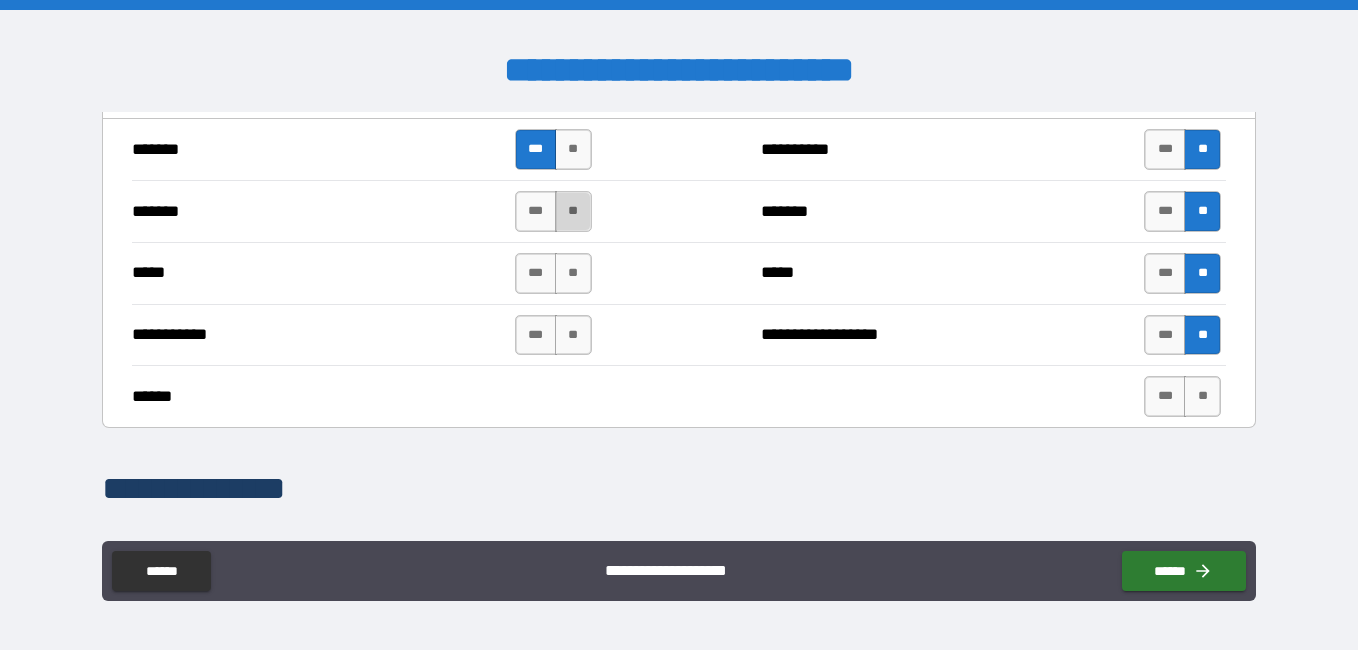 click on "**" at bounding box center [573, 211] 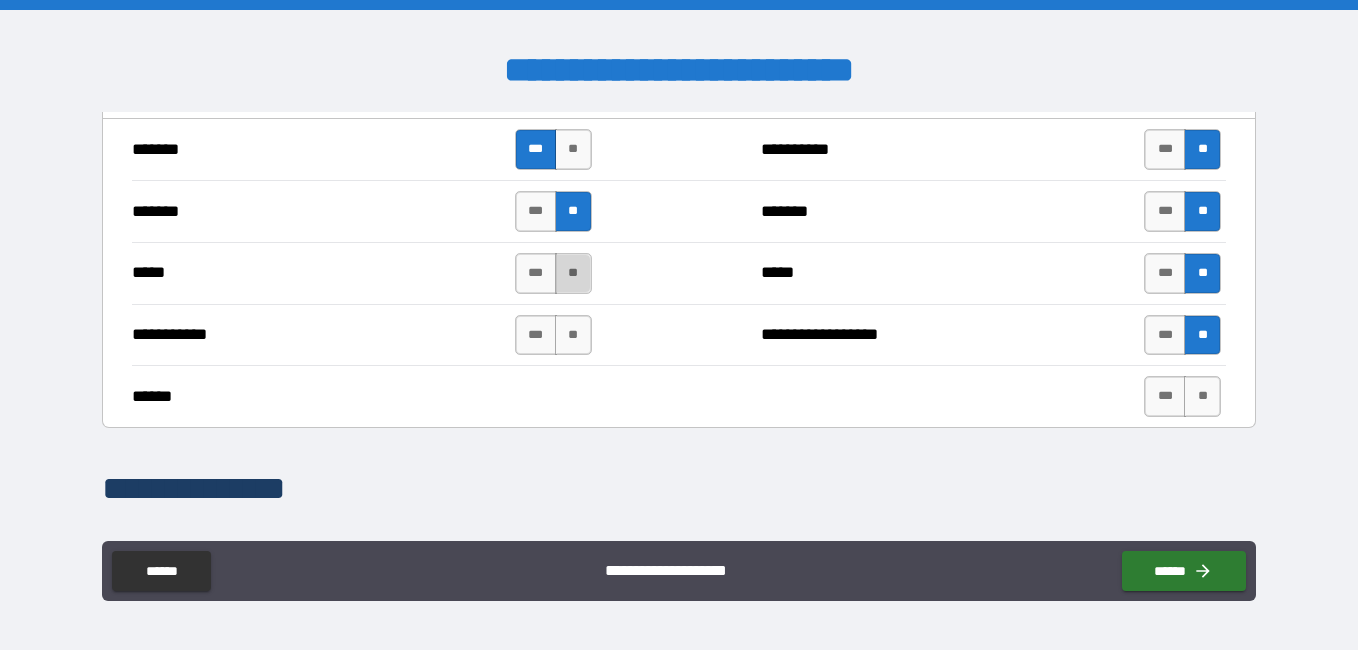 click on "**" at bounding box center [573, 273] 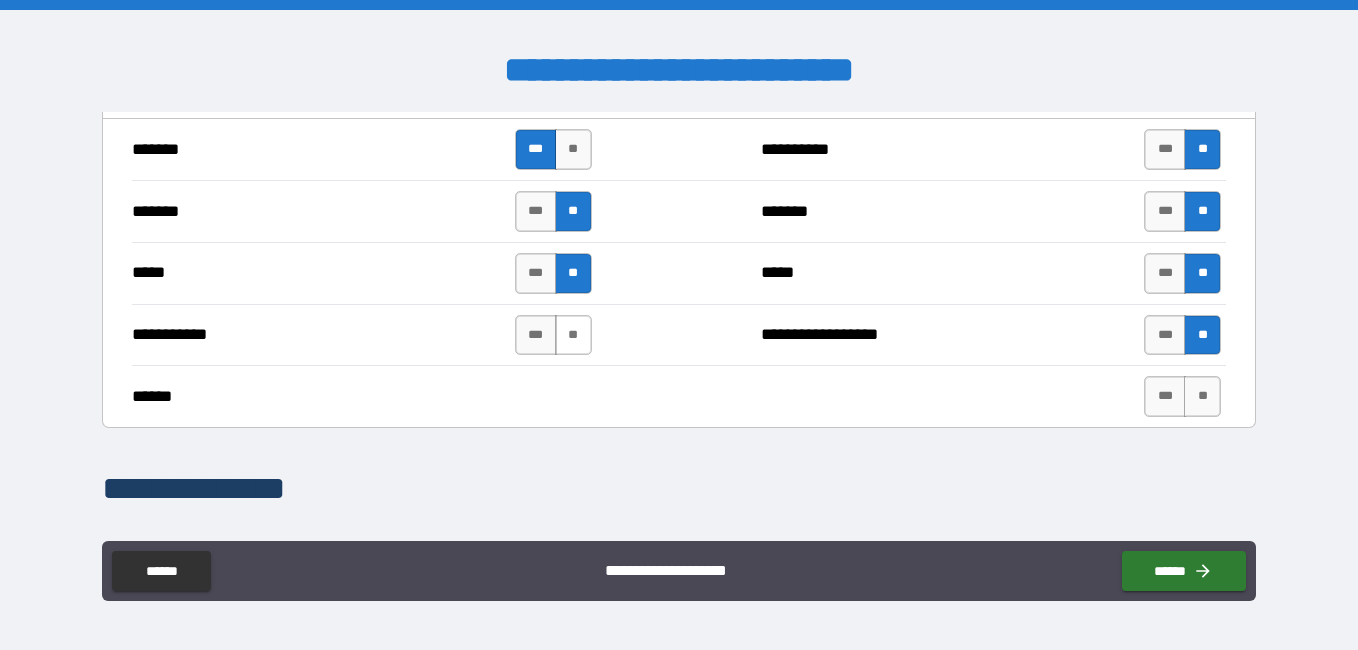 click on "**" at bounding box center [573, 335] 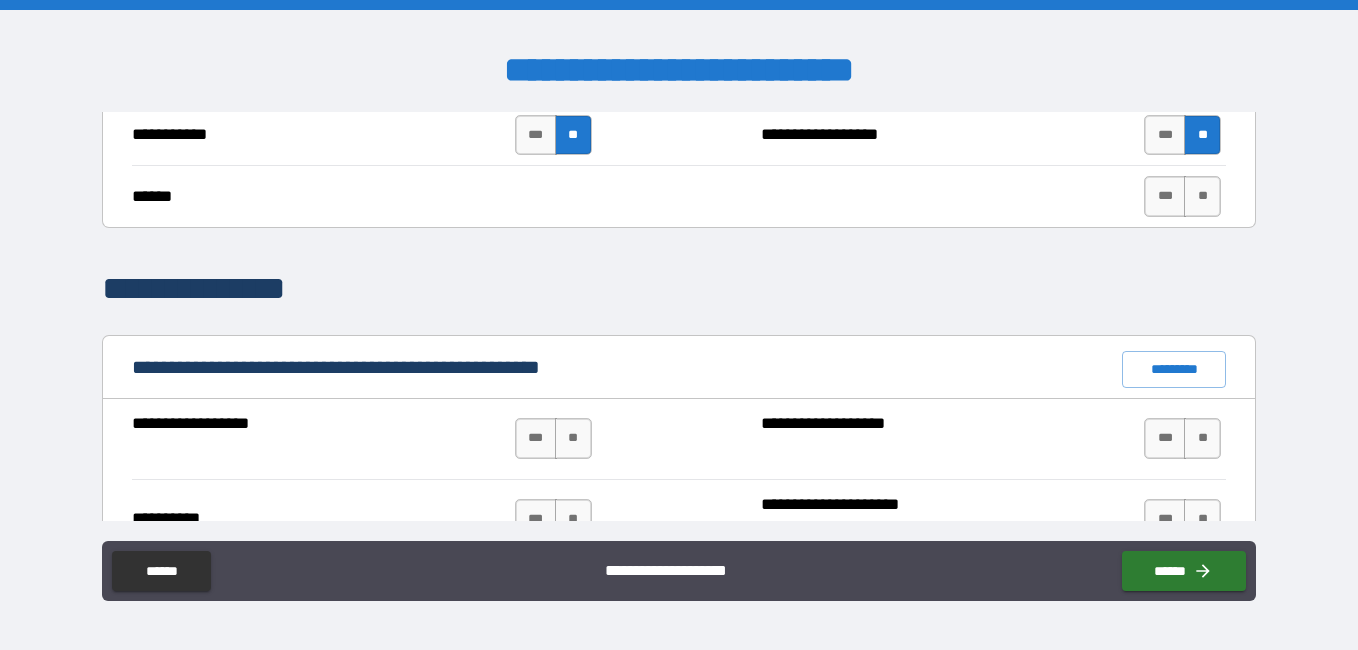 scroll, scrollTop: 1800, scrollLeft: 0, axis: vertical 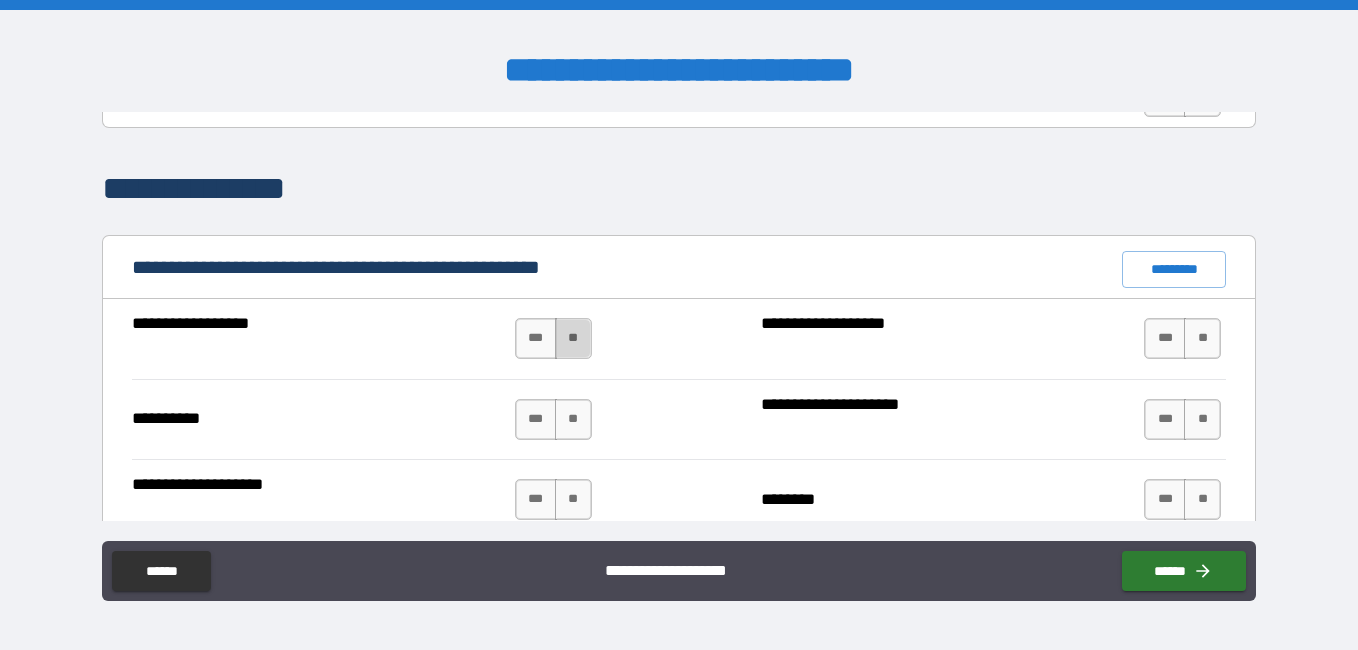 click on "**" at bounding box center [573, 338] 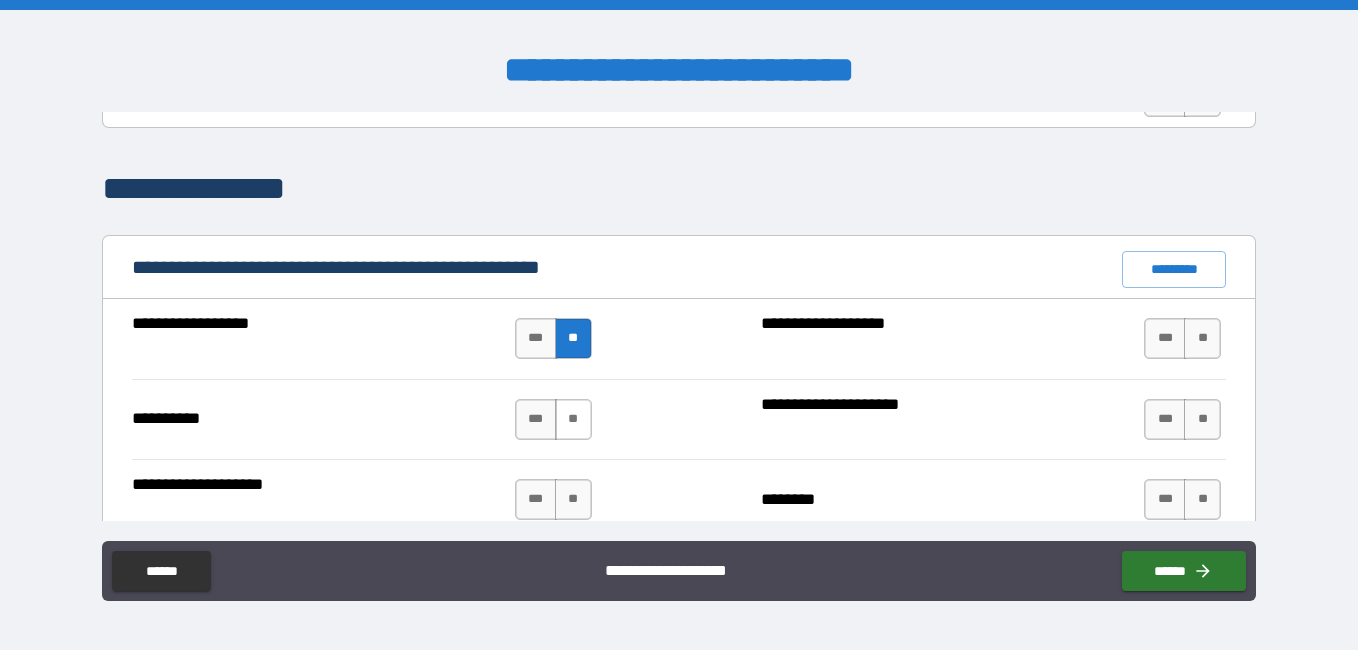 click on "**" at bounding box center (573, 419) 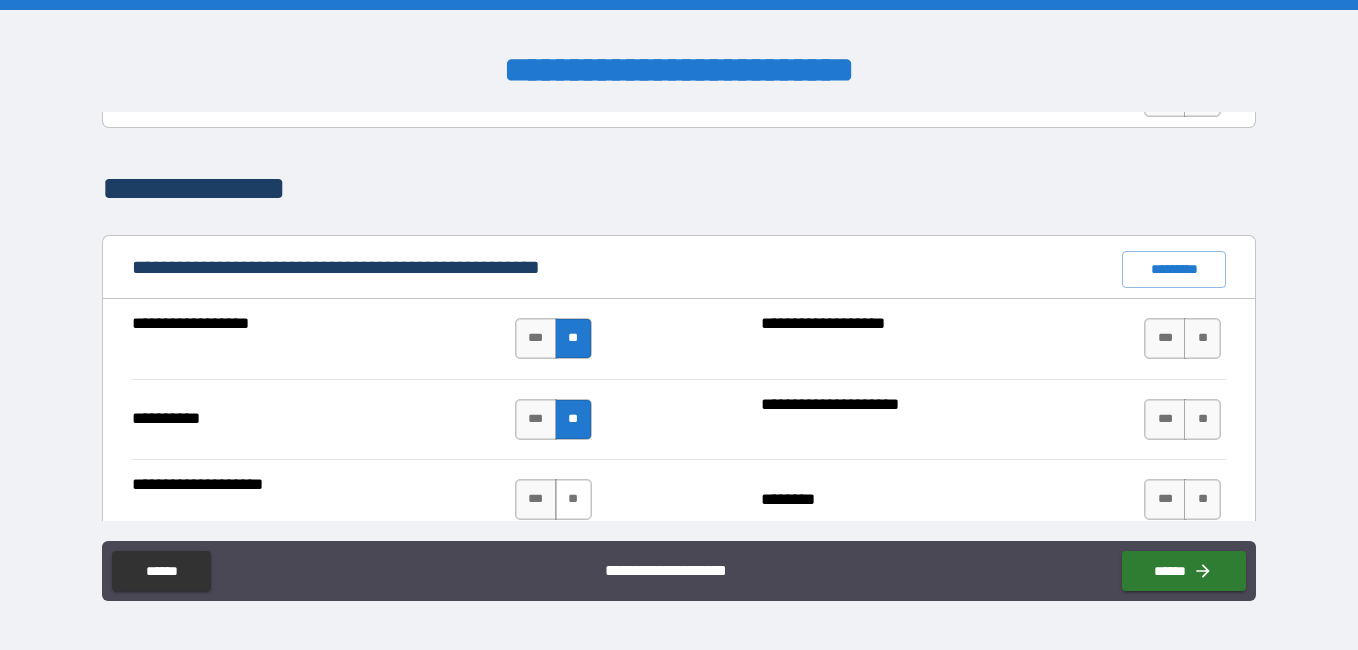 click on "**" at bounding box center [573, 499] 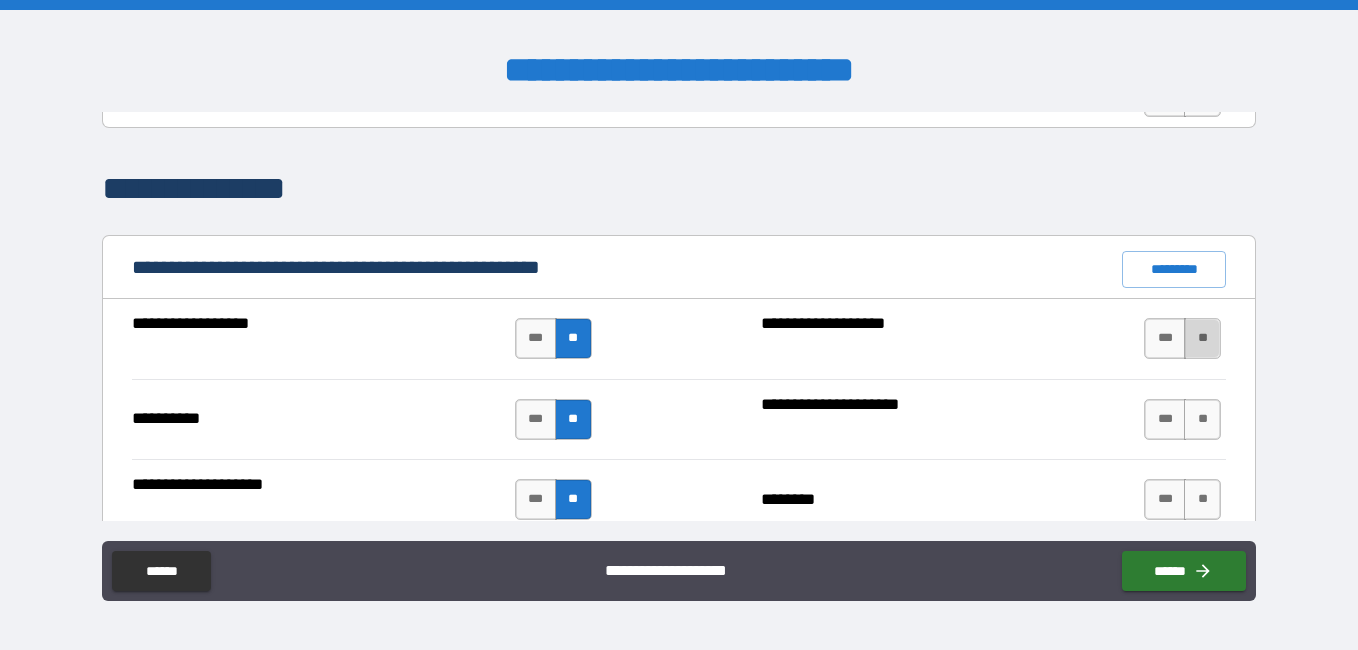drag, startPoint x: 1198, startPoint y: 321, endPoint x: 1194, endPoint y: 338, distance: 17.464249 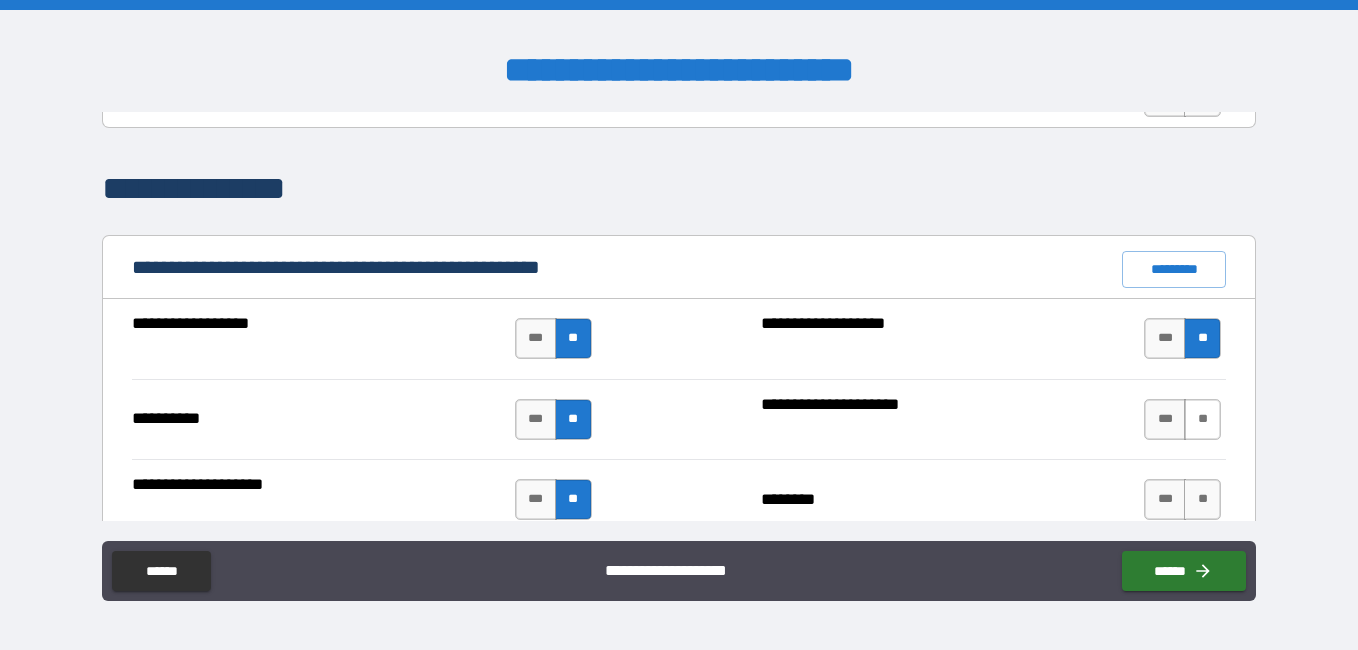 click on "**" at bounding box center (1202, 419) 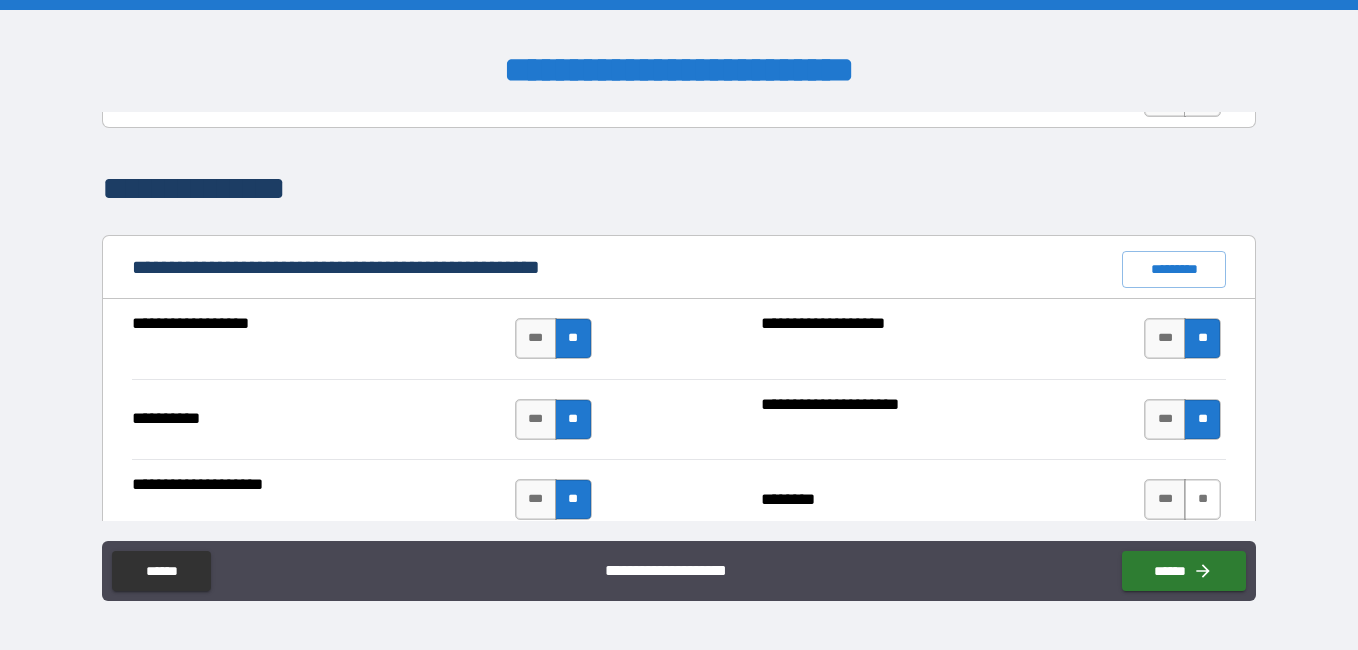 click on "**" at bounding box center [1202, 499] 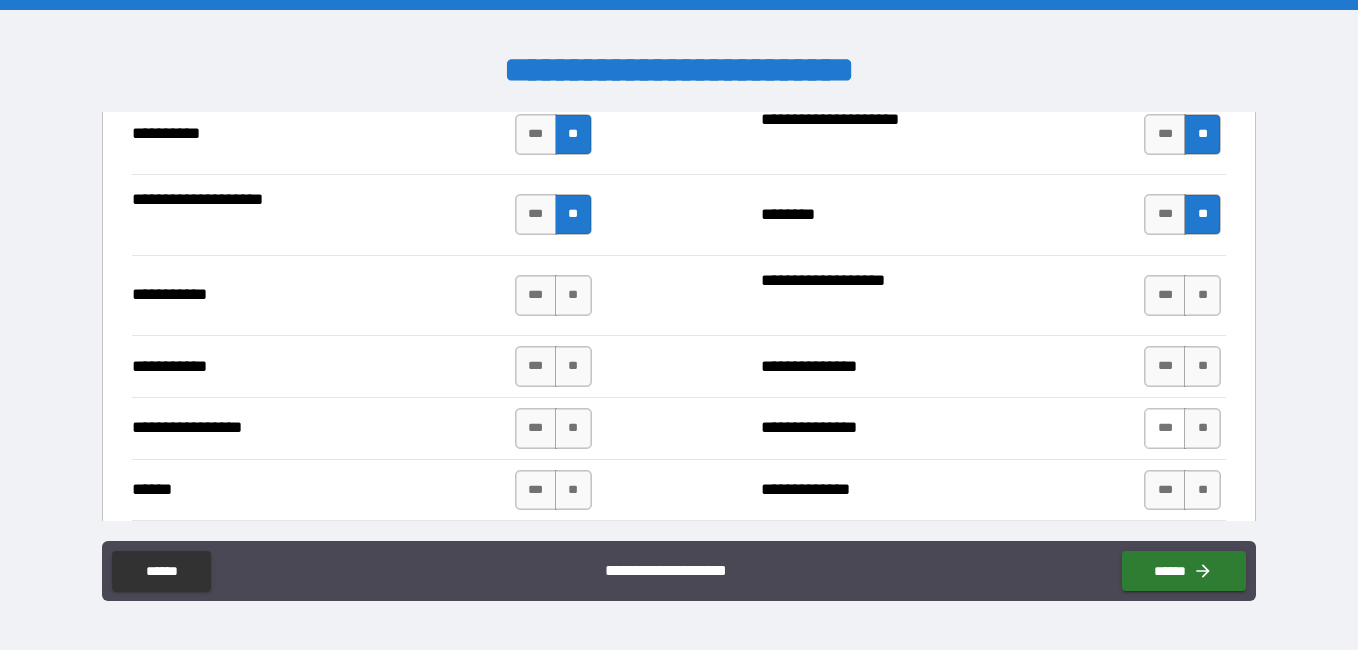 scroll, scrollTop: 2100, scrollLeft: 0, axis: vertical 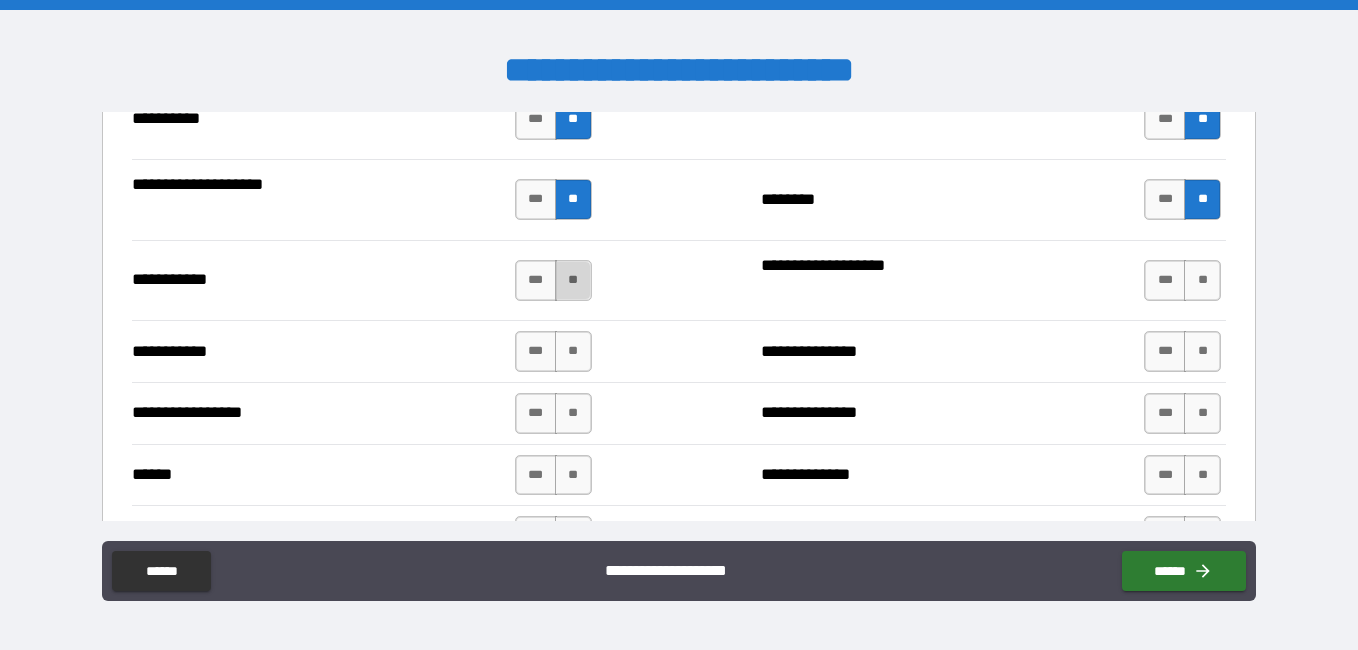click on "**" at bounding box center (573, 280) 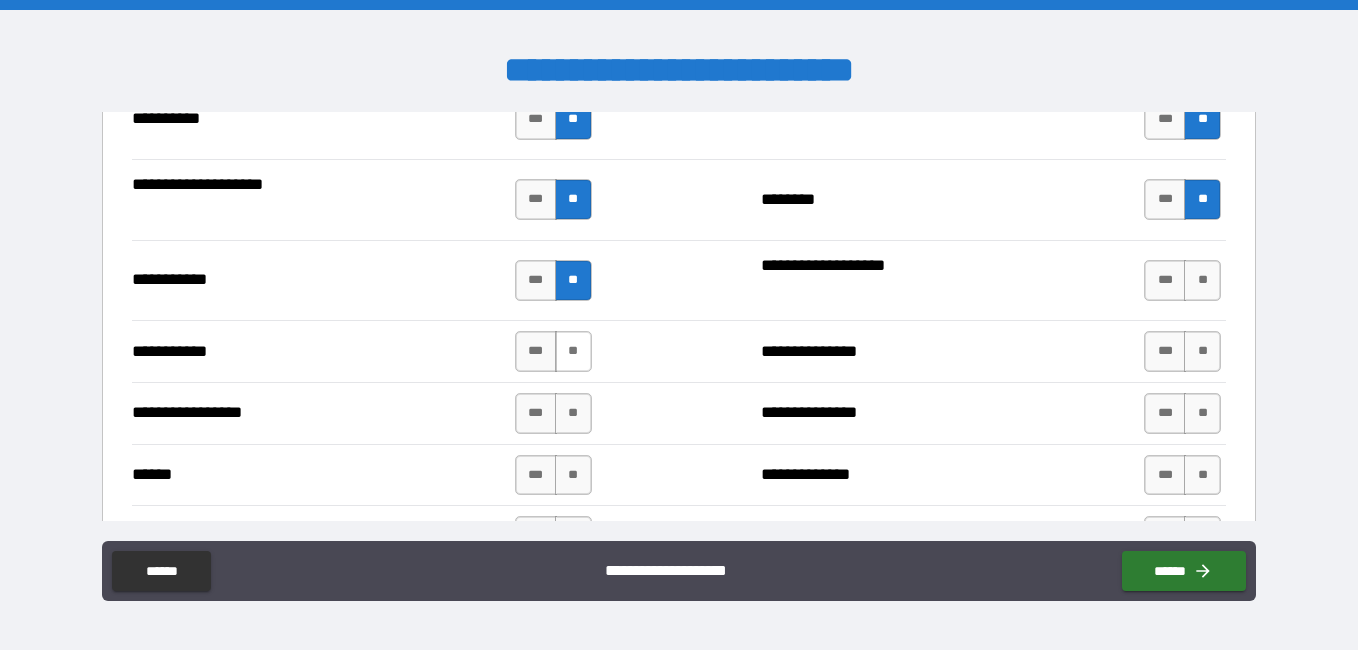 click on "**" at bounding box center [573, 351] 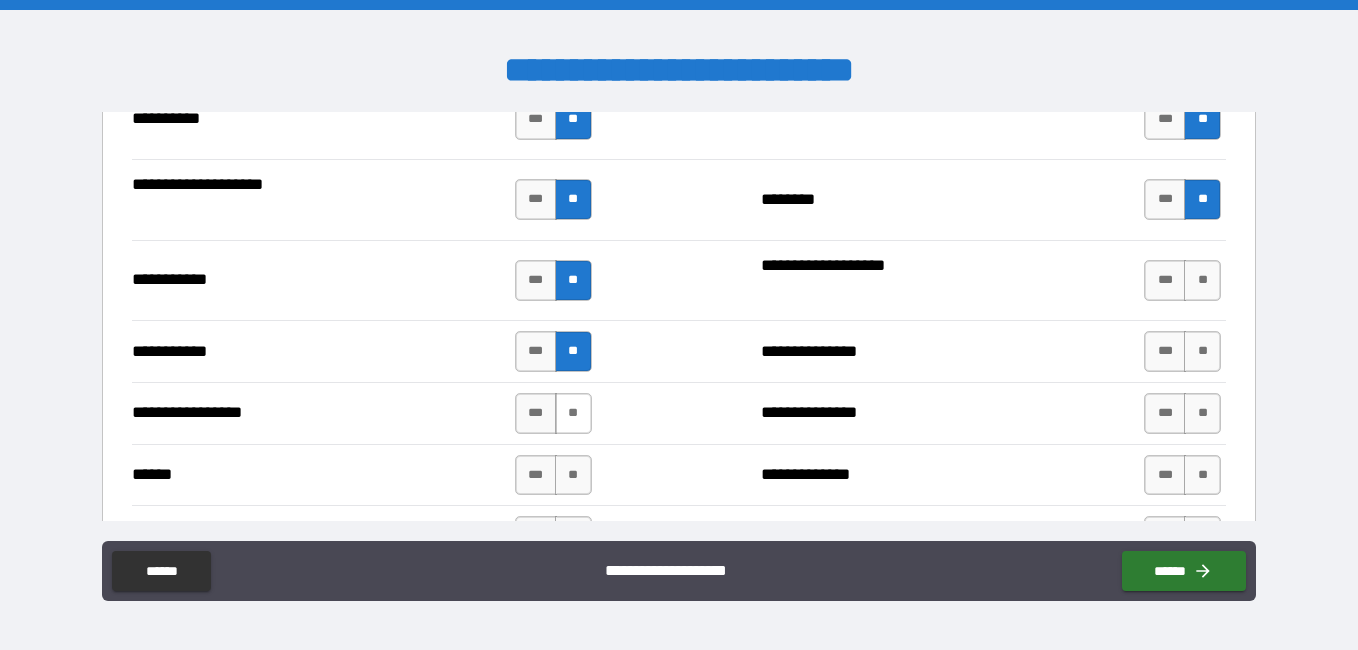 click on "**" at bounding box center [573, 413] 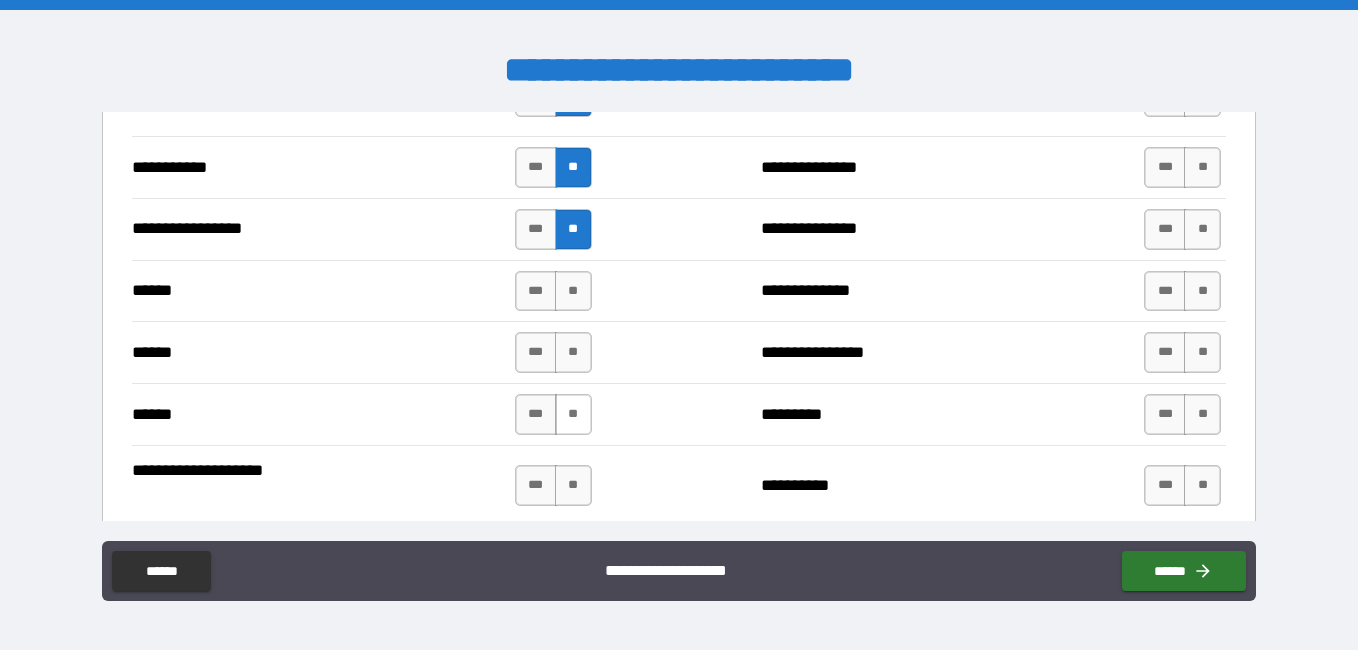 scroll, scrollTop: 2300, scrollLeft: 0, axis: vertical 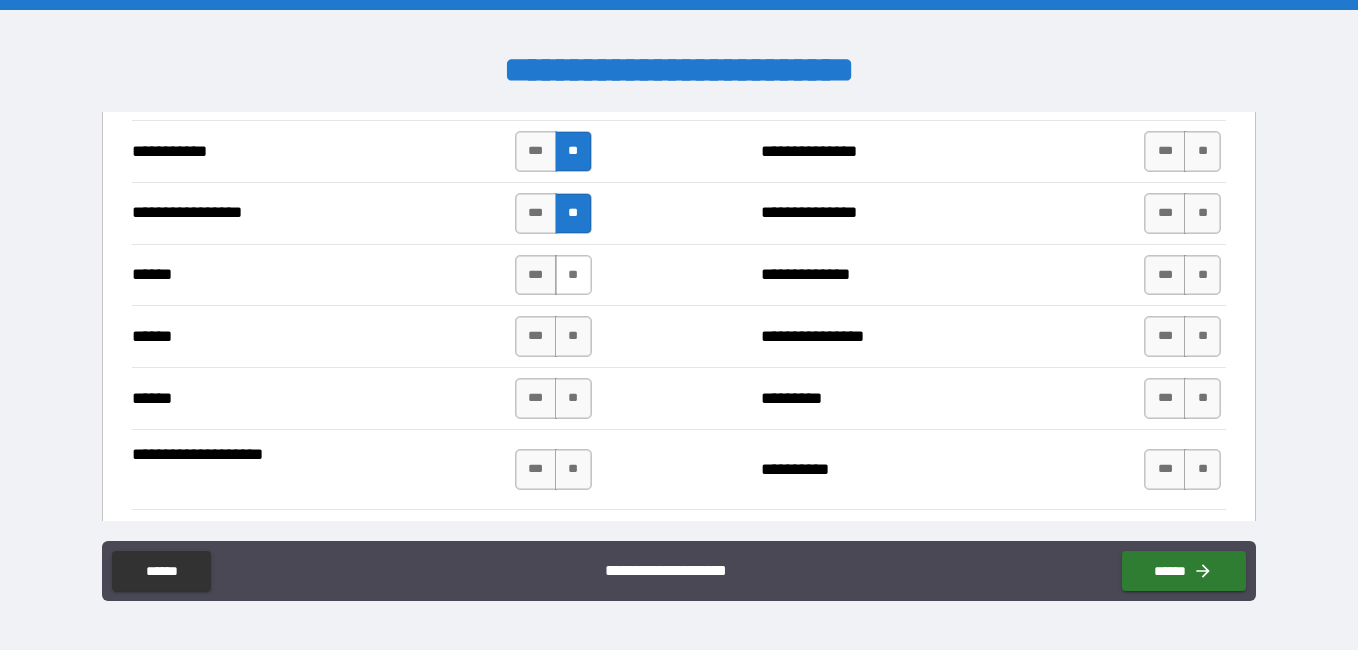 click on "**" at bounding box center [573, 275] 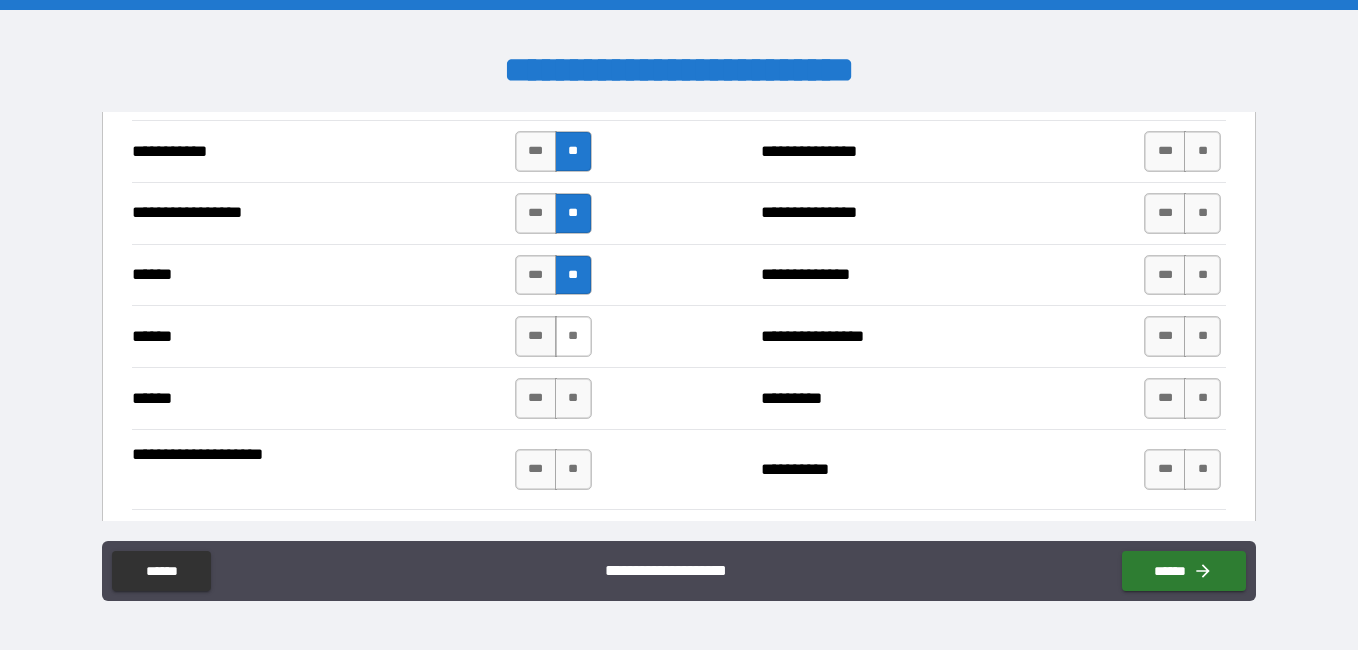 click on "**" at bounding box center [573, 336] 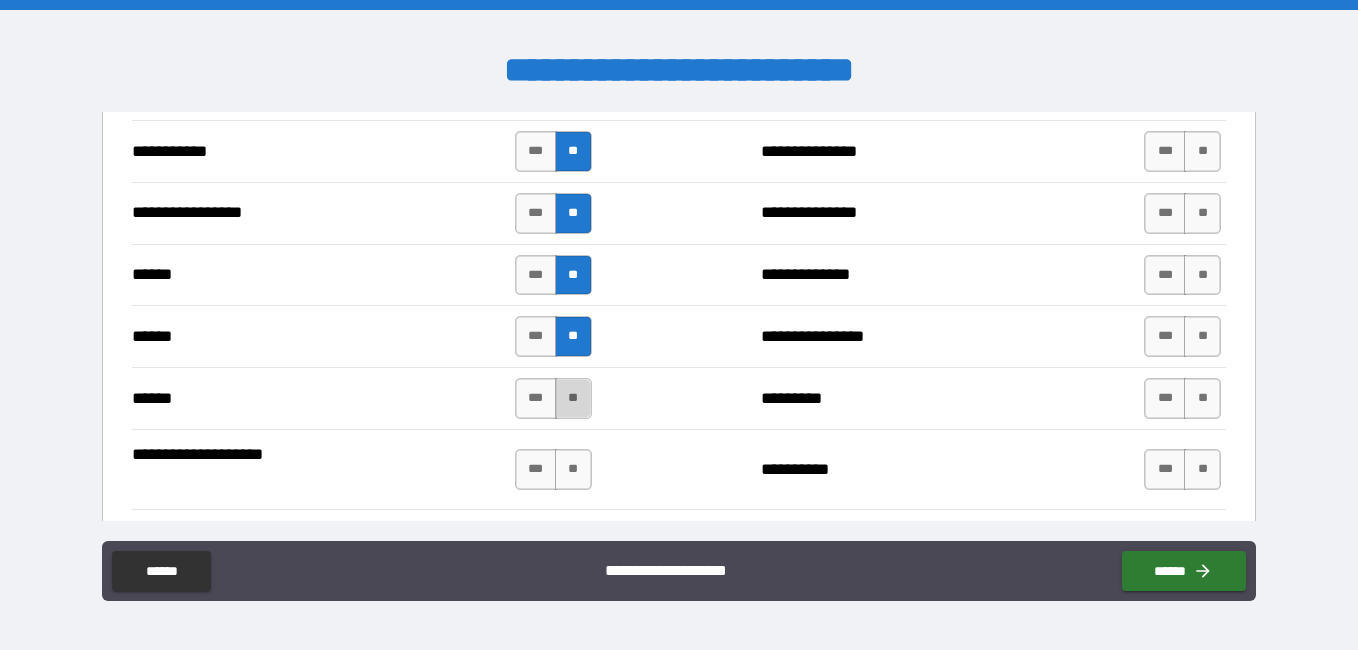 click on "**" at bounding box center [573, 398] 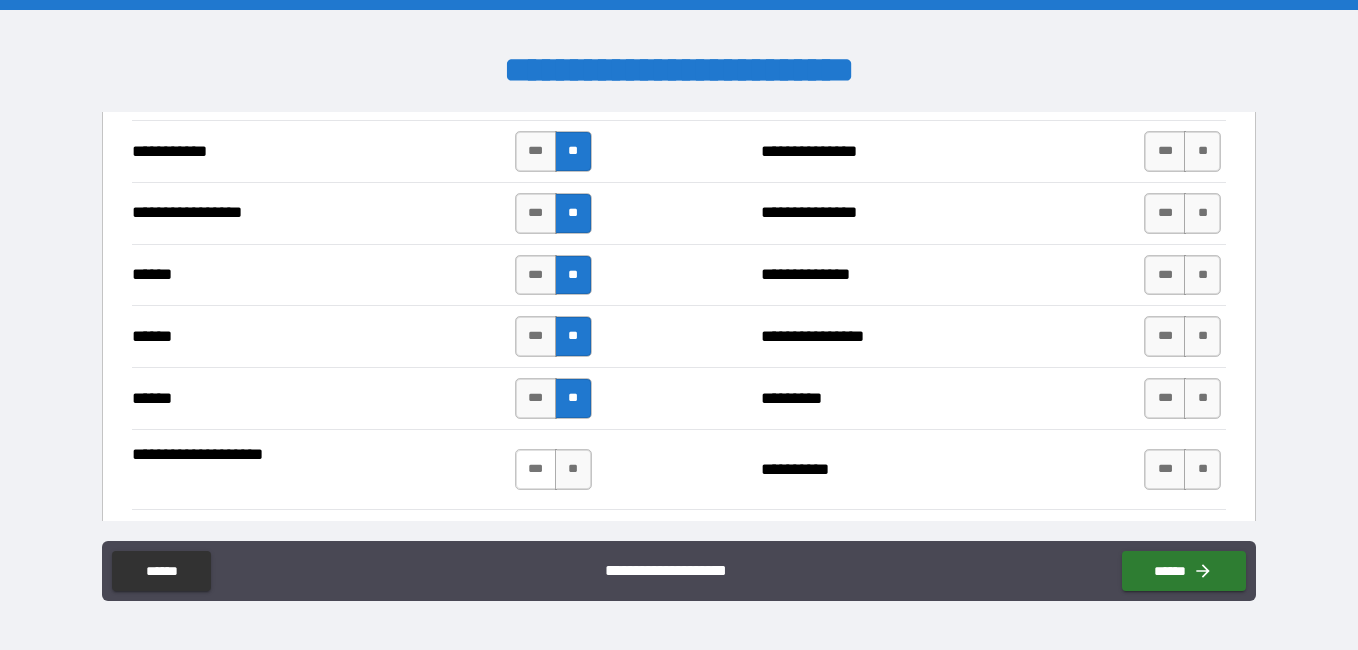 drag, startPoint x: 523, startPoint y: 468, endPoint x: 576, endPoint y: 450, distance: 55.97321 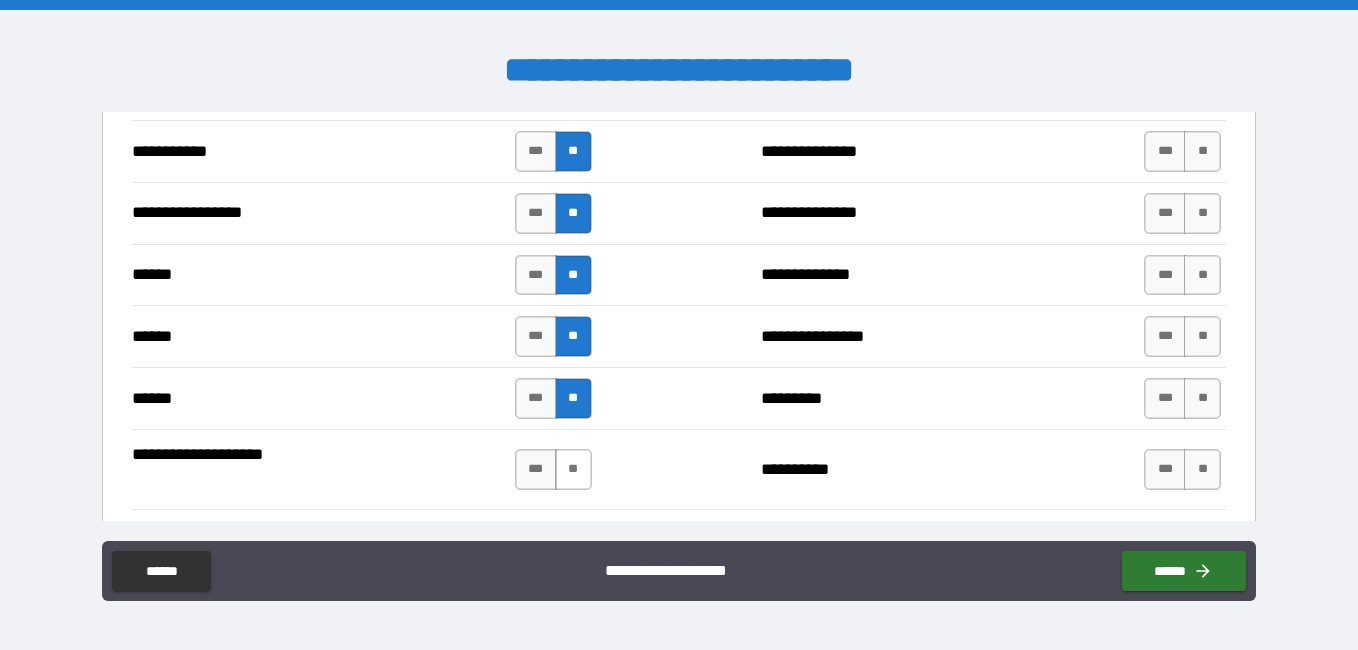 click on "***" at bounding box center (536, 469) 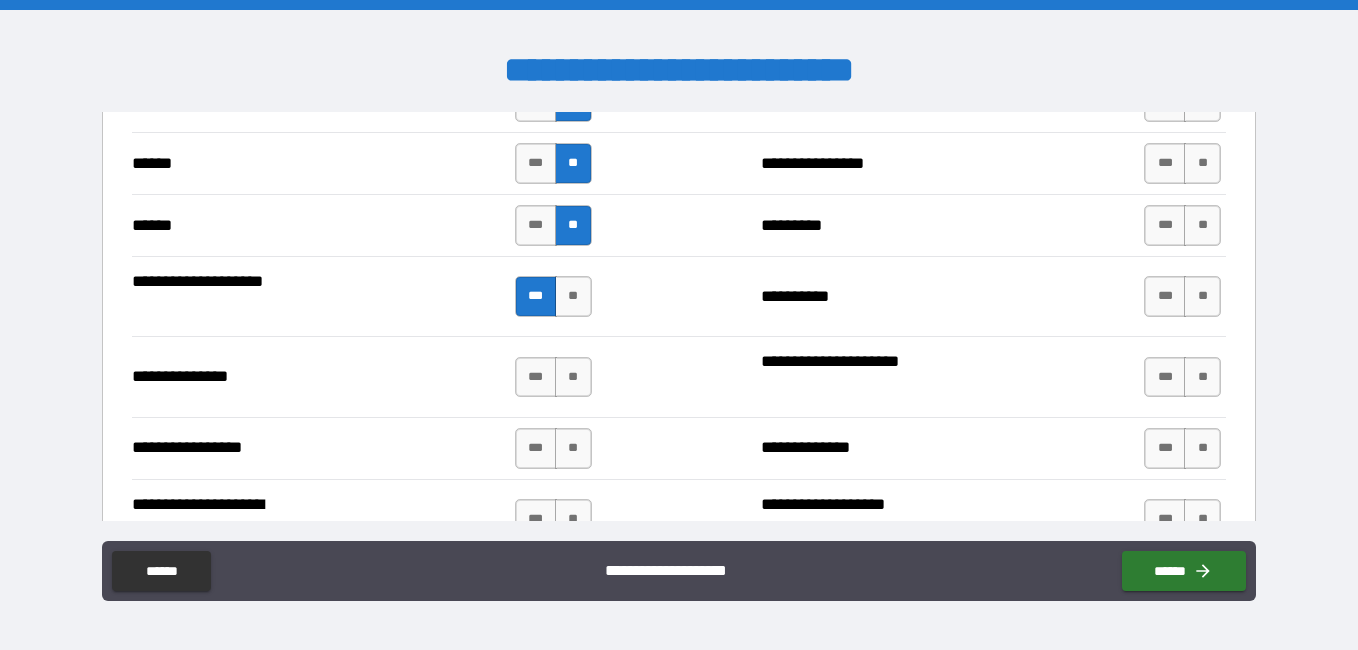 scroll, scrollTop: 2500, scrollLeft: 0, axis: vertical 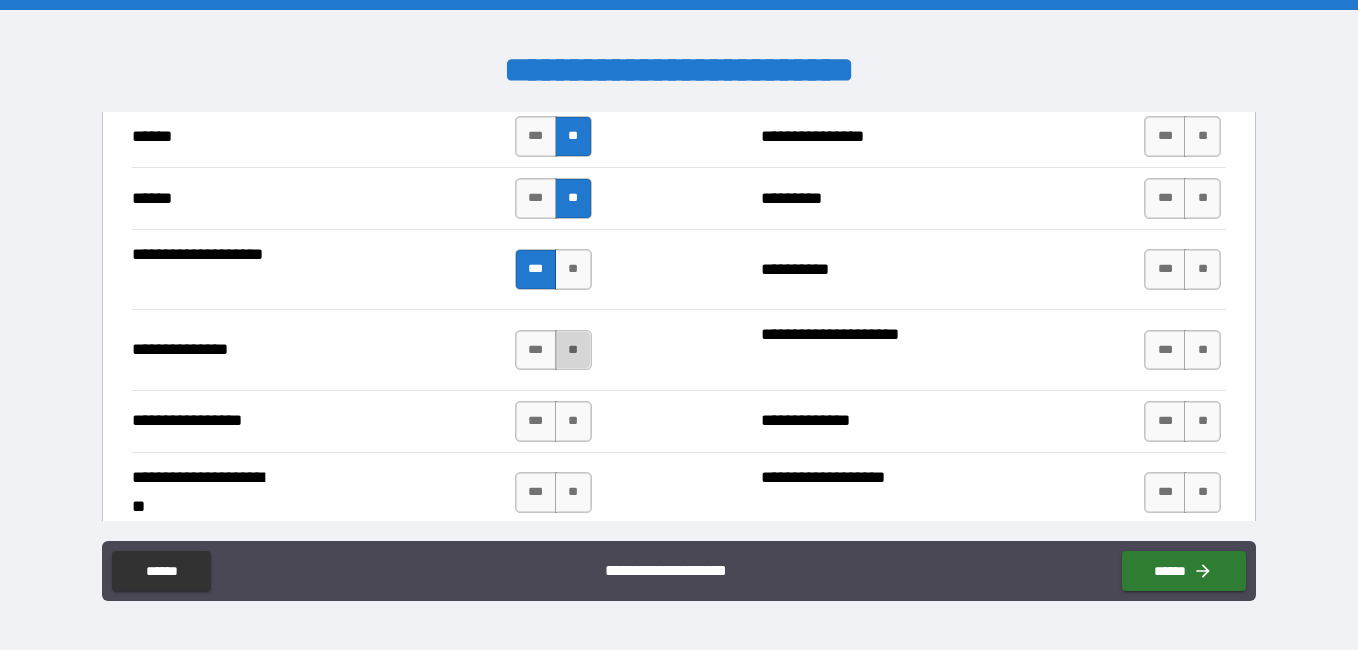 click on "**" at bounding box center [573, 350] 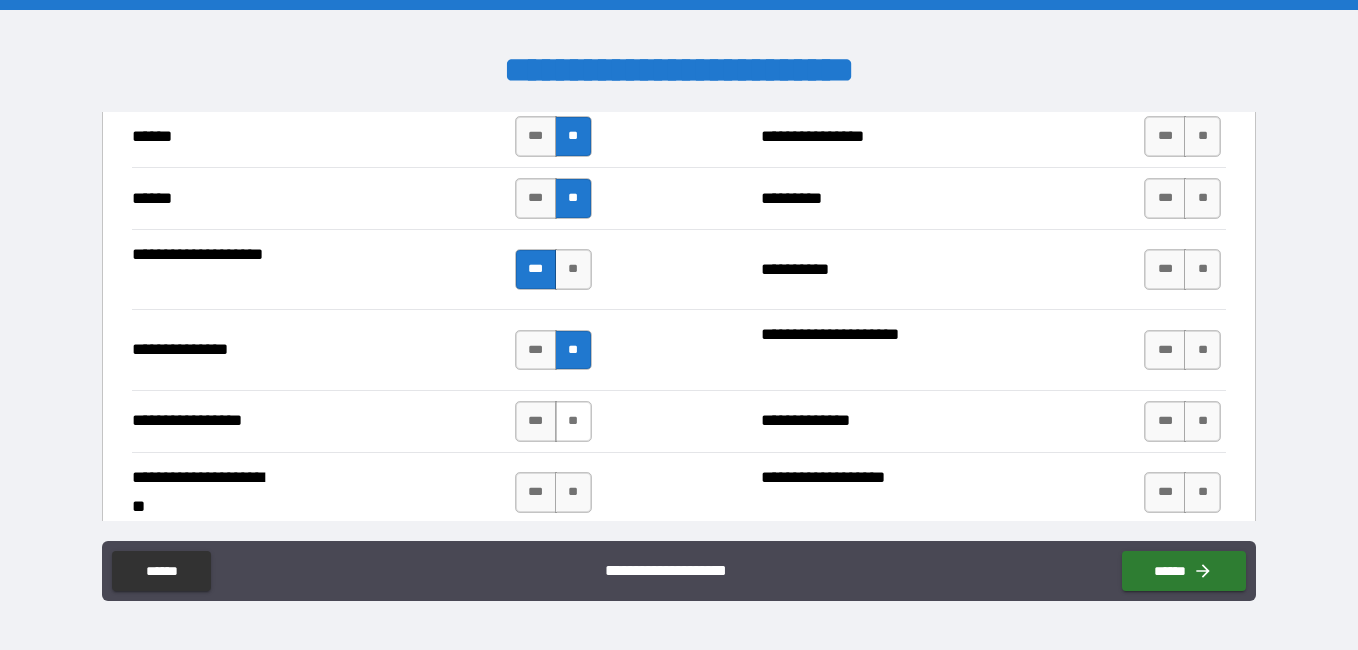 click on "**" at bounding box center [573, 421] 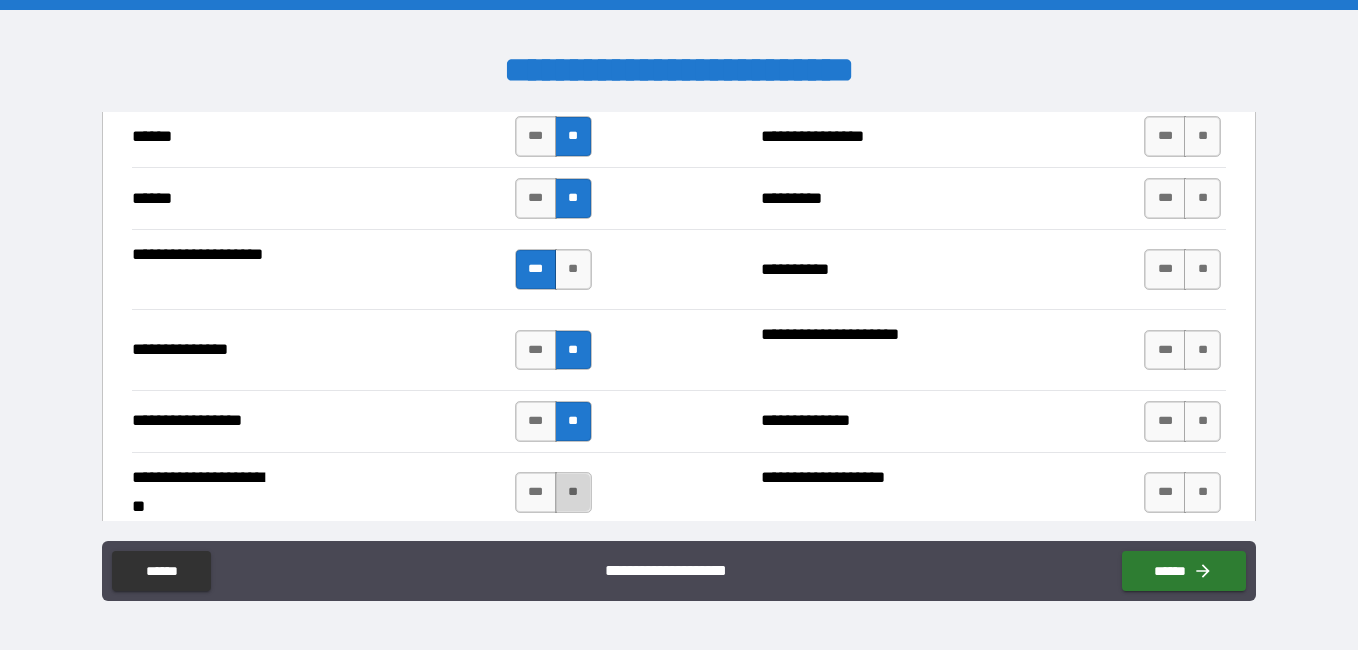 click on "**" at bounding box center (573, 492) 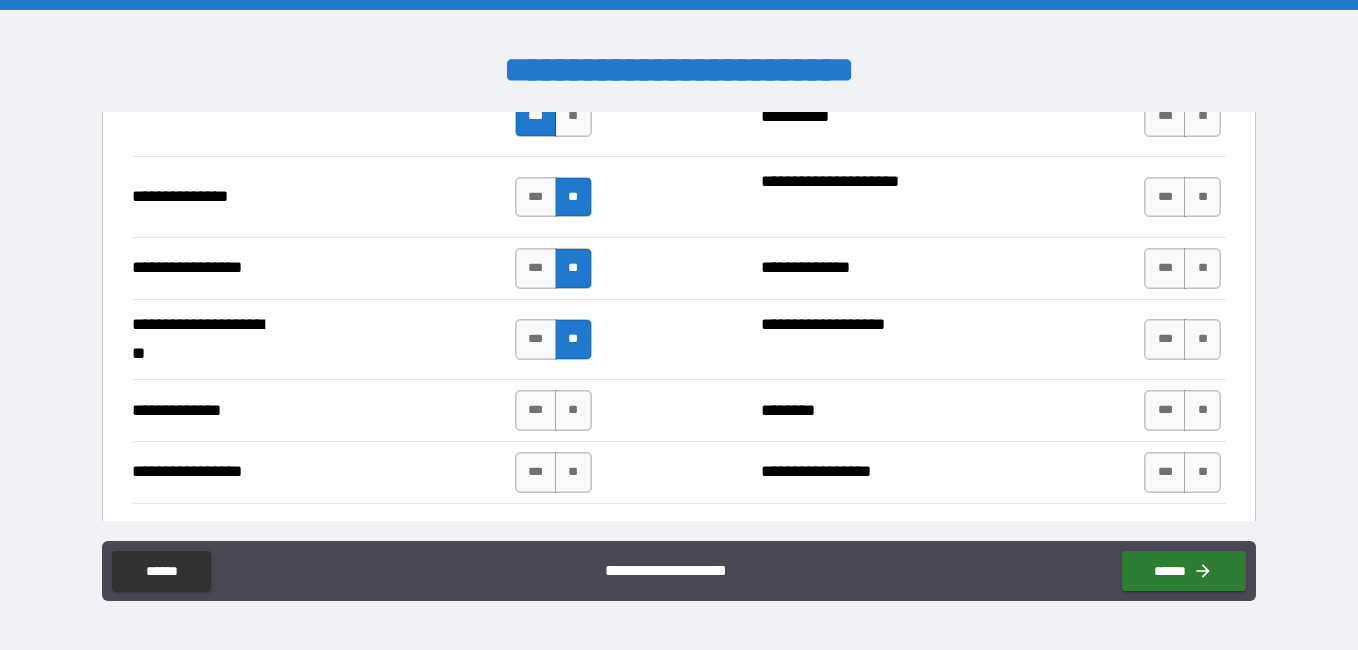 scroll, scrollTop: 2700, scrollLeft: 0, axis: vertical 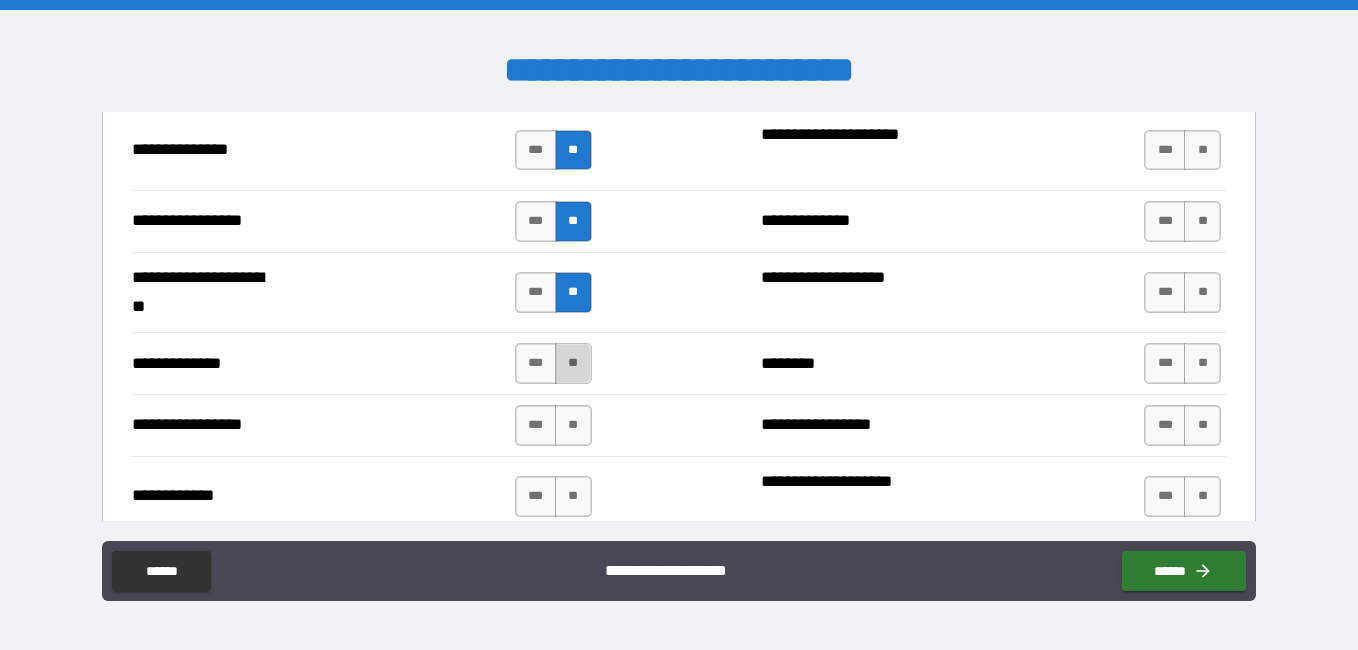 click on "**" at bounding box center [573, 363] 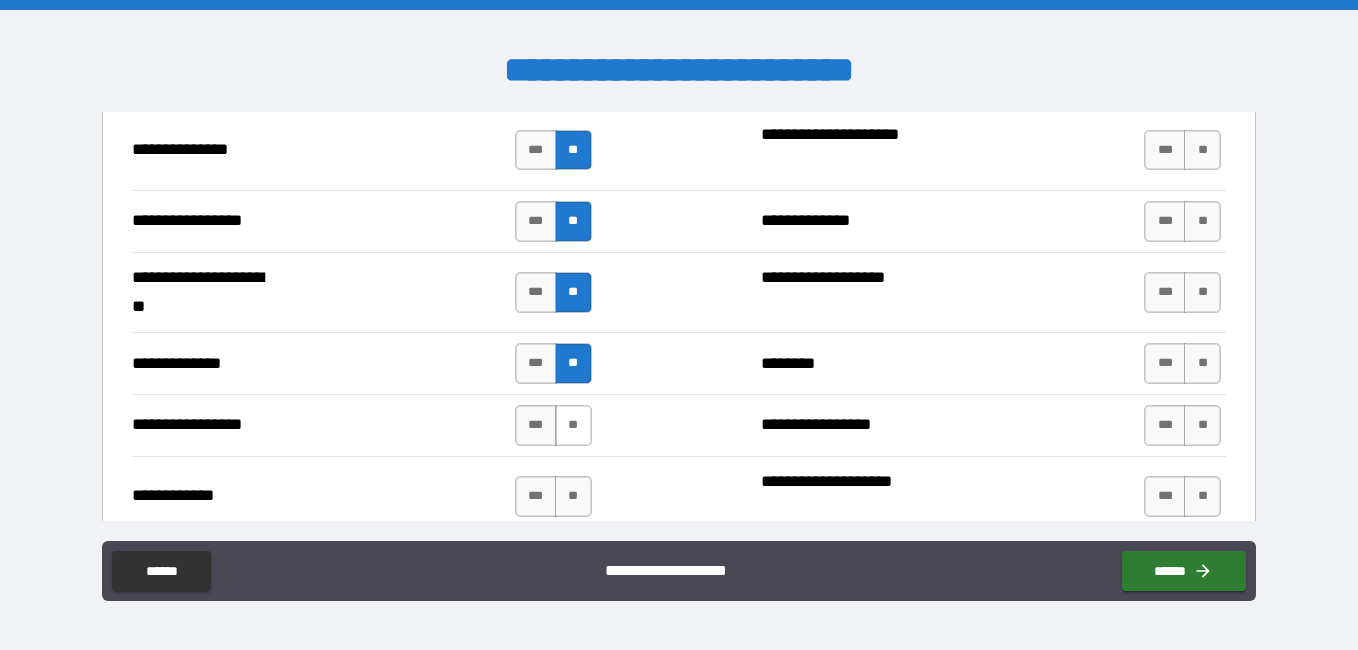 click on "**" at bounding box center (573, 425) 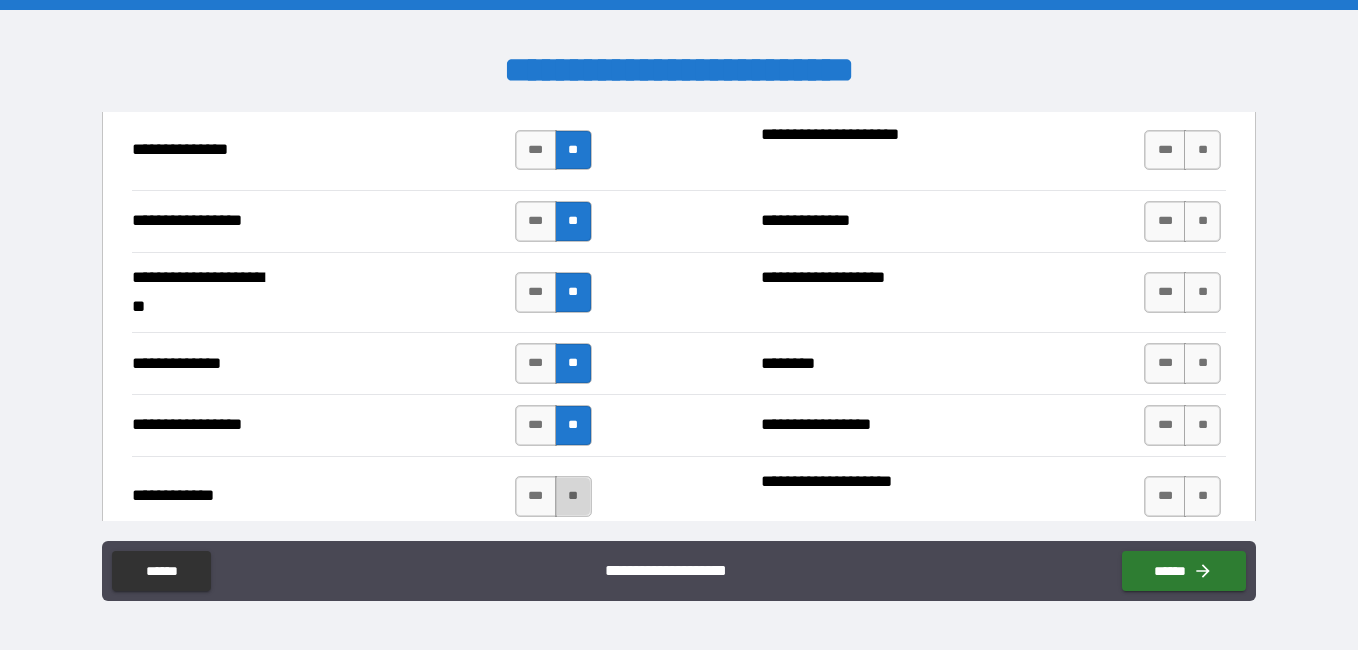 click on "**" at bounding box center (573, 496) 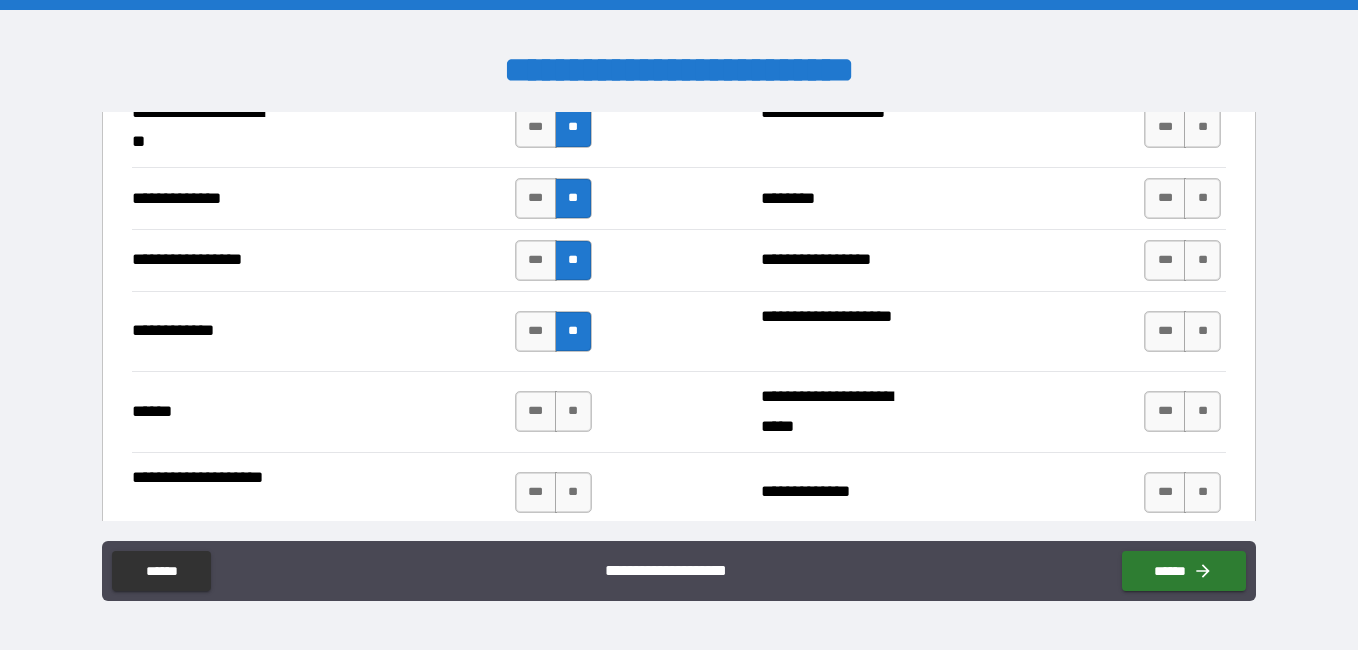 scroll, scrollTop: 2900, scrollLeft: 0, axis: vertical 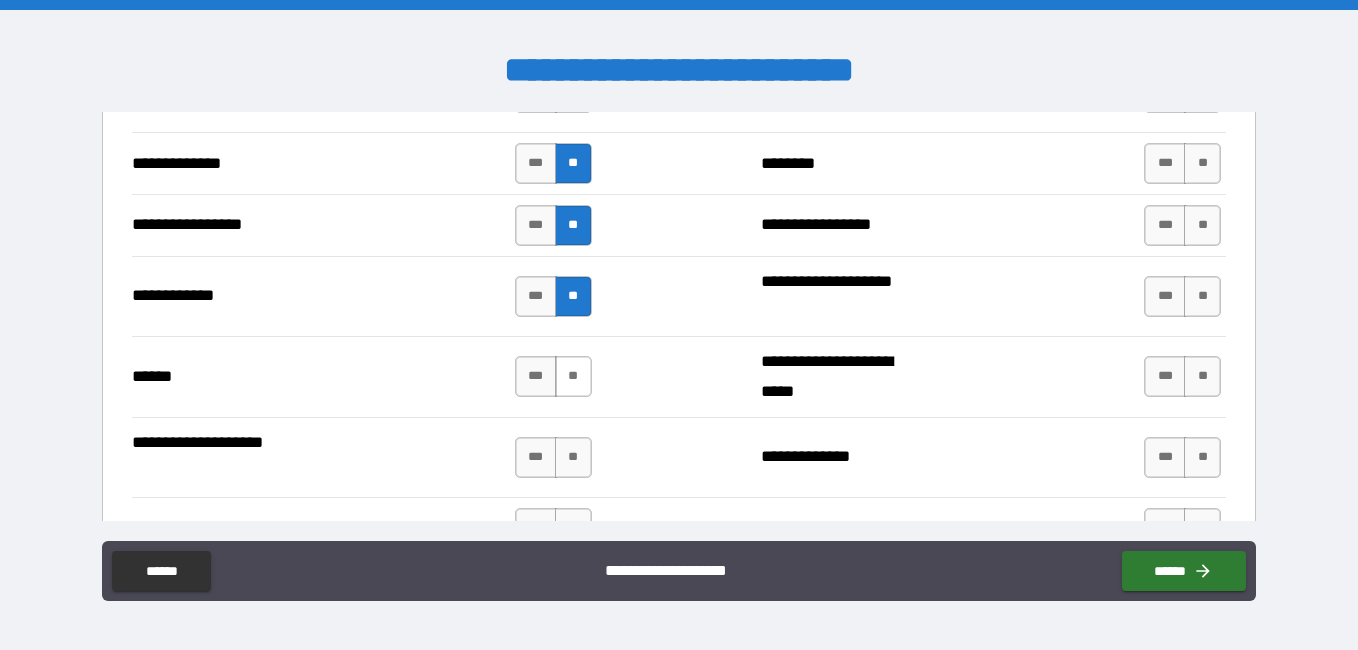 click on "**" at bounding box center (573, 376) 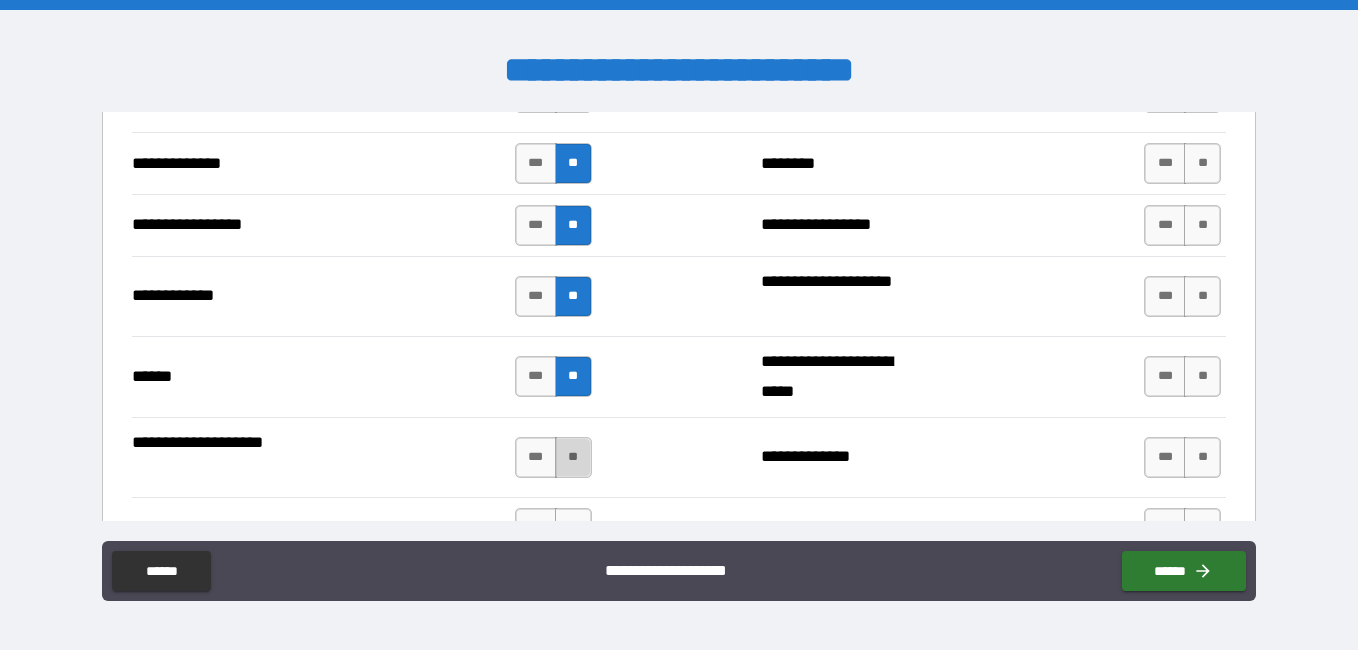 click on "**" at bounding box center (573, 457) 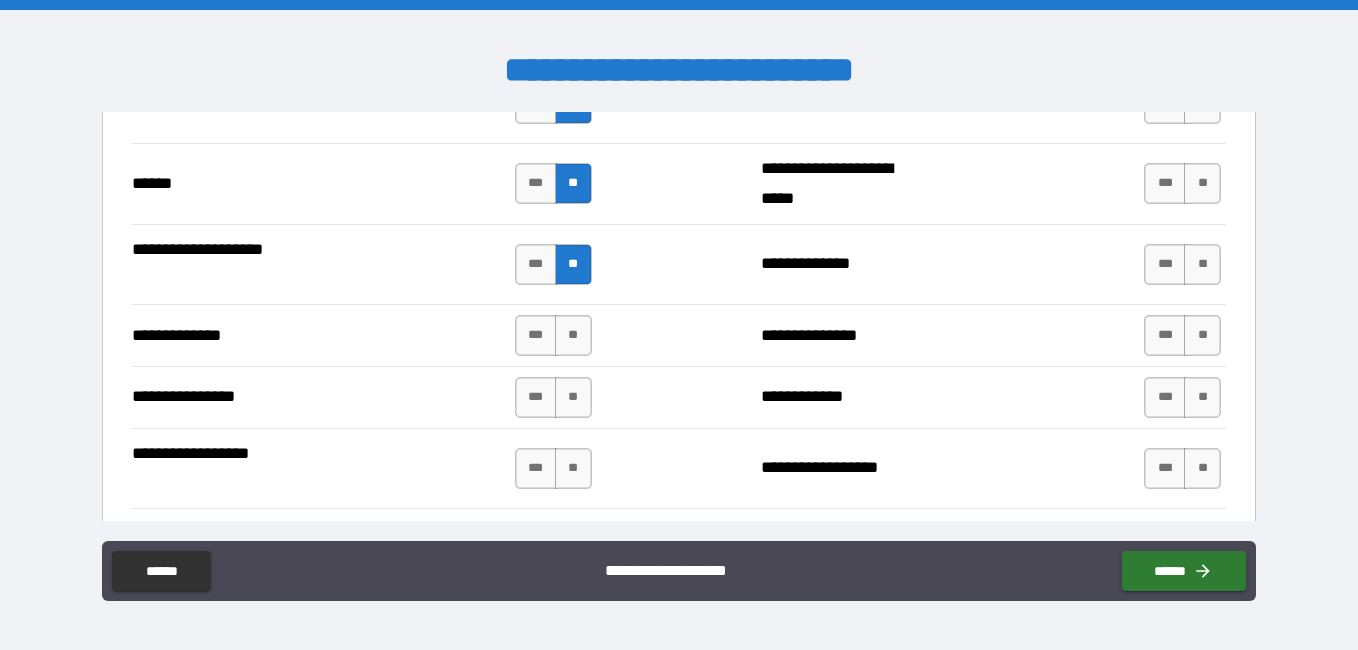 scroll, scrollTop: 3100, scrollLeft: 0, axis: vertical 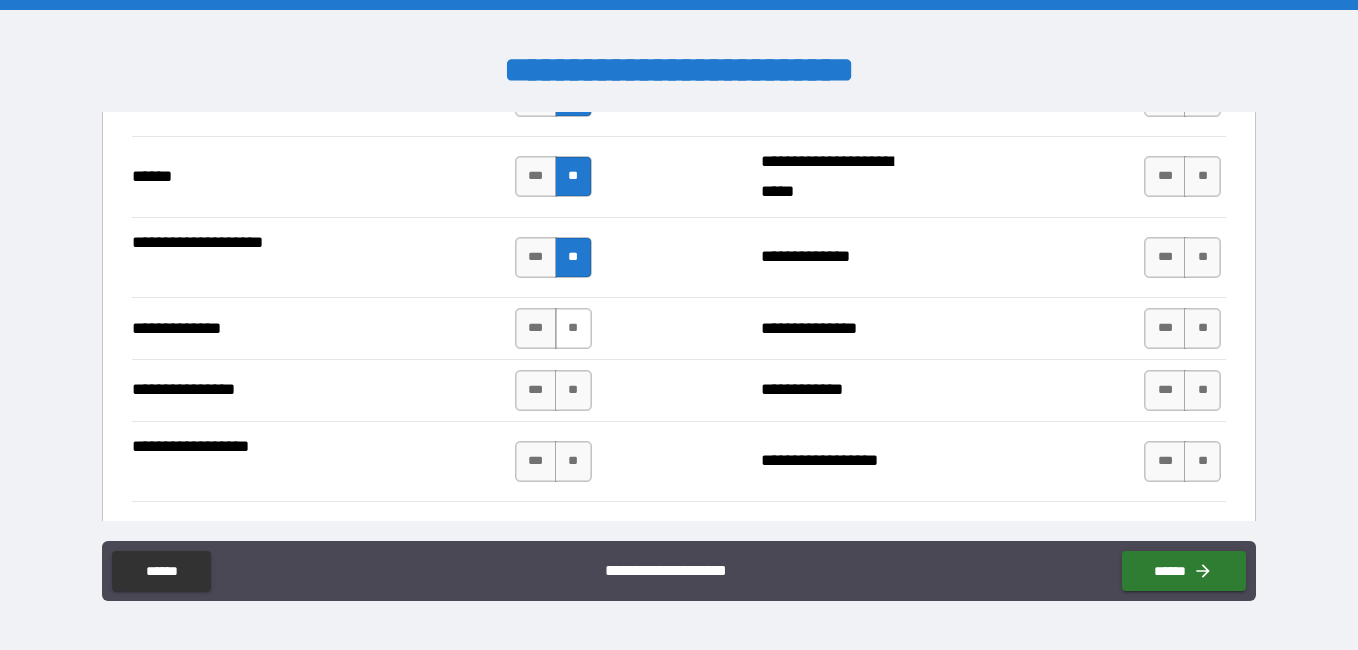 click on "**" at bounding box center [573, 328] 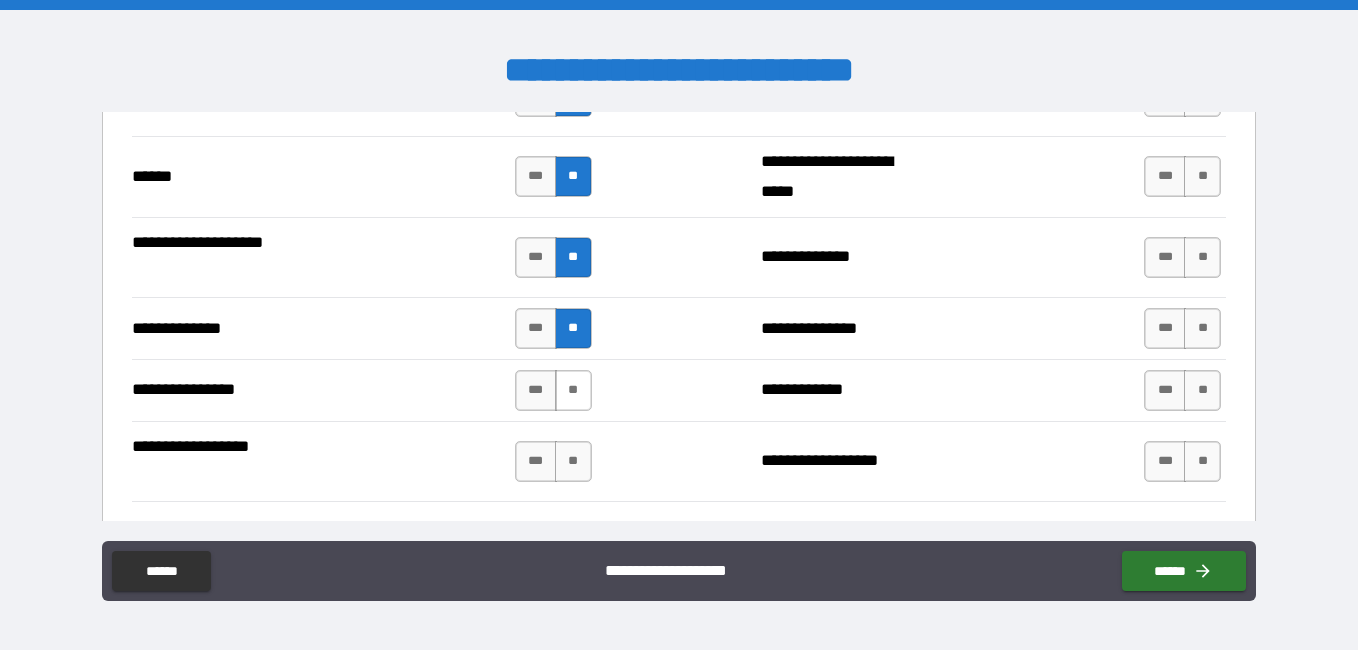 click on "**" at bounding box center [573, 390] 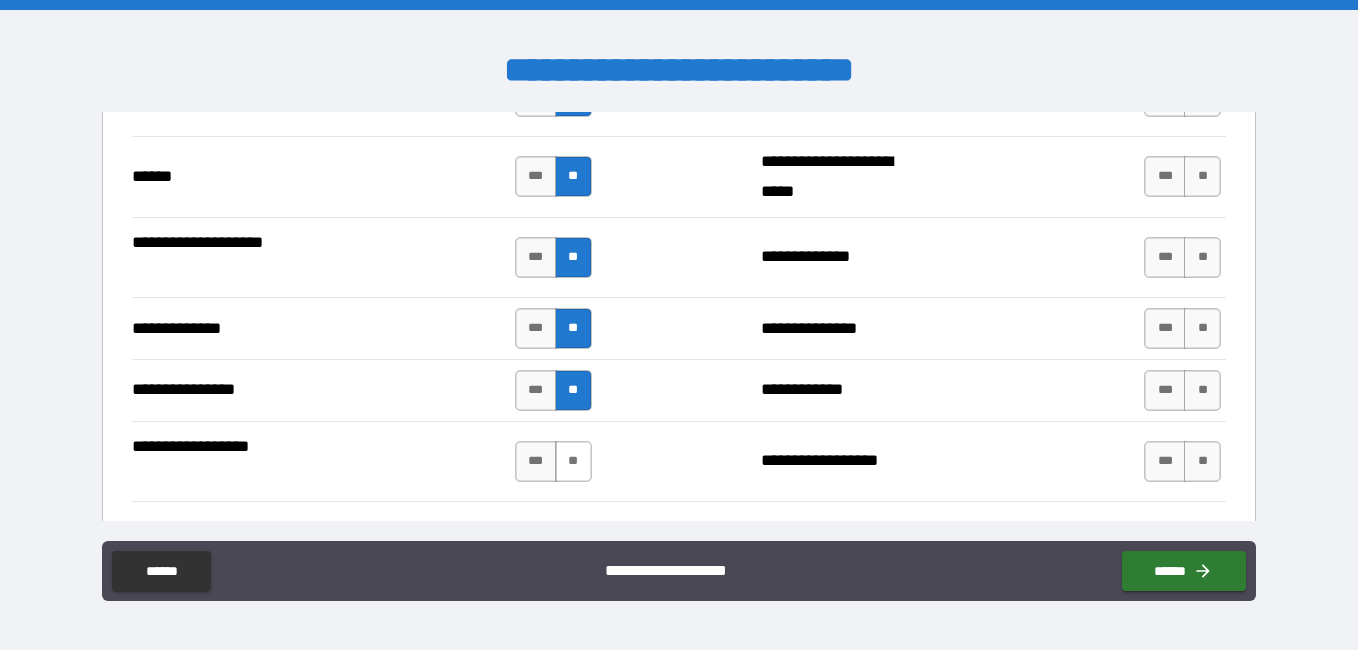 click on "**" at bounding box center [573, 461] 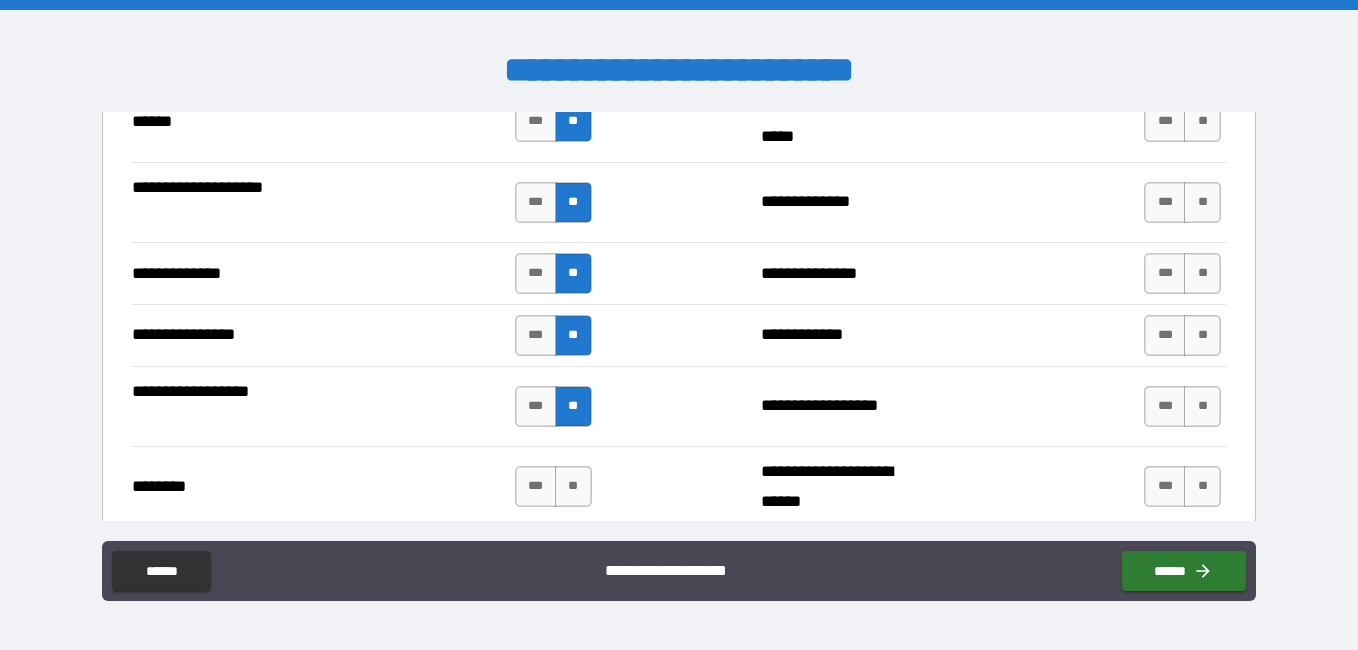 scroll, scrollTop: 3300, scrollLeft: 0, axis: vertical 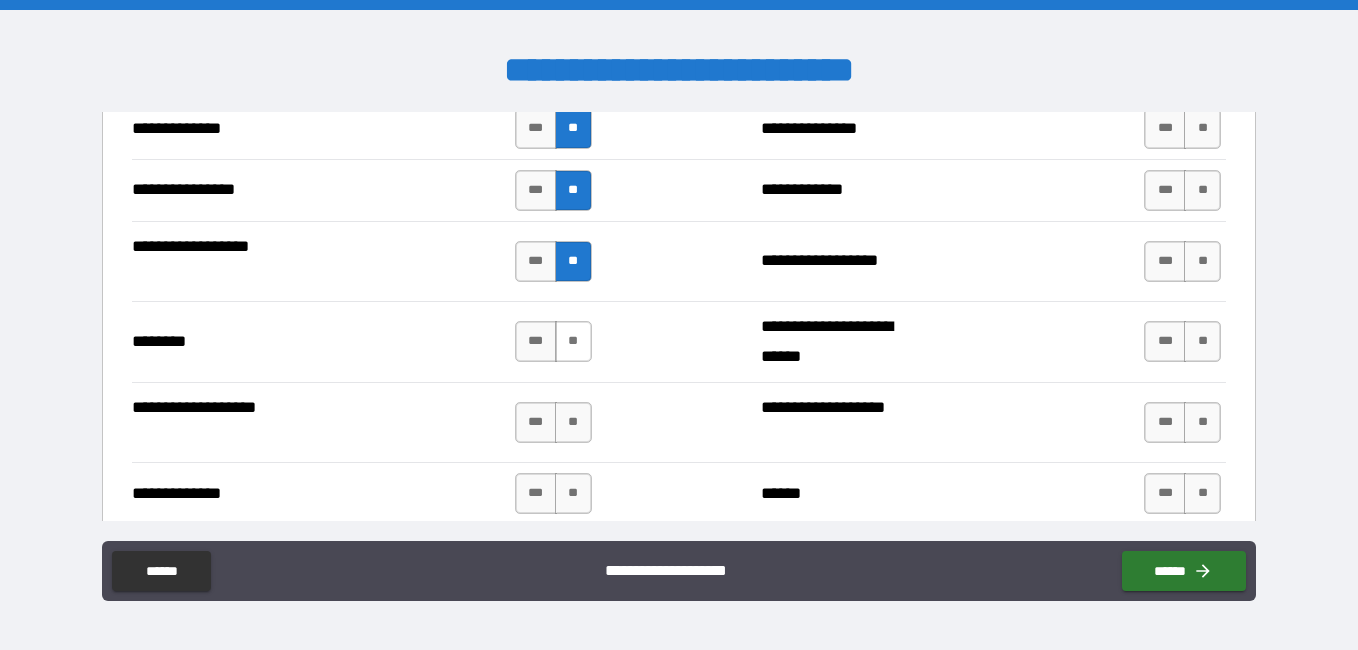 click on "**" at bounding box center [573, 341] 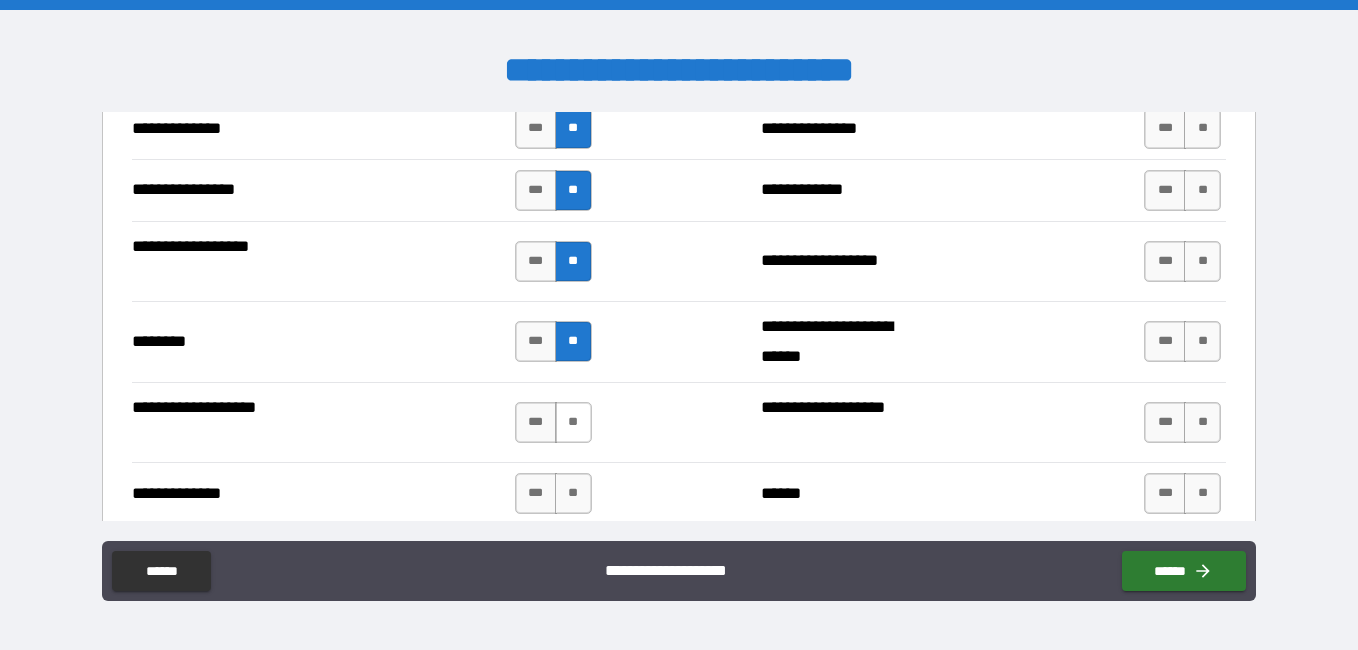 click on "**" at bounding box center (573, 422) 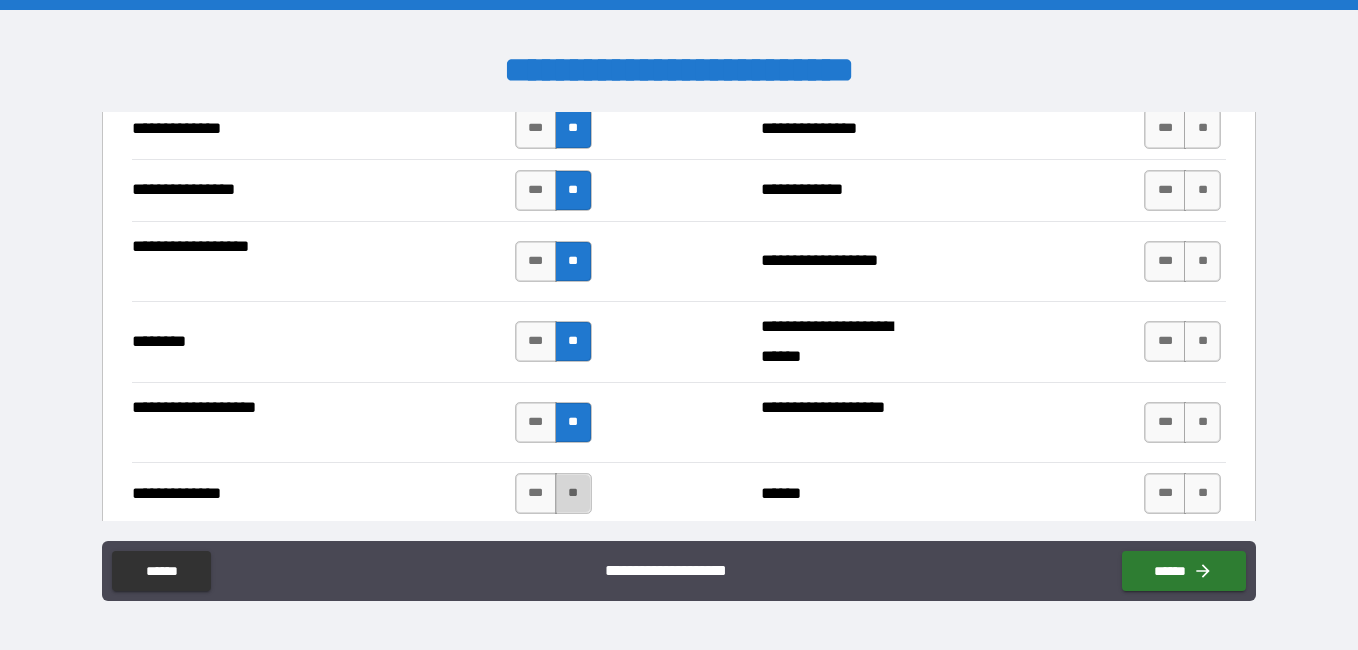 click on "**" at bounding box center [573, 493] 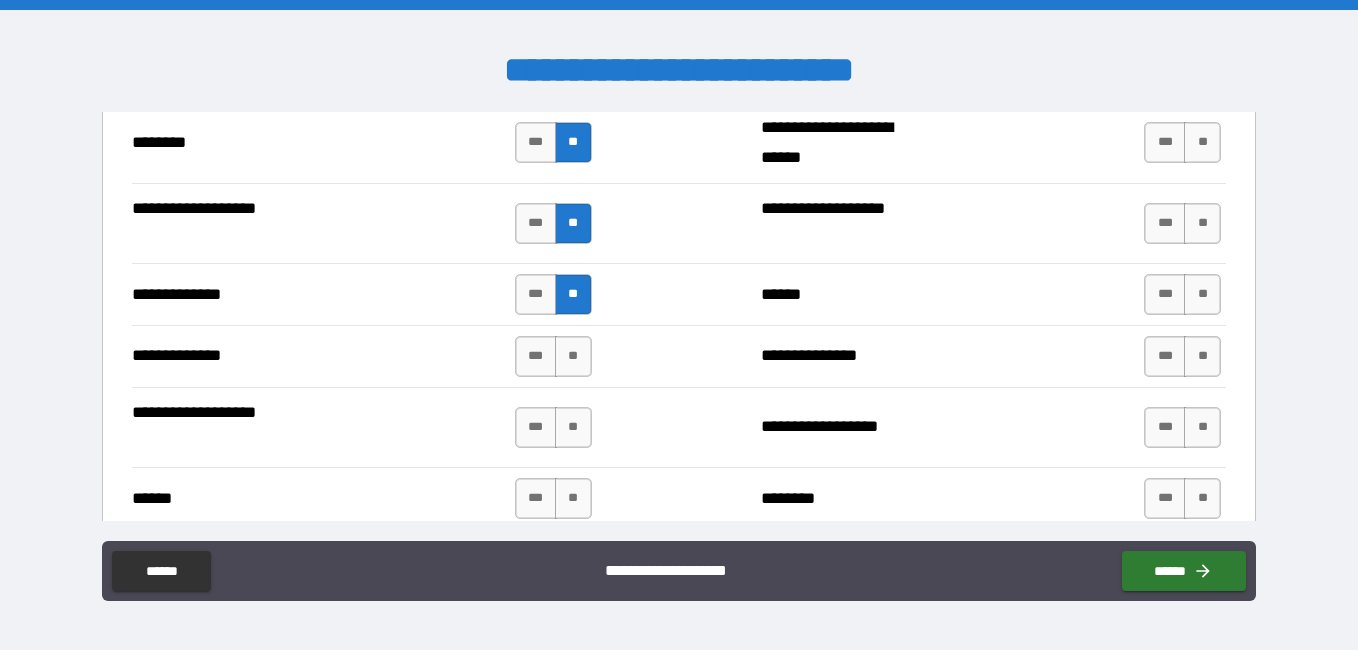 scroll, scrollTop: 3500, scrollLeft: 0, axis: vertical 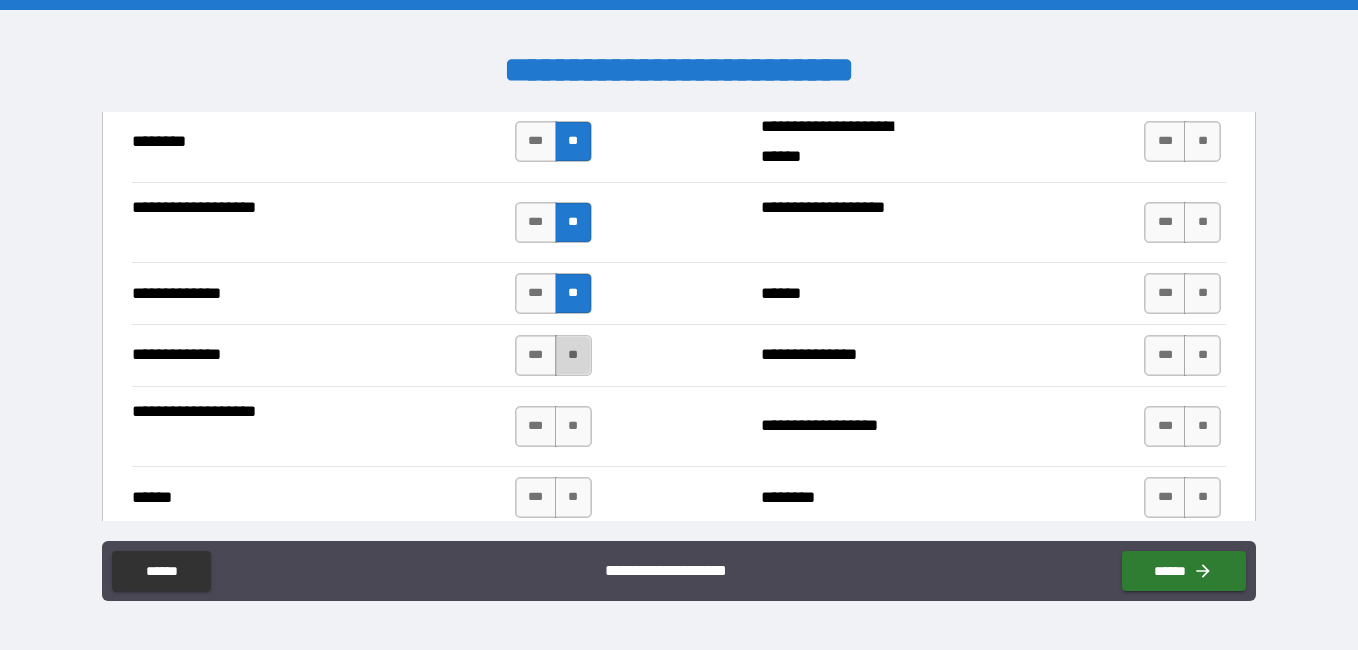 click on "**" at bounding box center (573, 355) 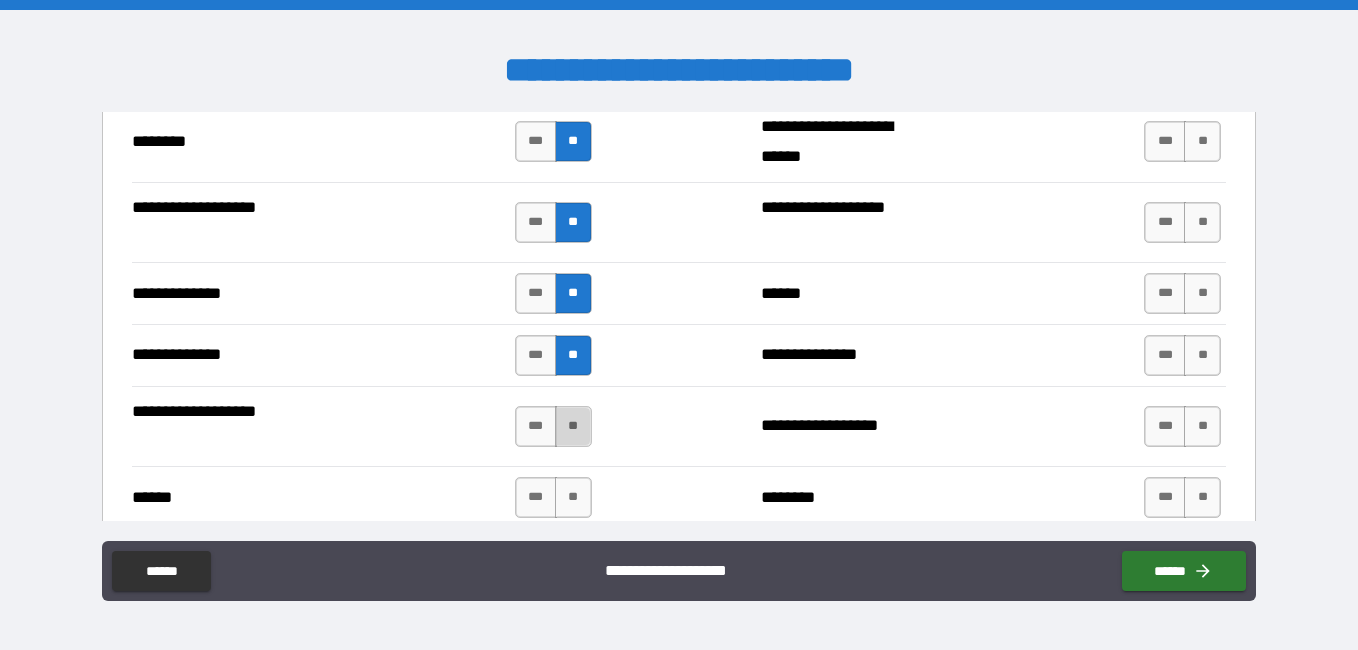 click on "**" at bounding box center (573, 426) 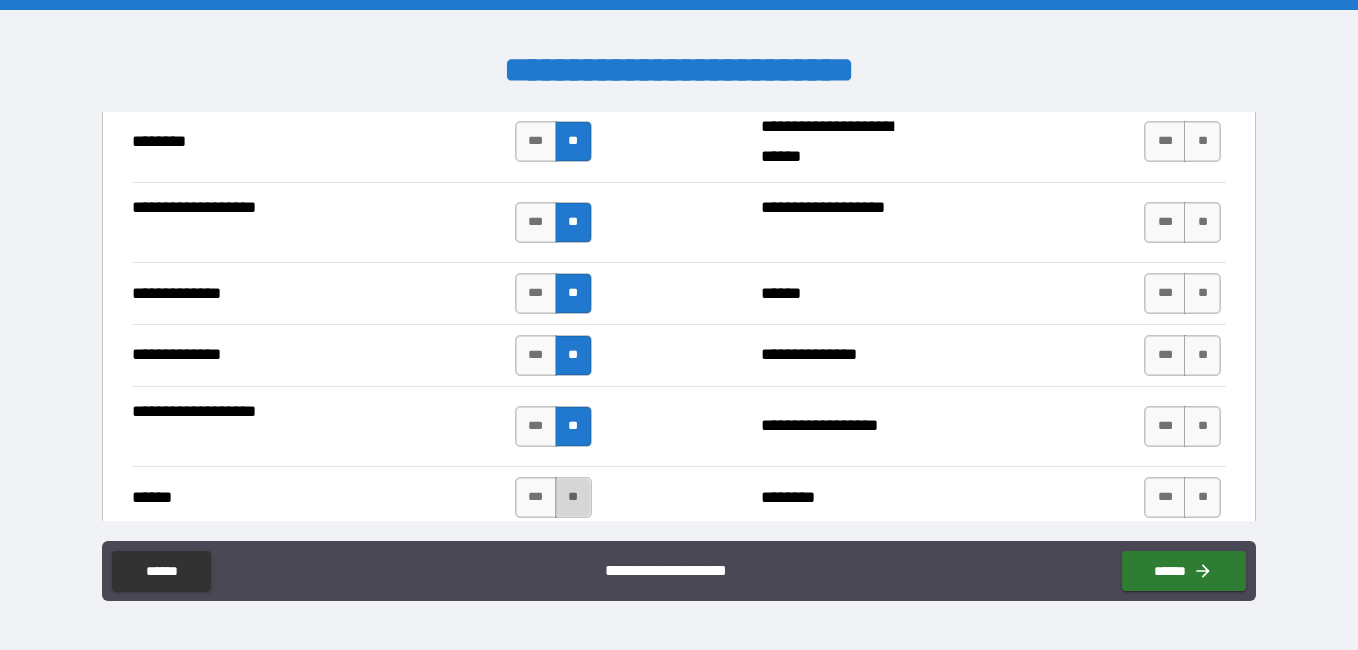click on "**" at bounding box center [573, 497] 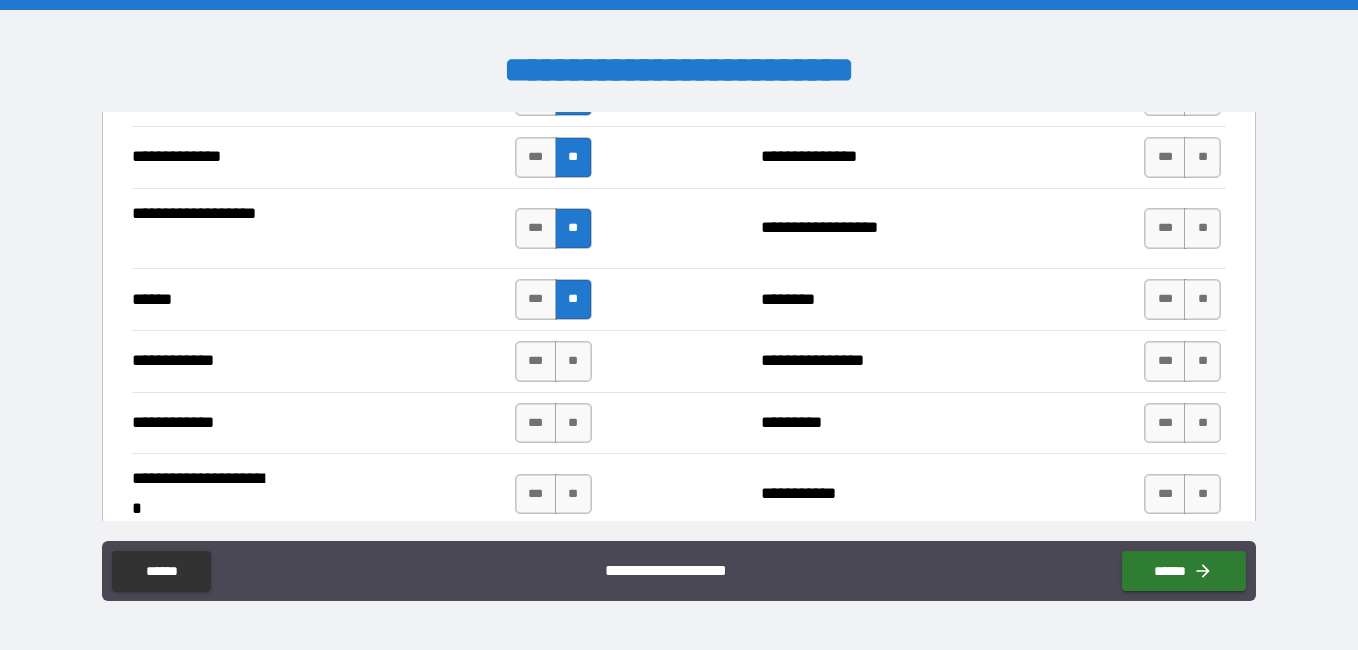 scroll, scrollTop: 3700, scrollLeft: 0, axis: vertical 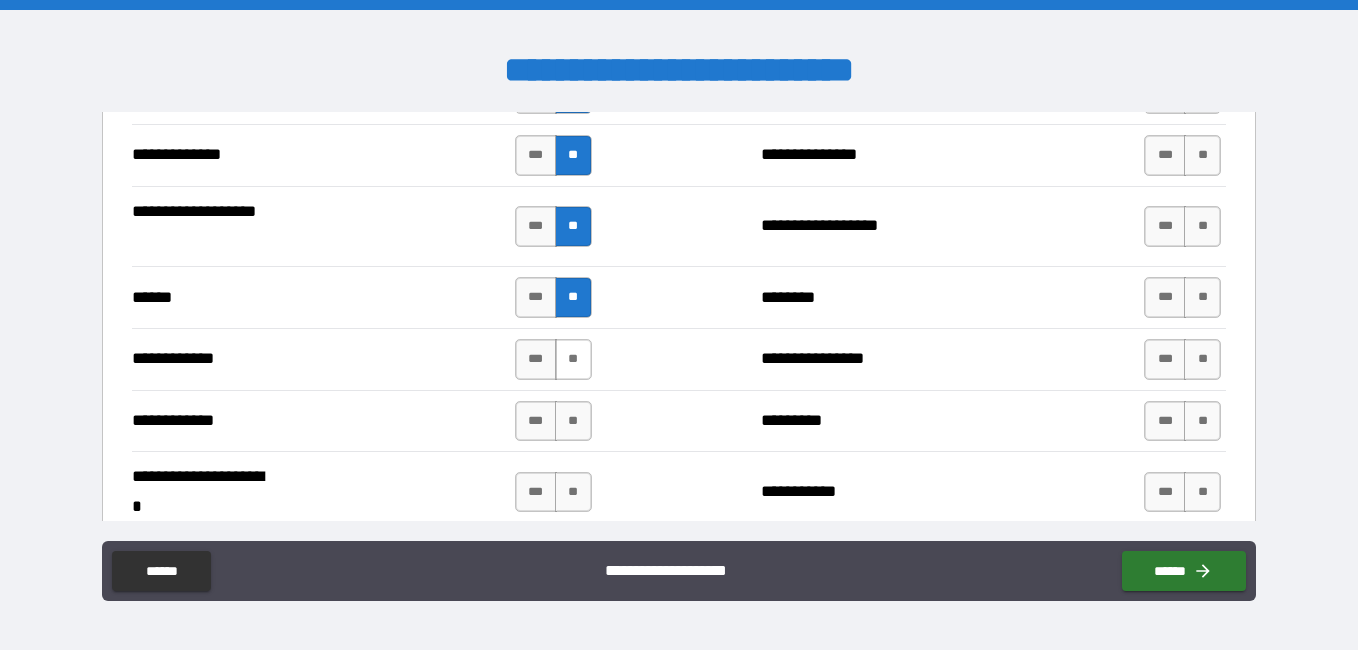 click on "**" at bounding box center (573, 359) 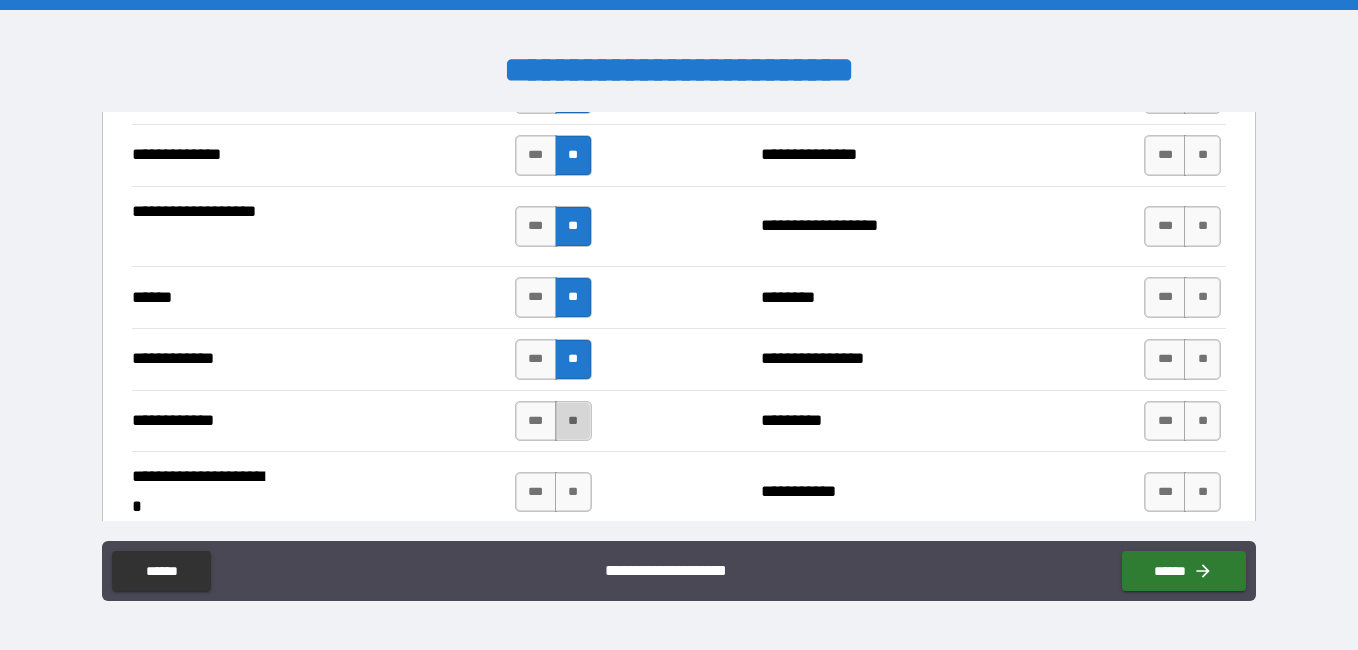 click on "**" at bounding box center [573, 421] 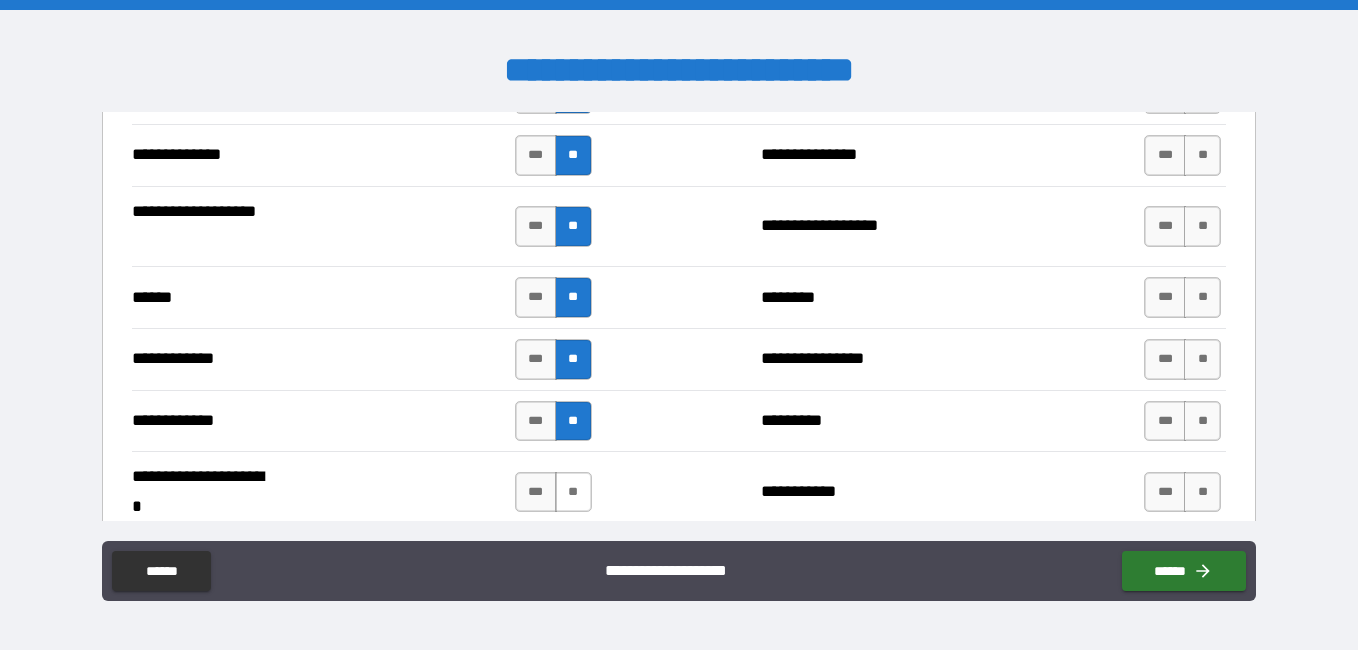 click on "**" at bounding box center (573, 492) 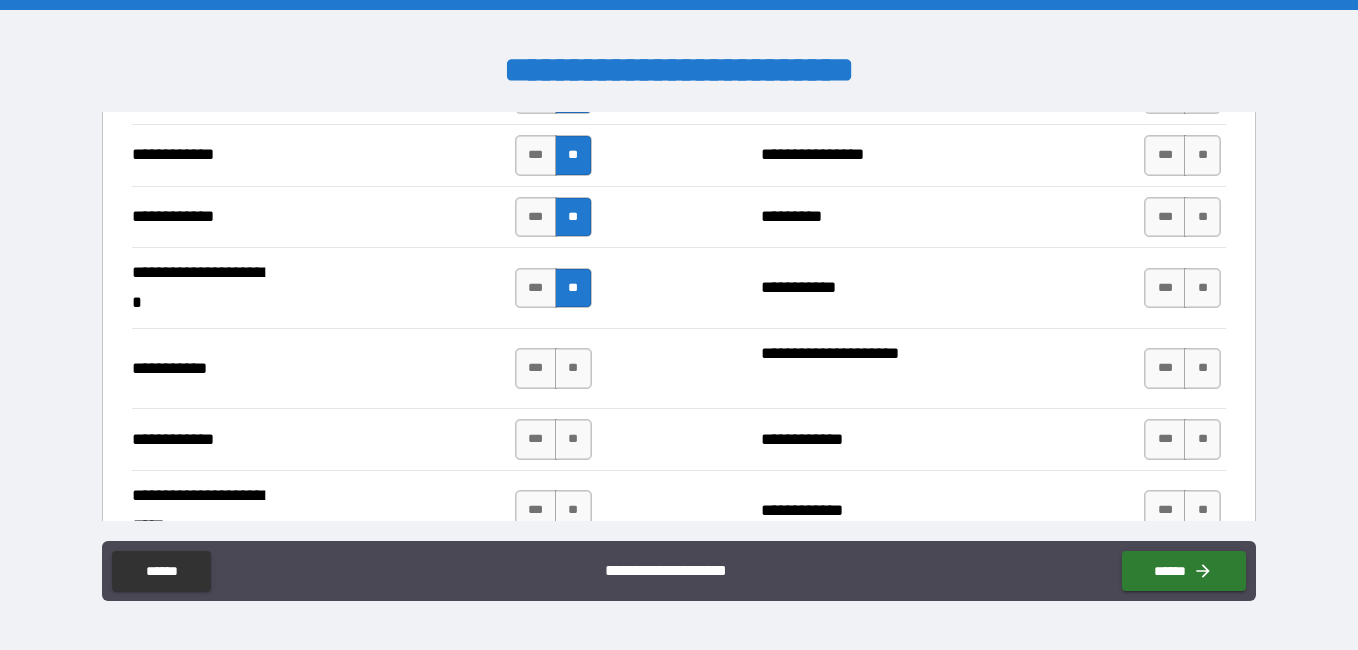 scroll, scrollTop: 4000, scrollLeft: 0, axis: vertical 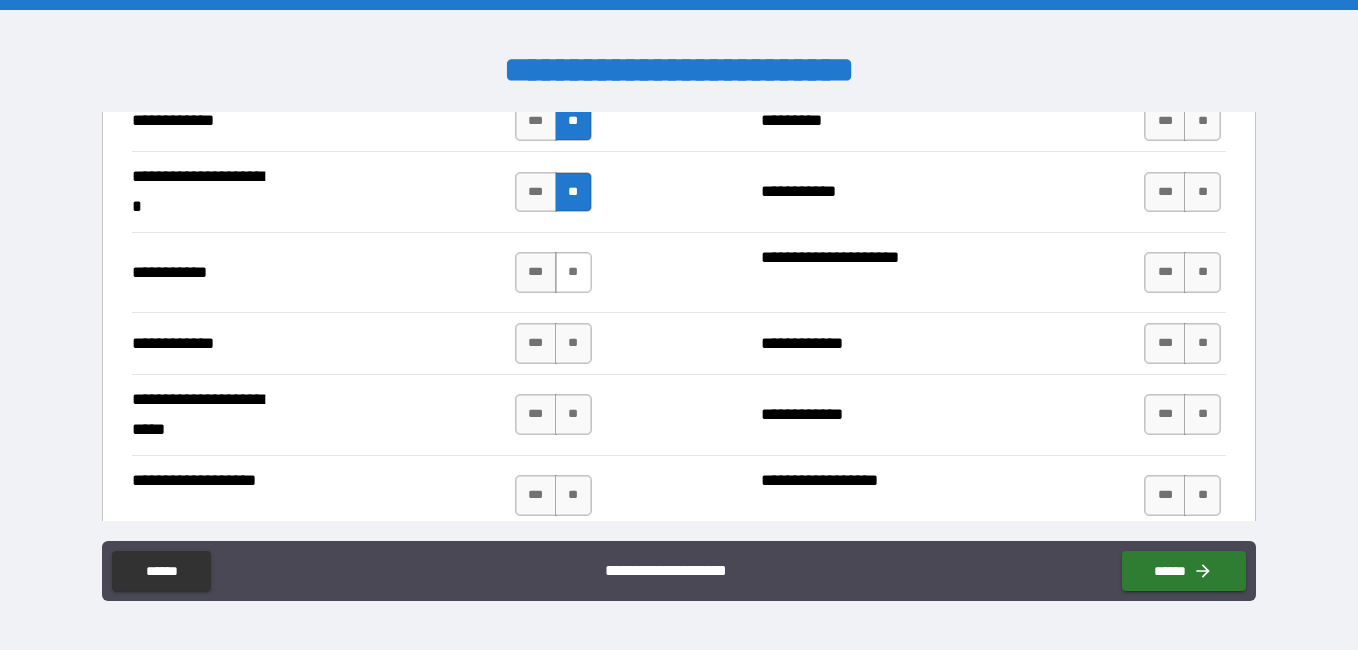 click on "**" at bounding box center [573, 272] 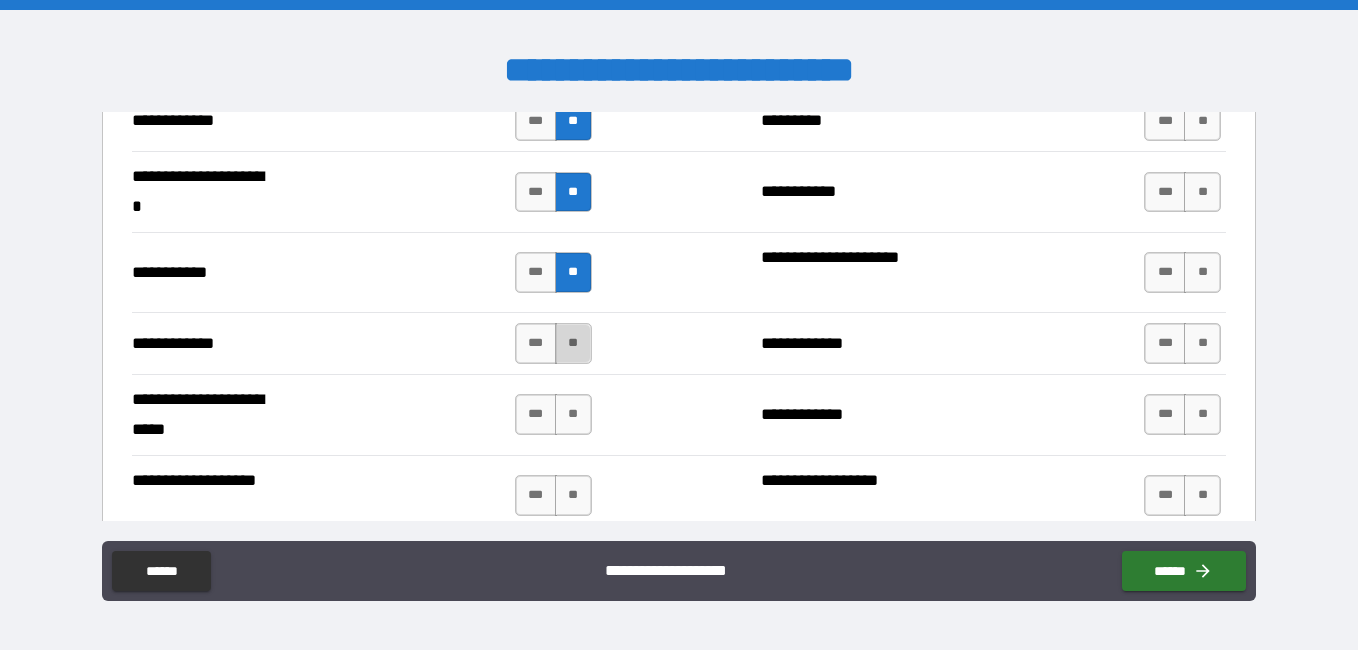 click on "**" at bounding box center (573, 343) 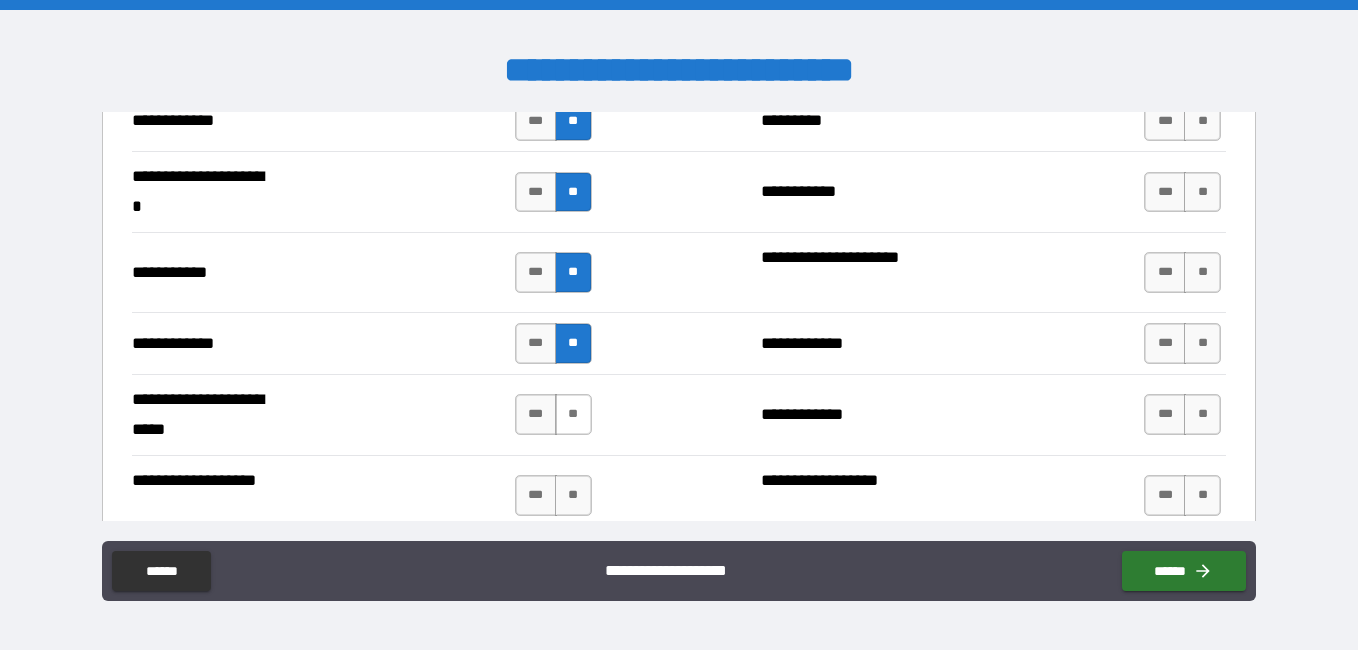 click on "**" at bounding box center (573, 414) 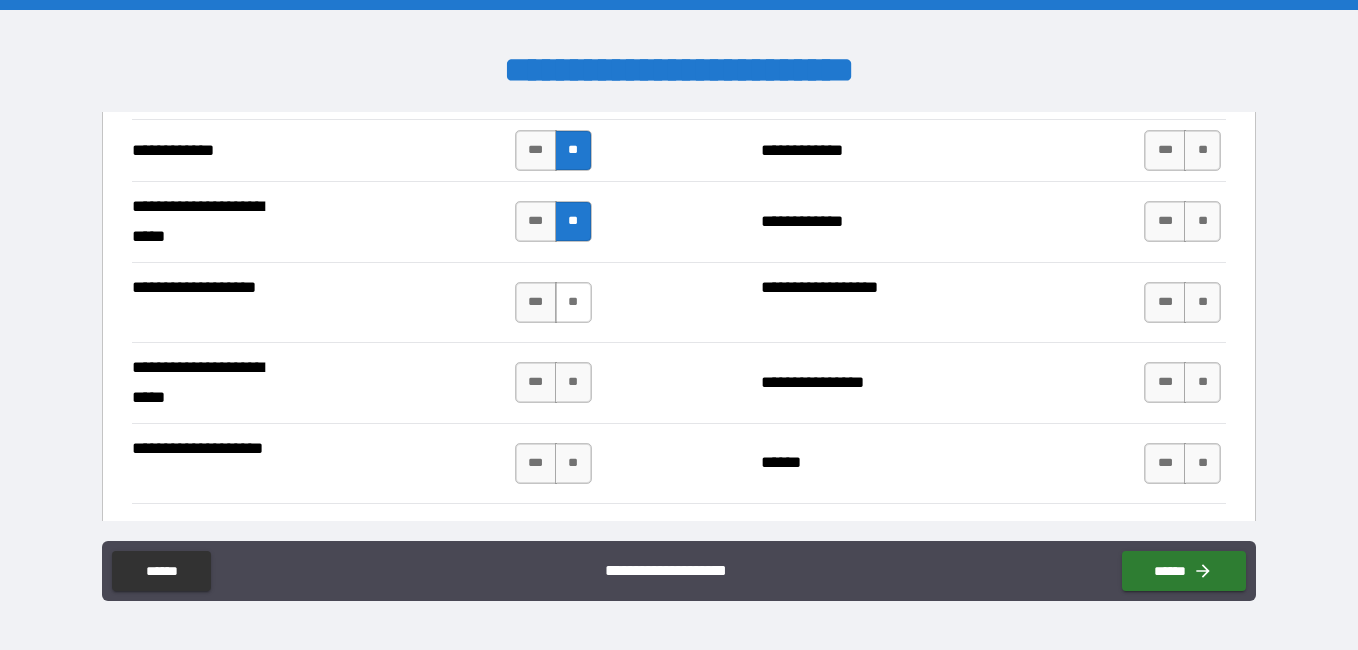 scroll, scrollTop: 4200, scrollLeft: 0, axis: vertical 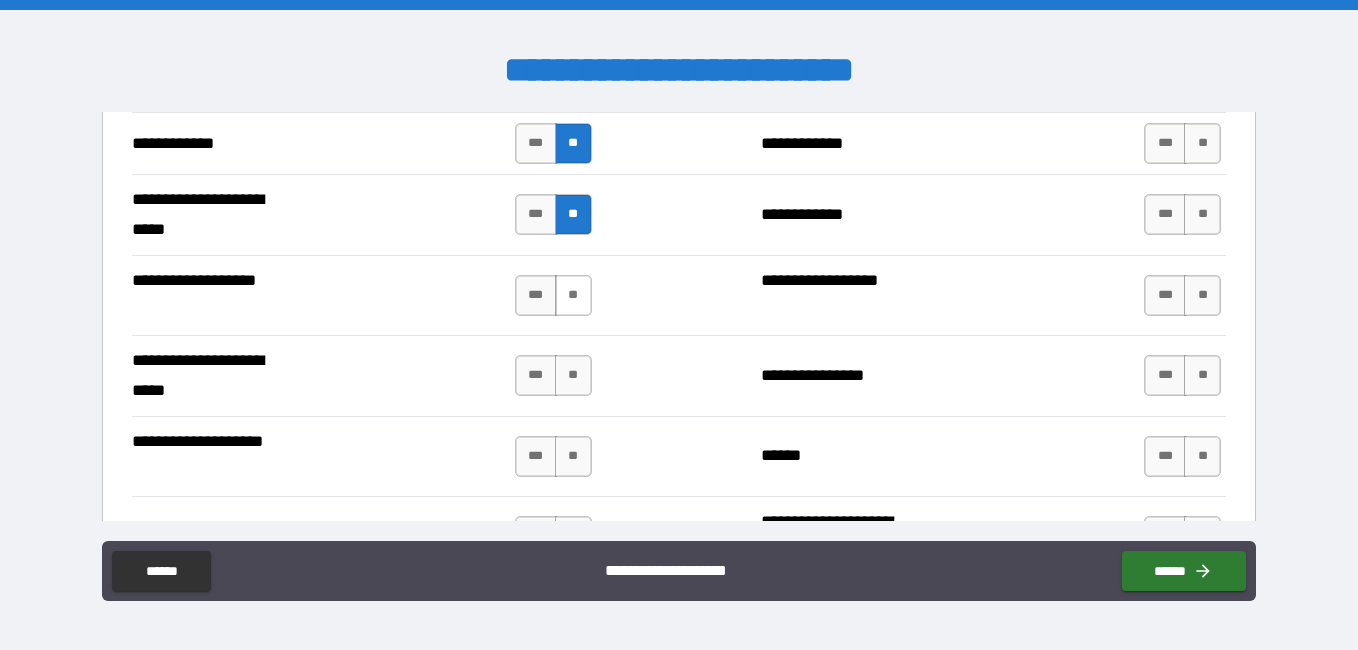 click on "**" at bounding box center (573, 295) 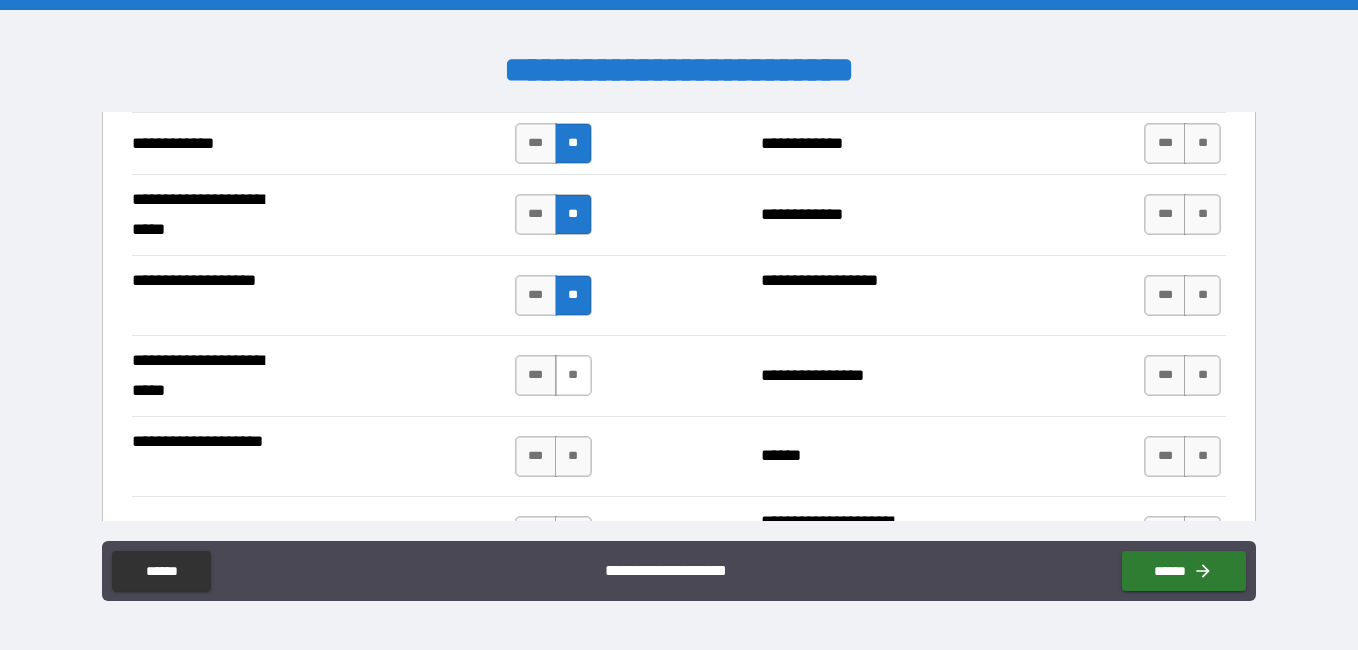 click on "**" at bounding box center [573, 375] 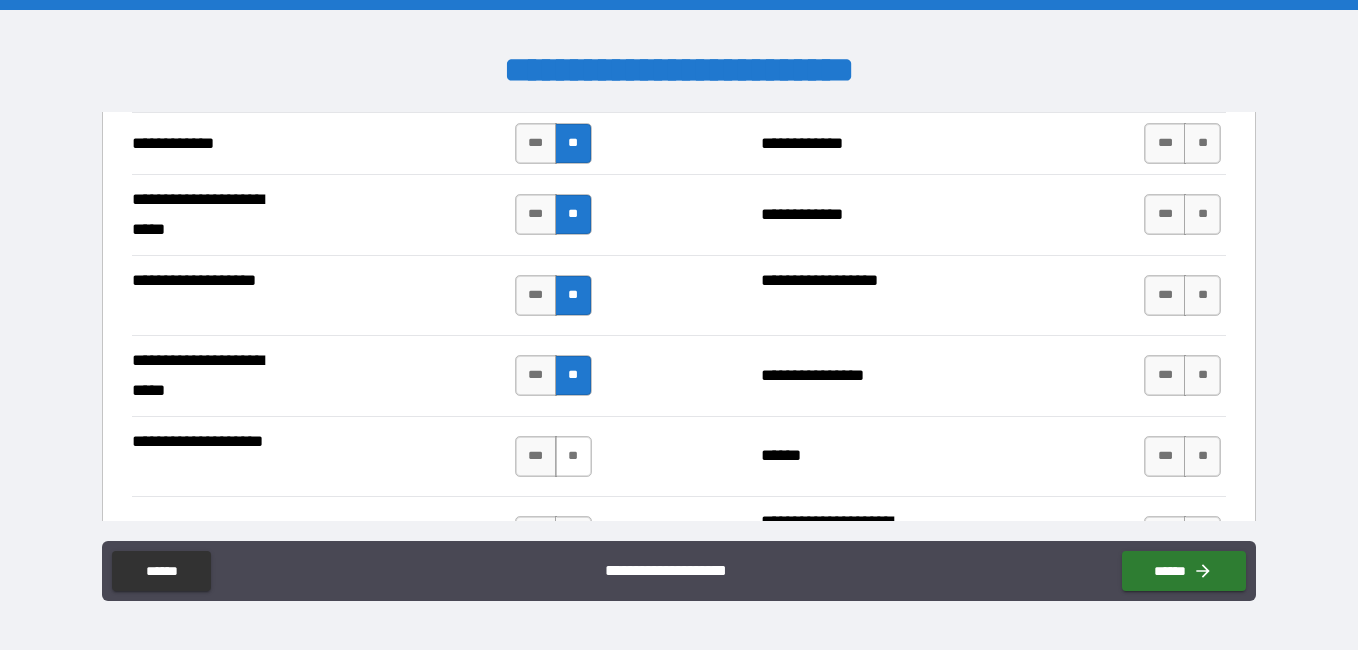 click on "**" at bounding box center (573, 456) 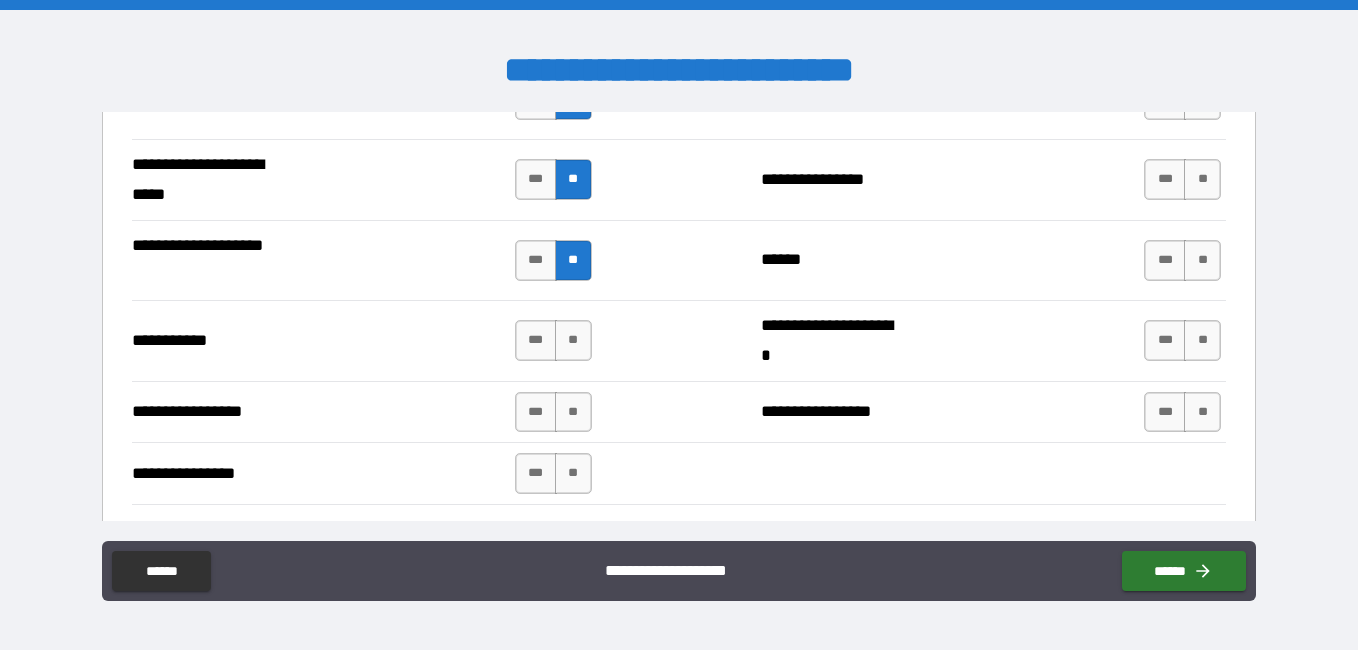 scroll, scrollTop: 4400, scrollLeft: 0, axis: vertical 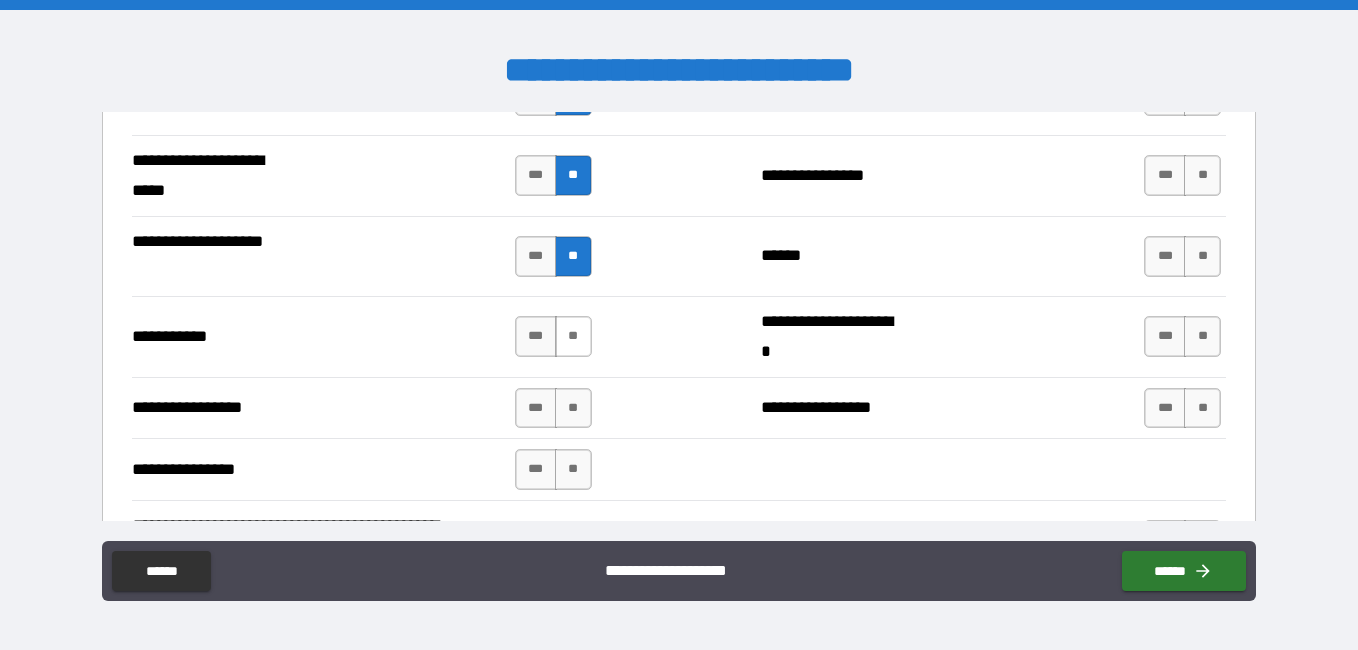 click on "**" at bounding box center (573, 336) 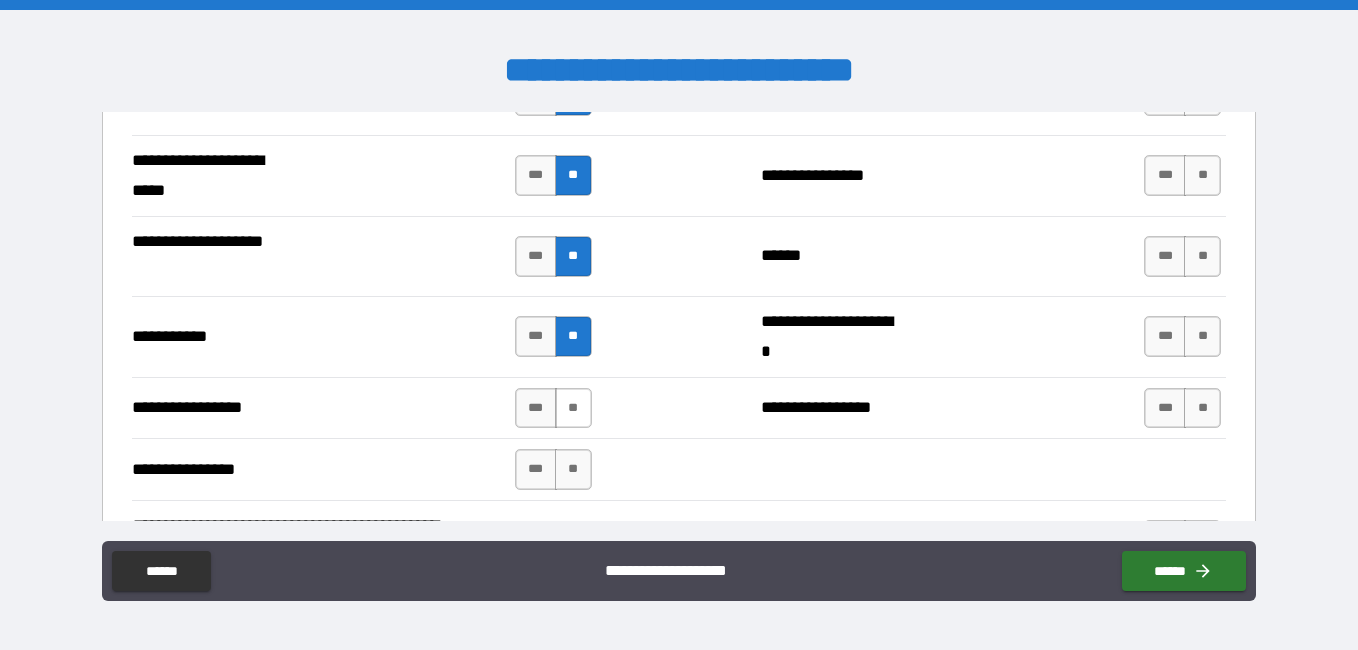 click on "**" at bounding box center [573, 408] 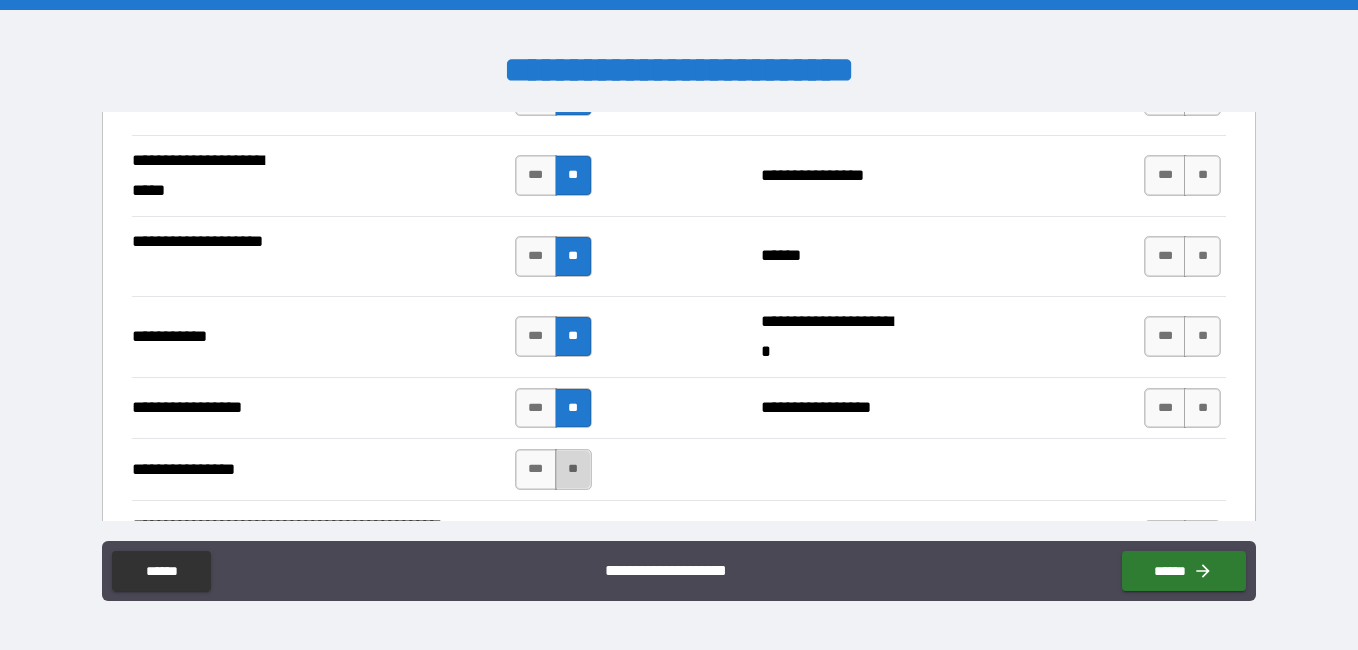 click on "**" at bounding box center [573, 469] 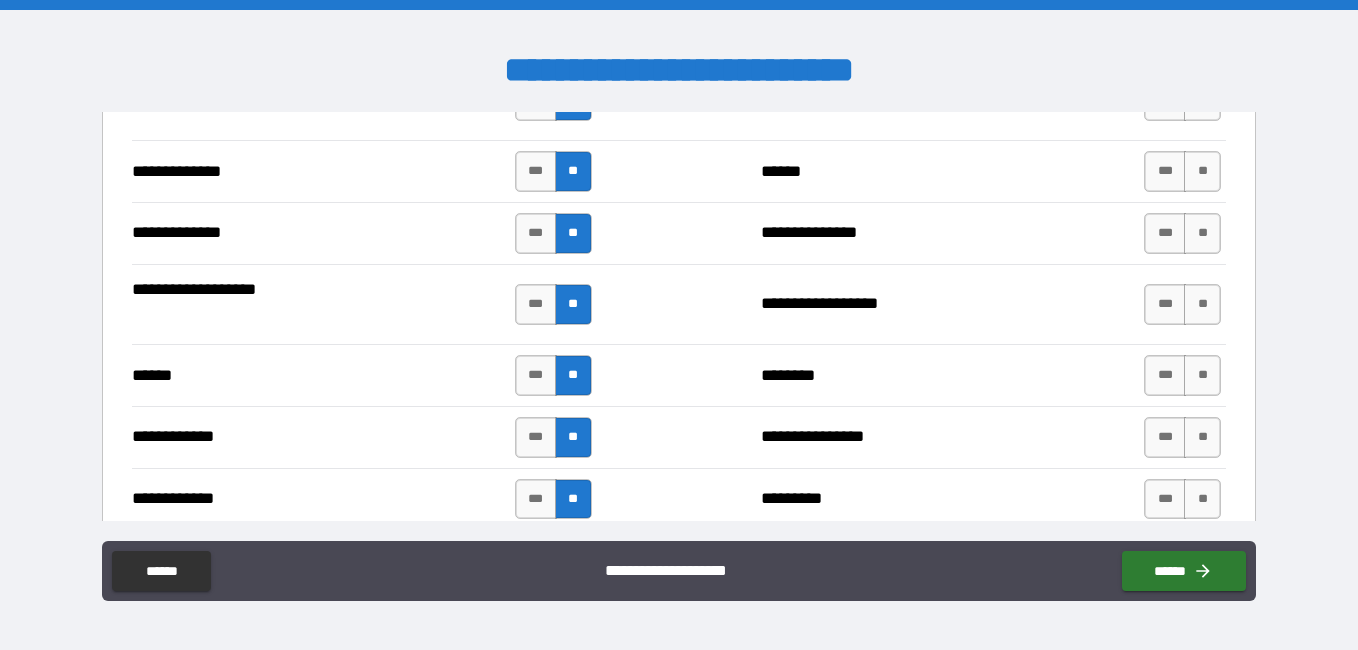 scroll, scrollTop: 3600, scrollLeft: 0, axis: vertical 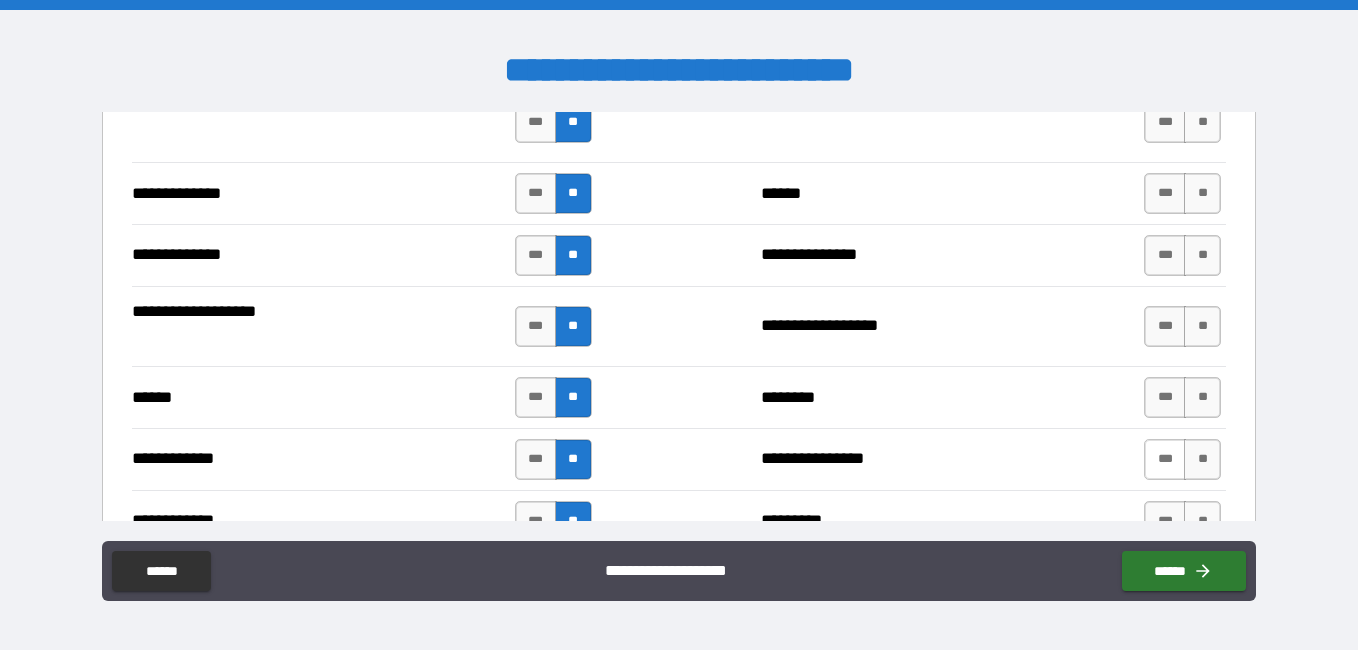 click on "***" at bounding box center [1165, 459] 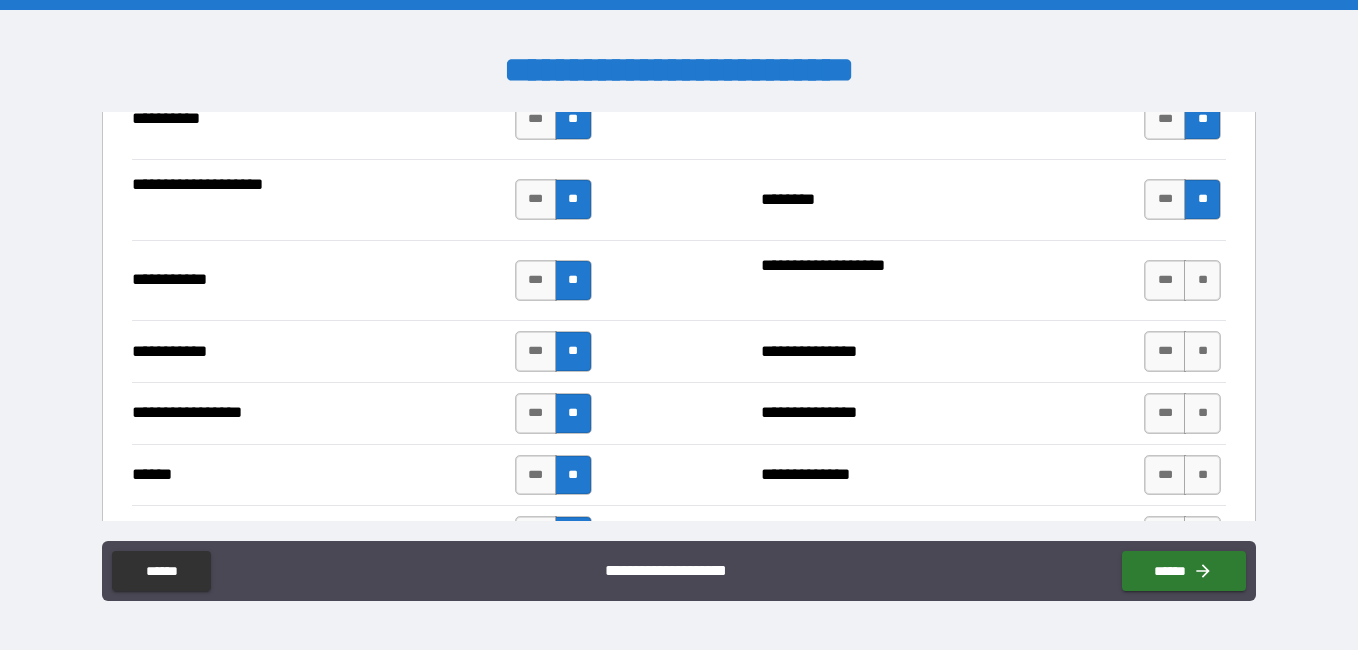 scroll, scrollTop: 2200, scrollLeft: 0, axis: vertical 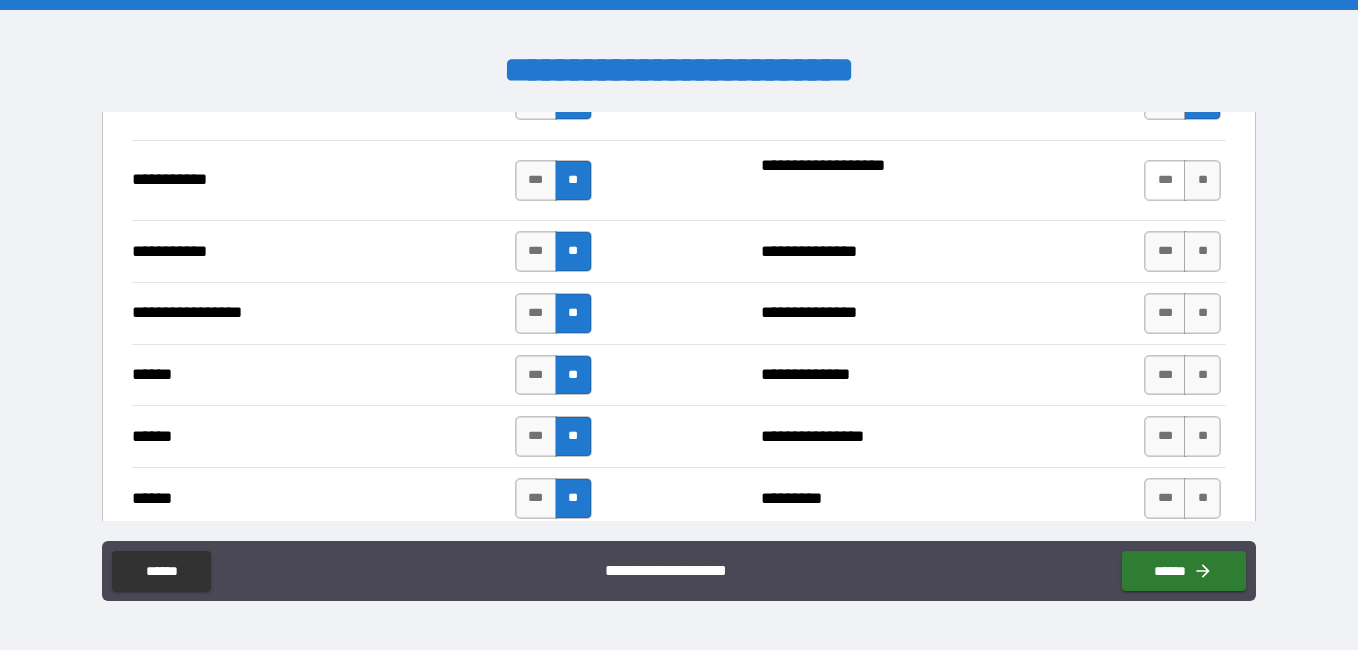 click on "***" at bounding box center [1165, 180] 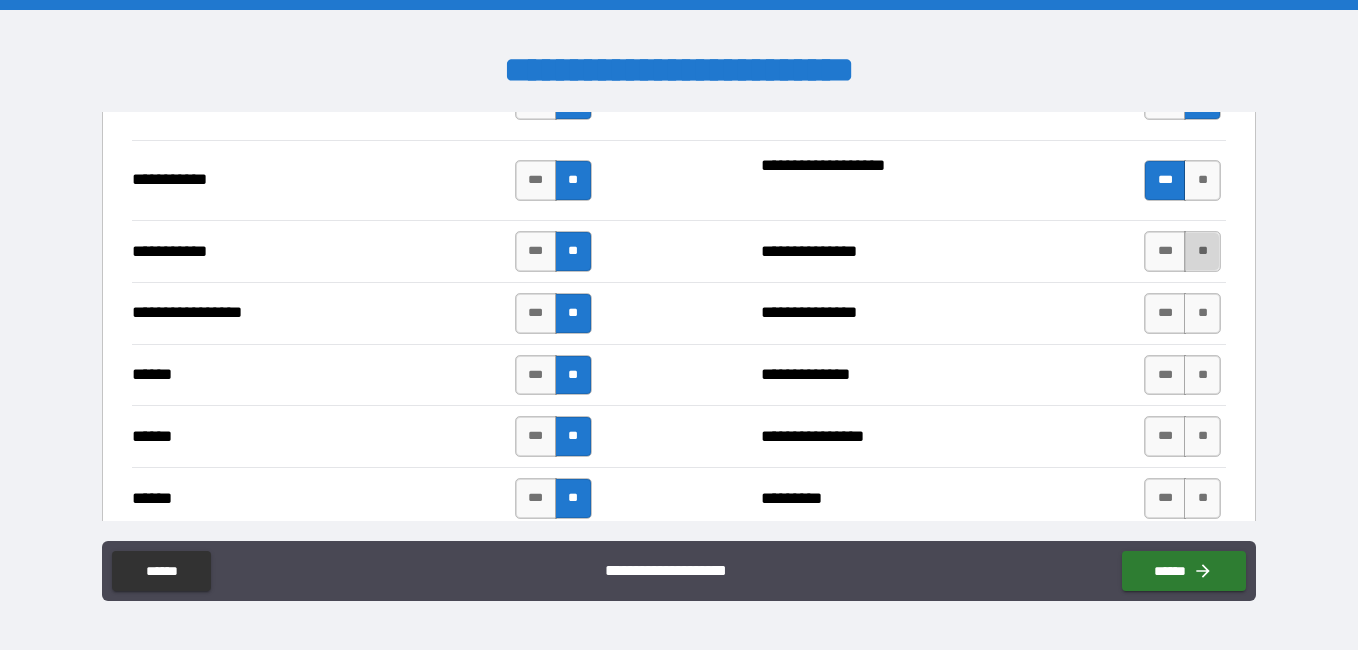 click on "**" at bounding box center (1202, 251) 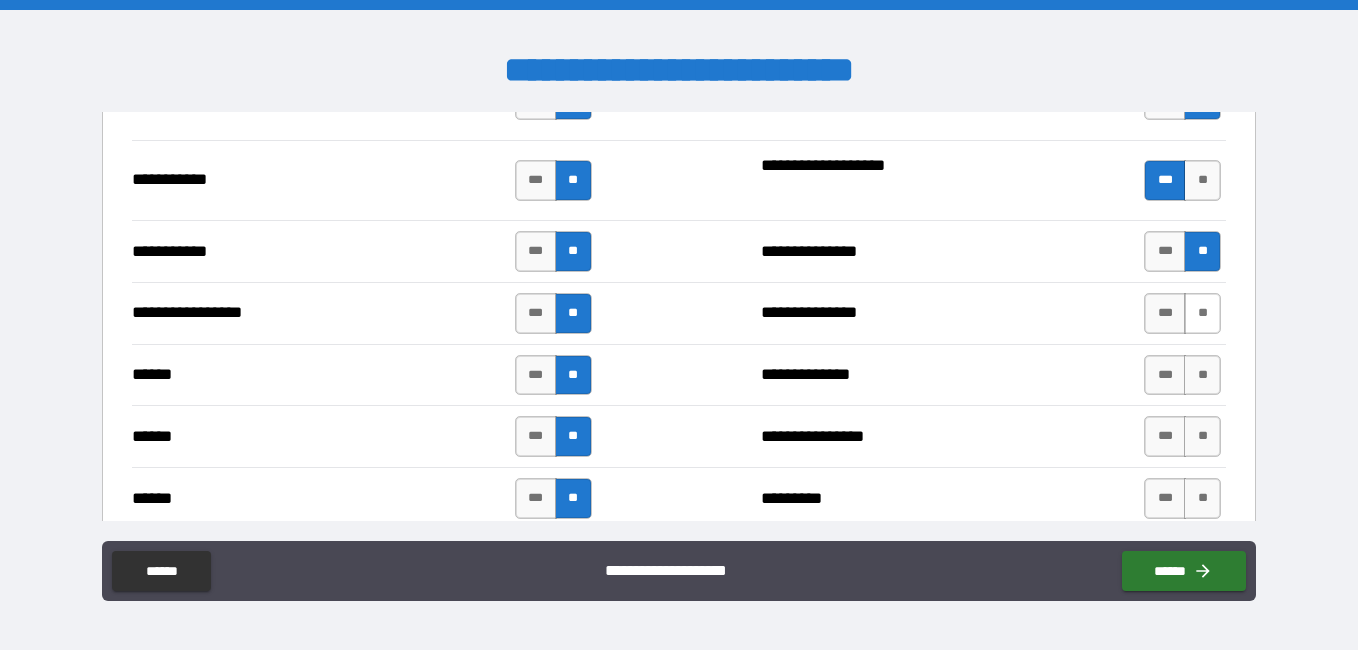 click on "**" at bounding box center [1202, 313] 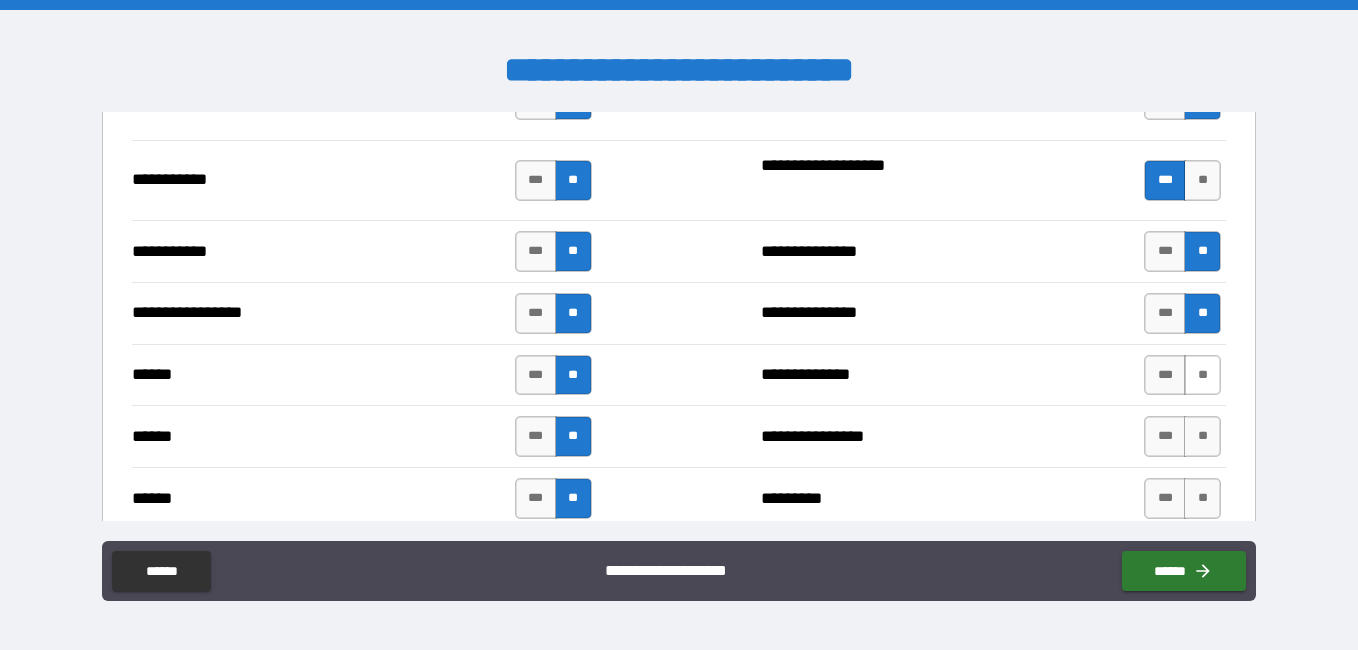 click on "**" at bounding box center [1202, 375] 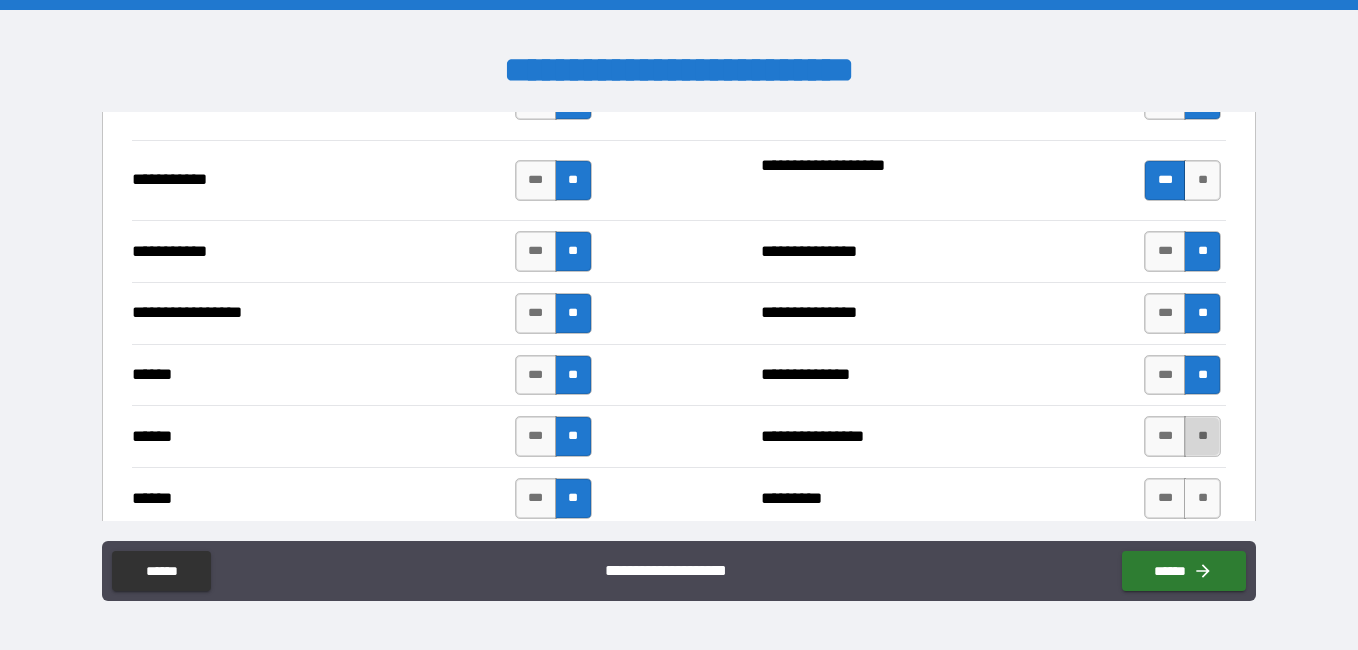 click on "**" at bounding box center (1202, 436) 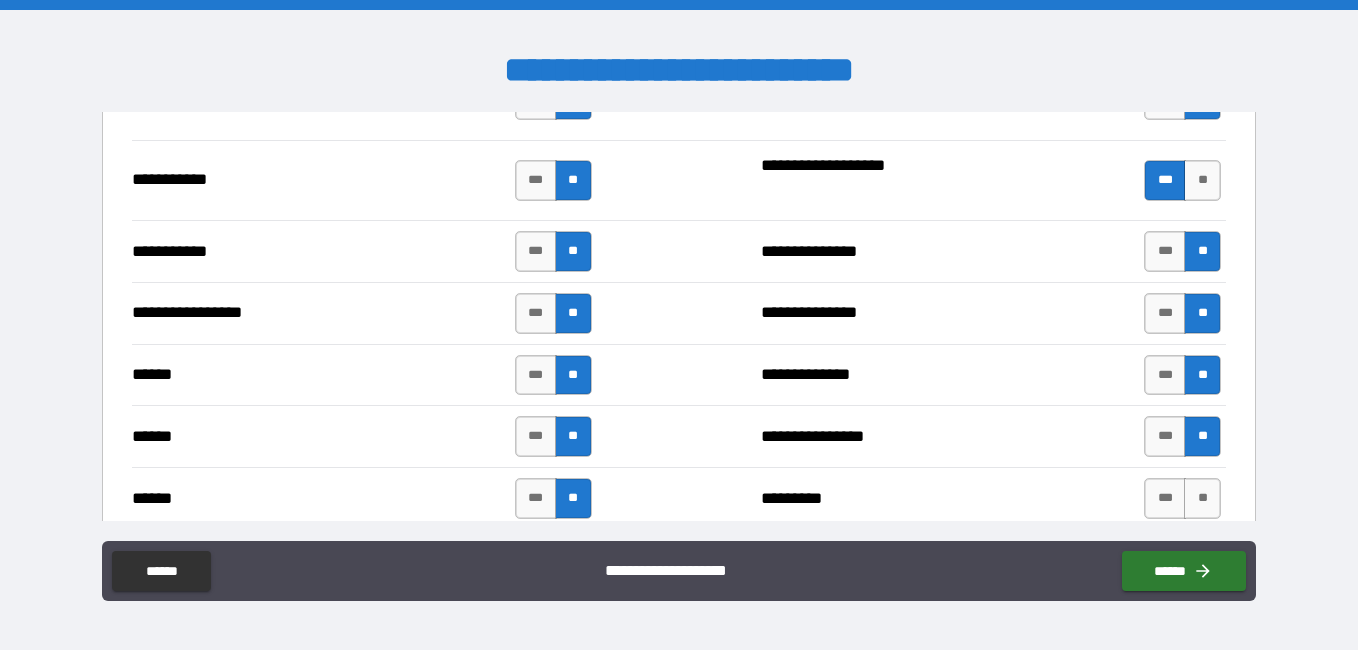 scroll, scrollTop: 2300, scrollLeft: 0, axis: vertical 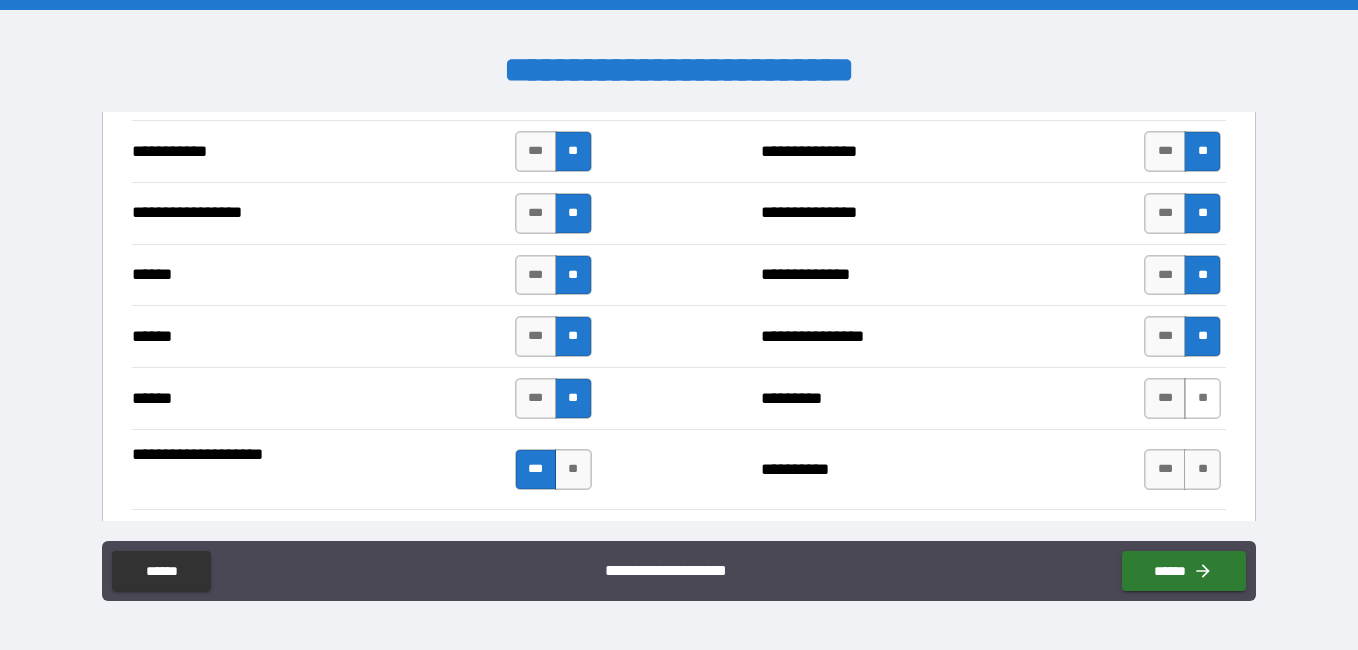 click on "**" at bounding box center (1202, 398) 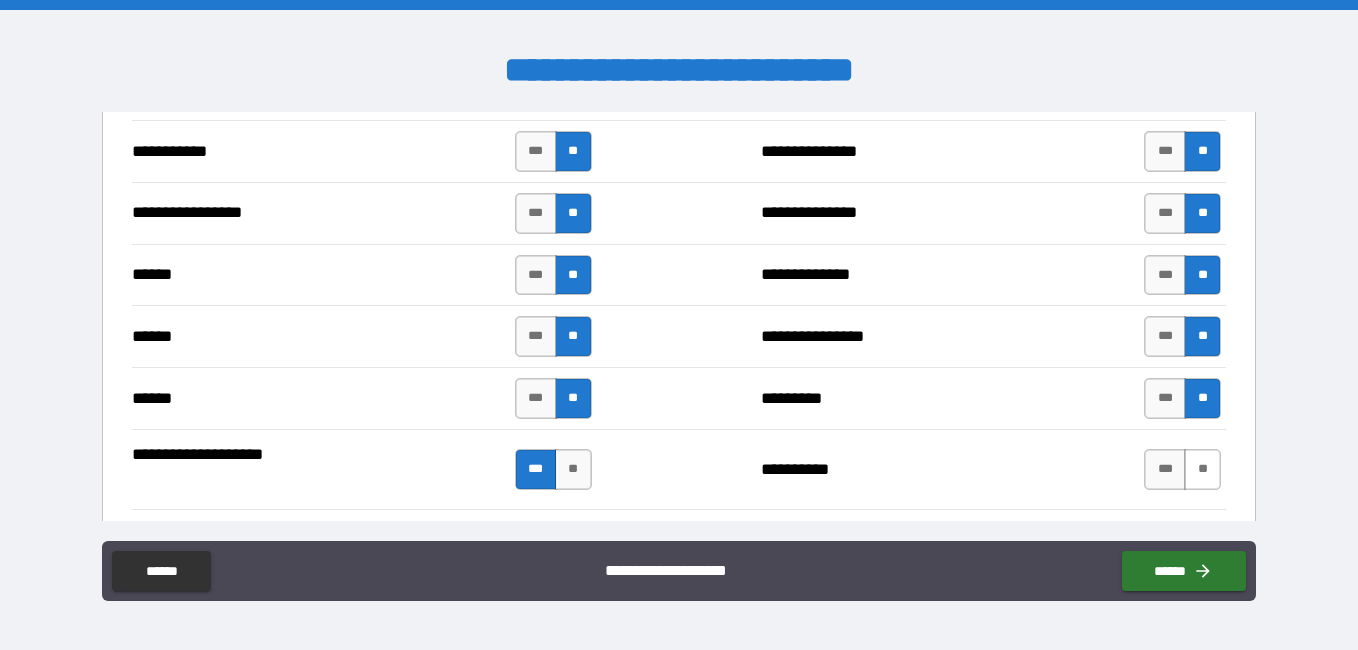 click on "**" at bounding box center [1202, 469] 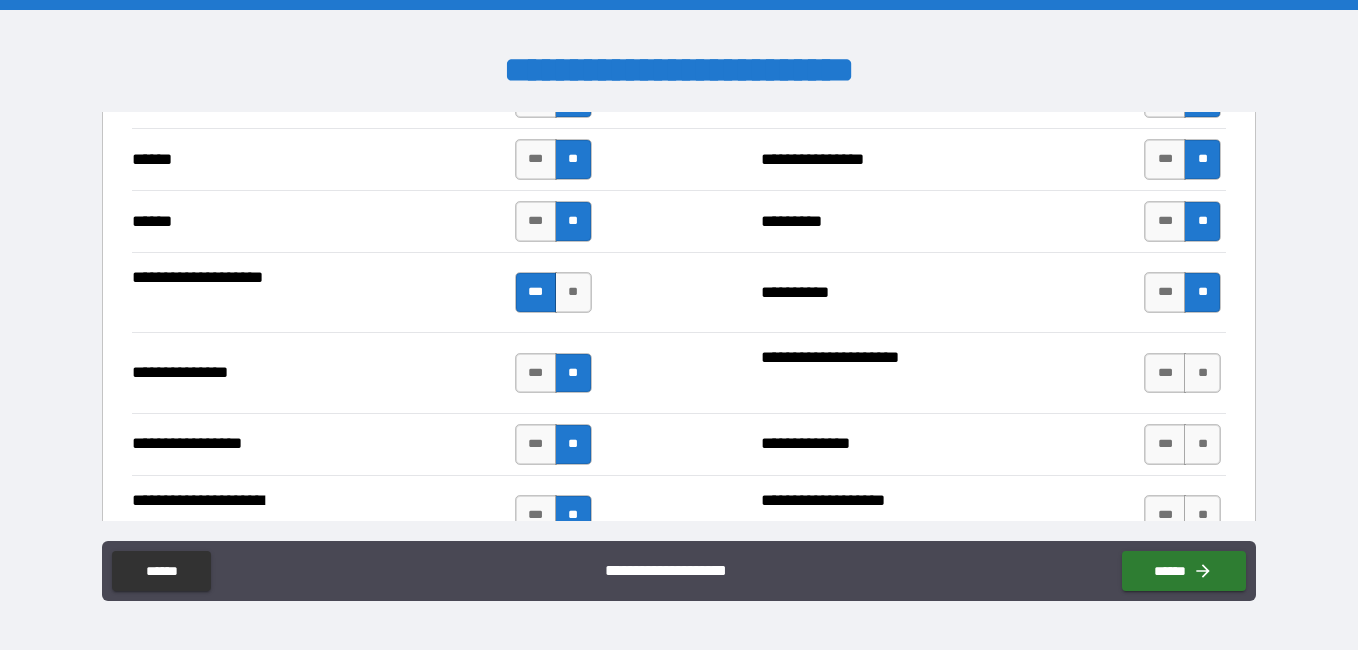 scroll, scrollTop: 2500, scrollLeft: 0, axis: vertical 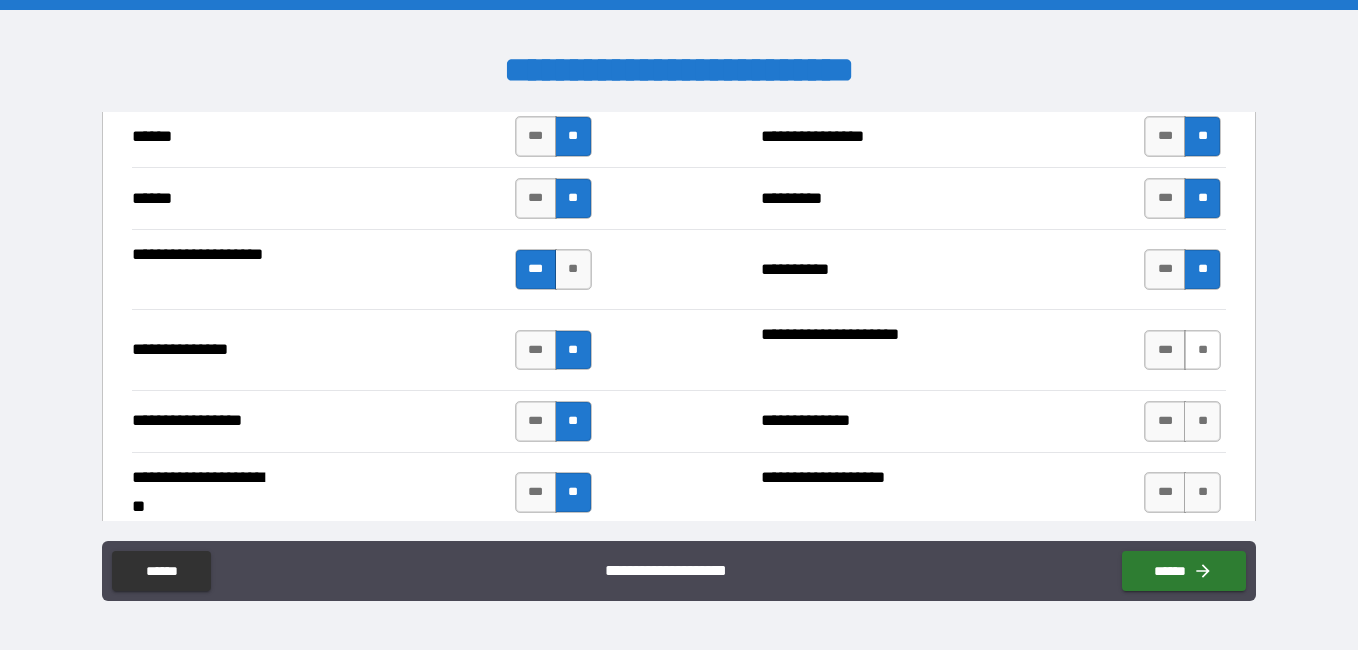 click on "**" at bounding box center (1202, 350) 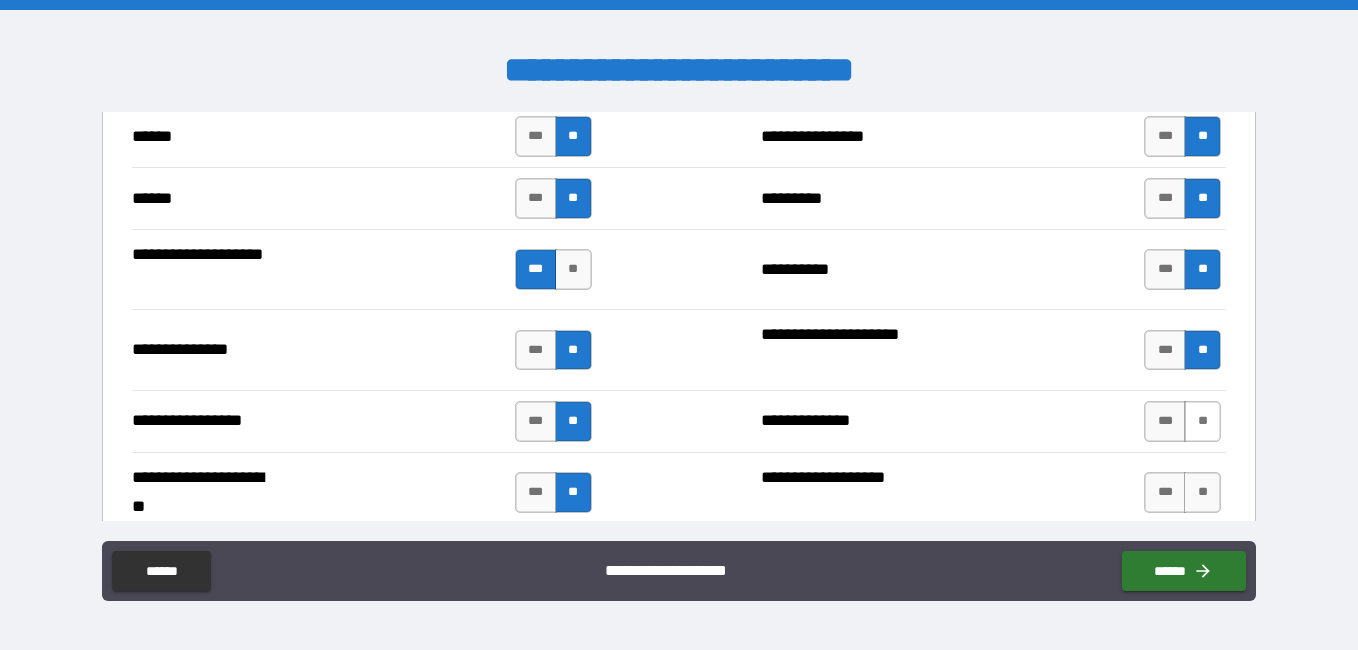 click on "**" at bounding box center [1202, 421] 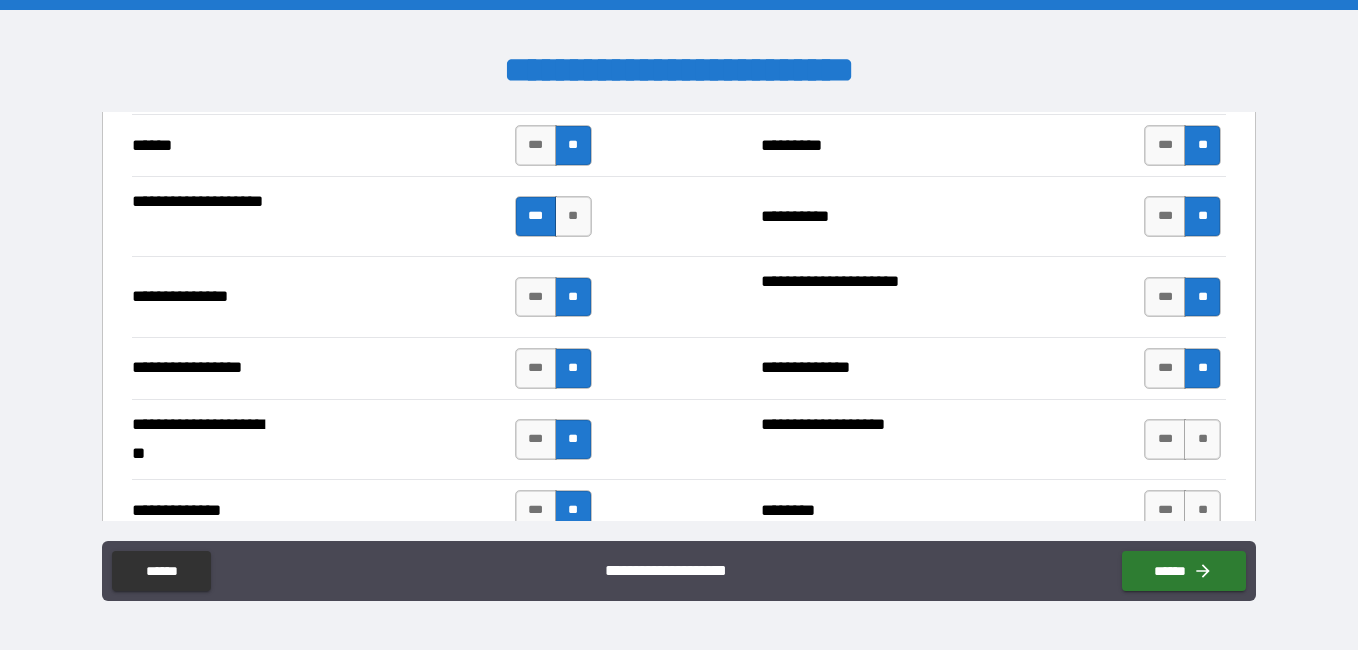scroll, scrollTop: 2600, scrollLeft: 0, axis: vertical 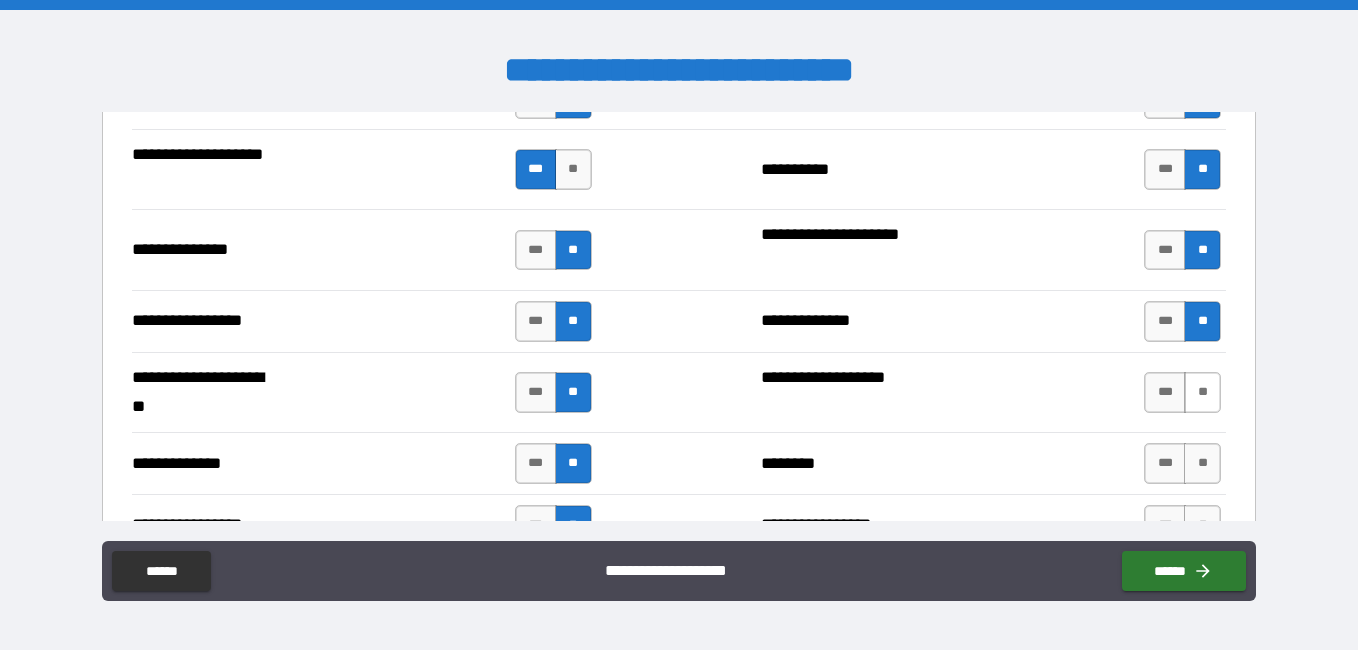 click on "**" at bounding box center (1202, 392) 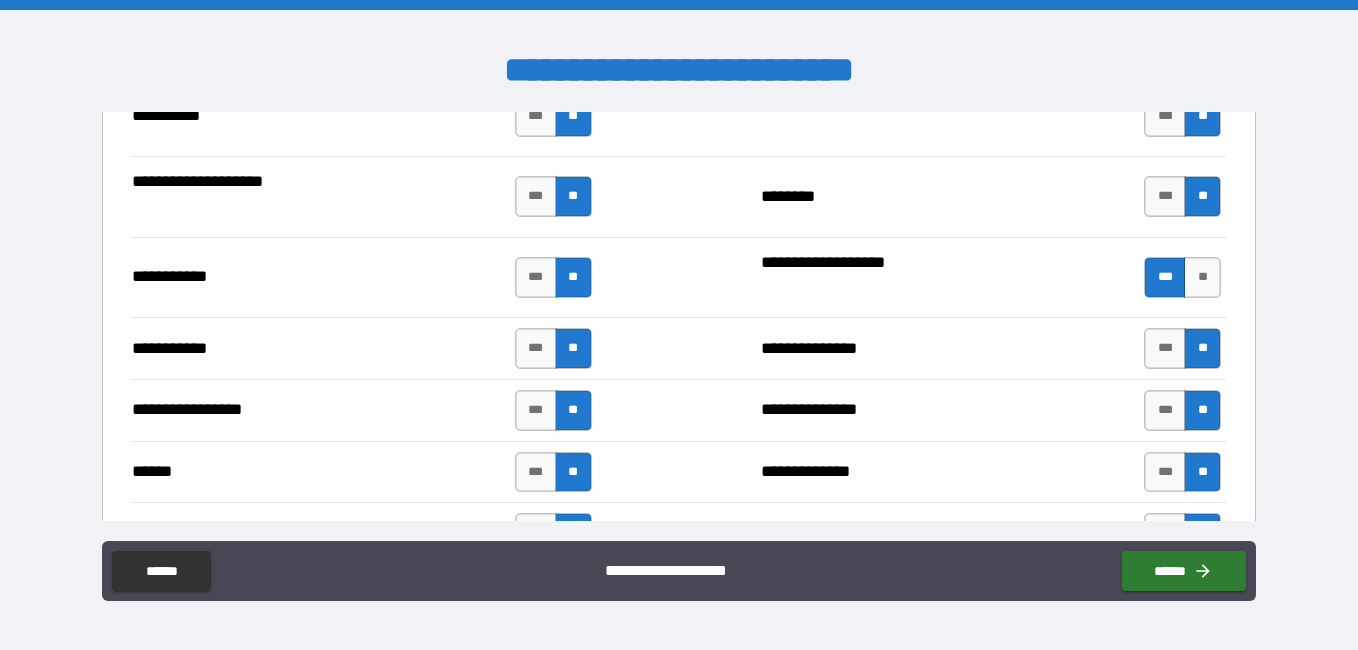 scroll, scrollTop: 2000, scrollLeft: 0, axis: vertical 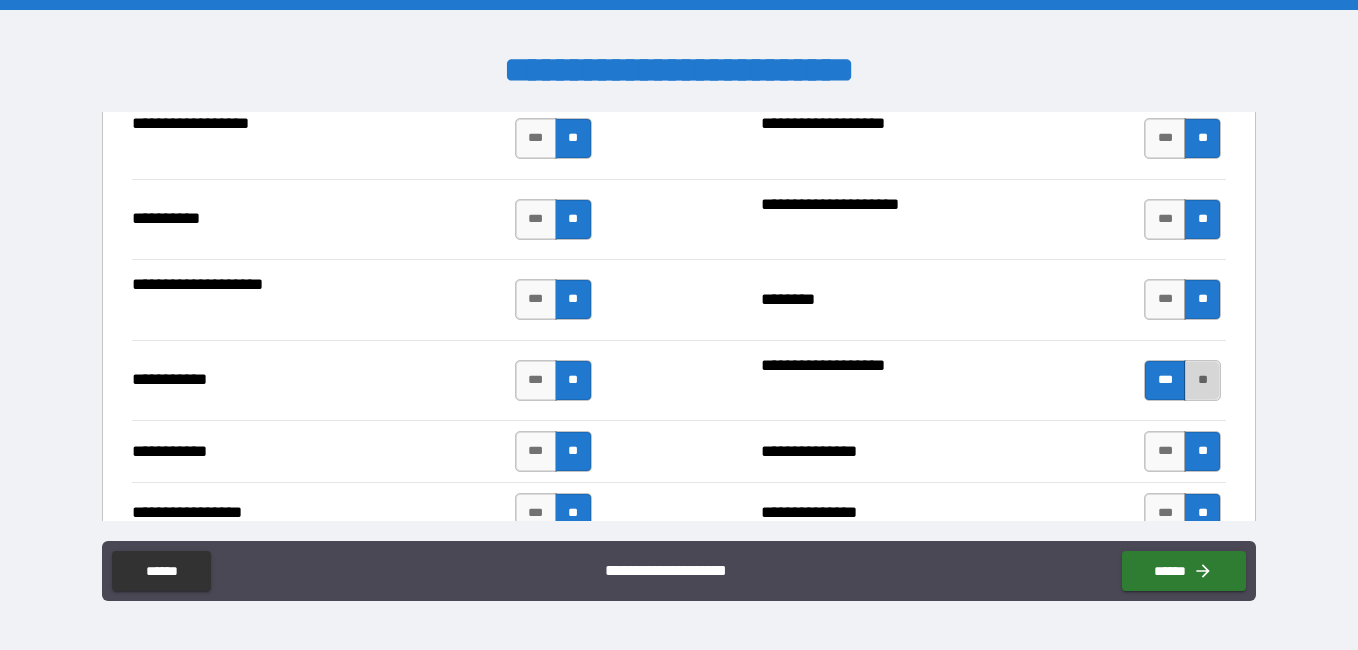 click on "**" at bounding box center (1202, 380) 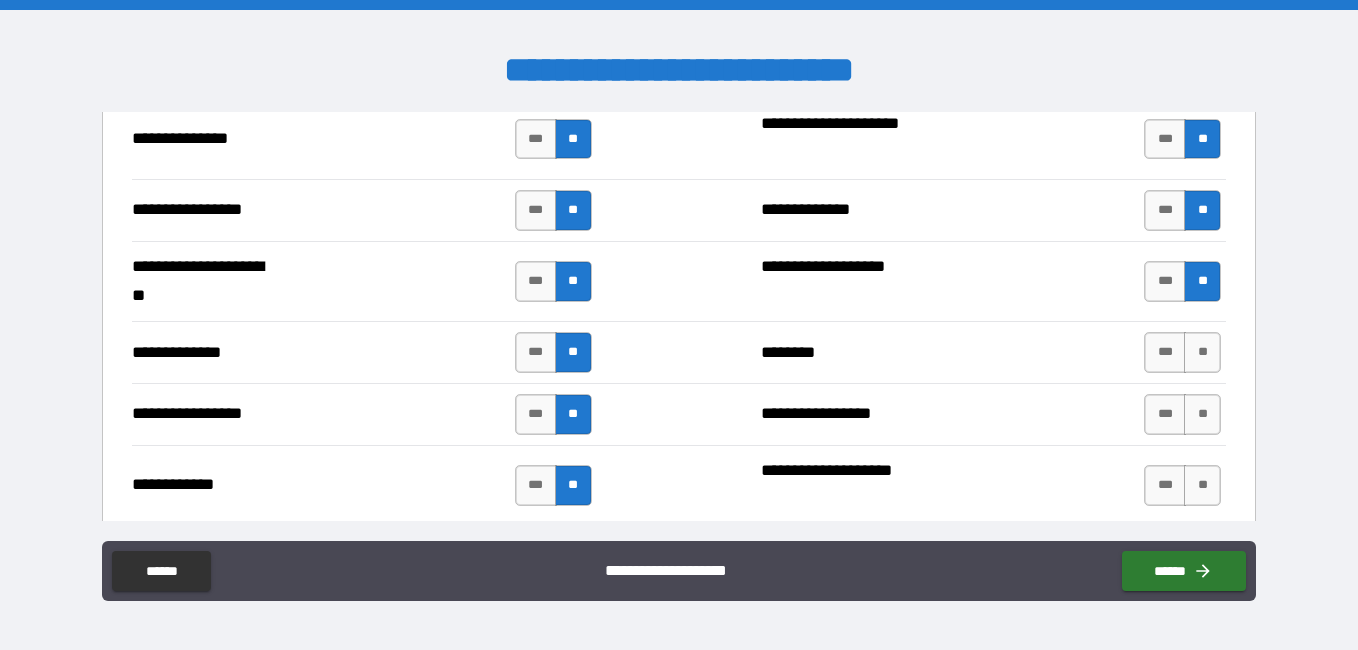 scroll, scrollTop: 2800, scrollLeft: 0, axis: vertical 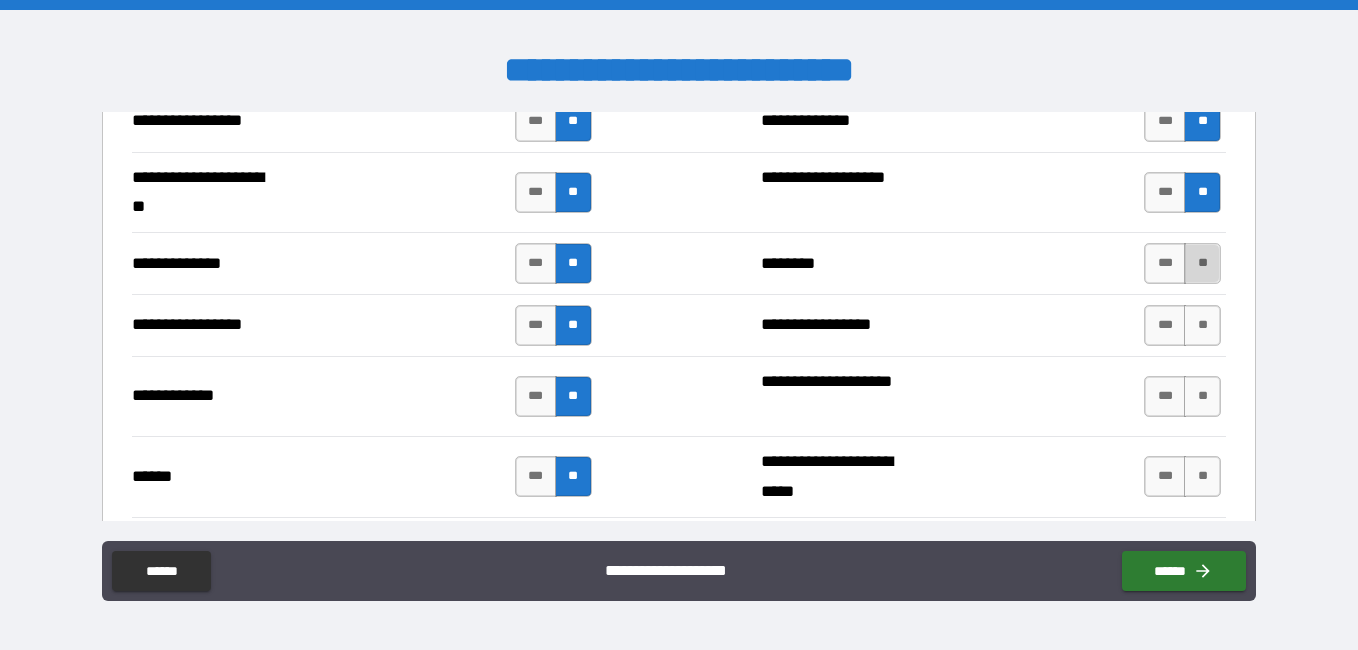 click on "**" at bounding box center [1202, 263] 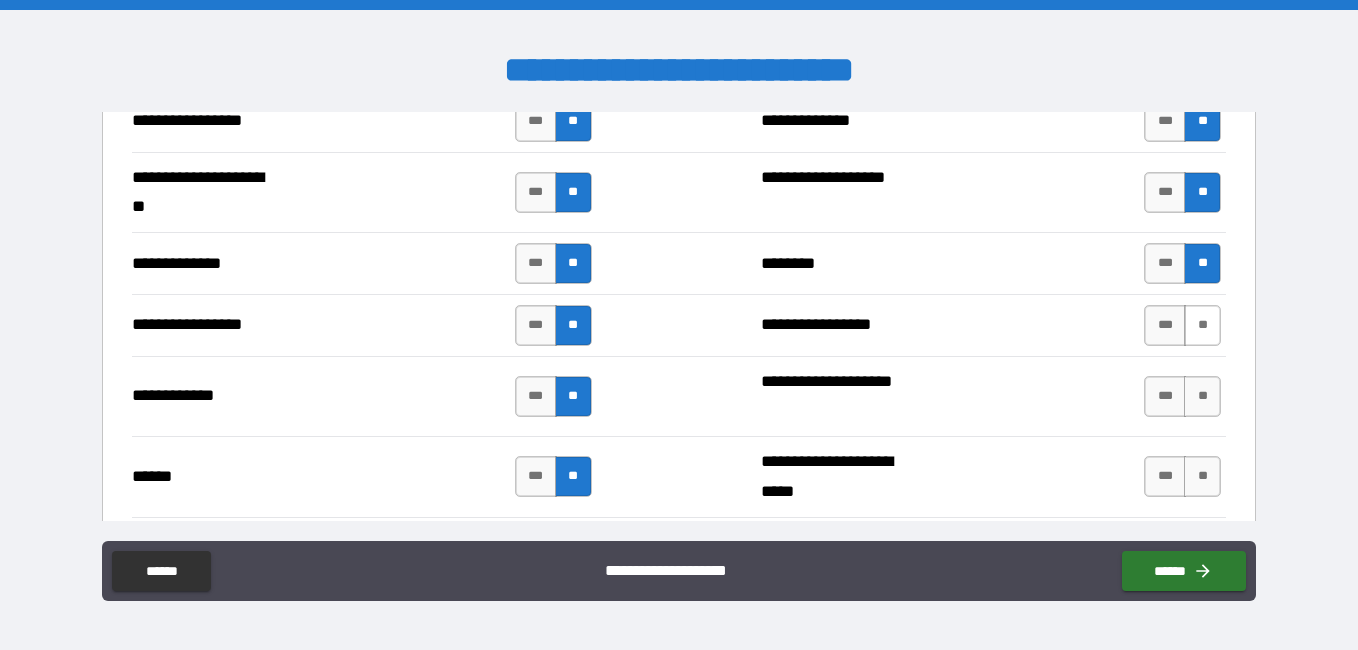 click on "**" at bounding box center [1202, 325] 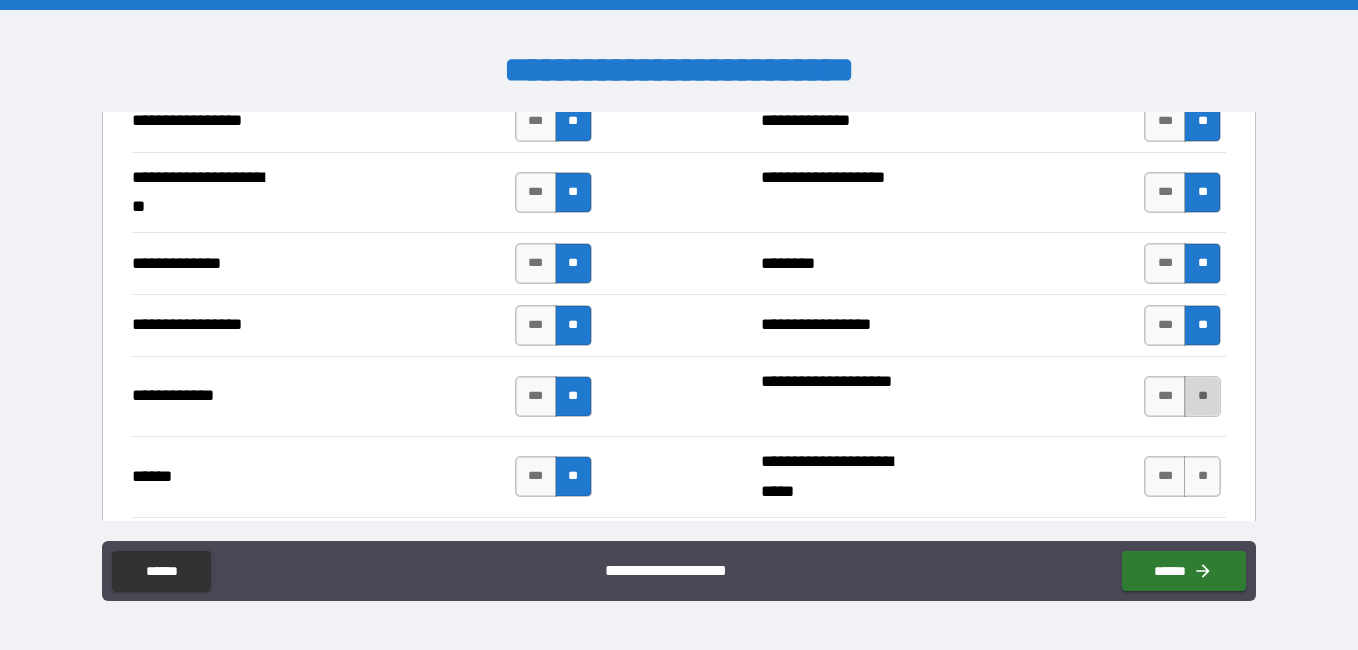 click on "**" at bounding box center [1202, 396] 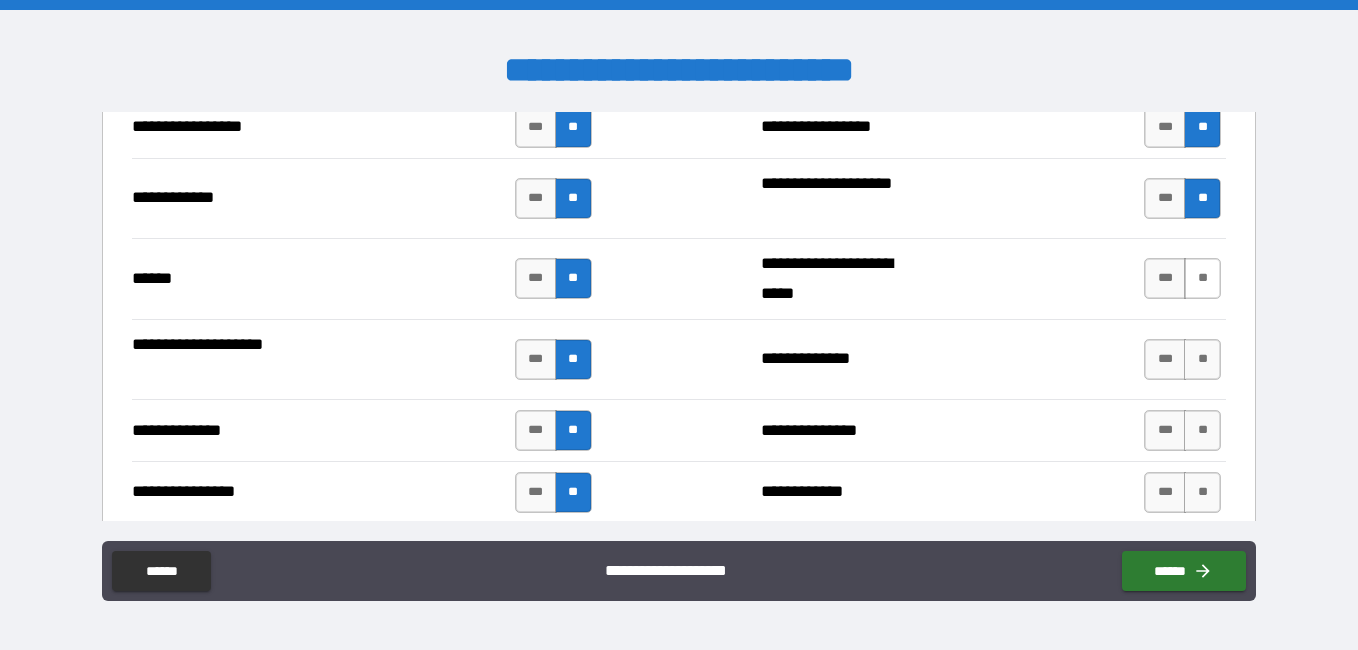 scroll, scrollTop: 3000, scrollLeft: 0, axis: vertical 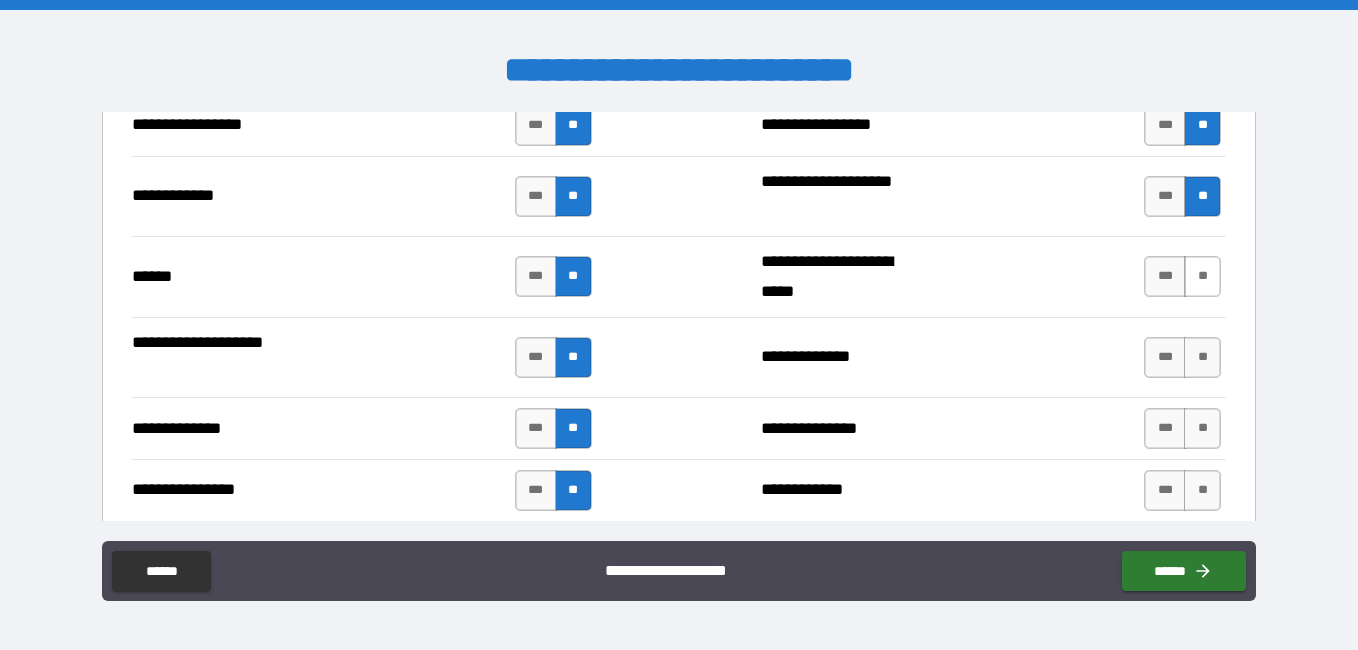 click on "**" at bounding box center [1202, 276] 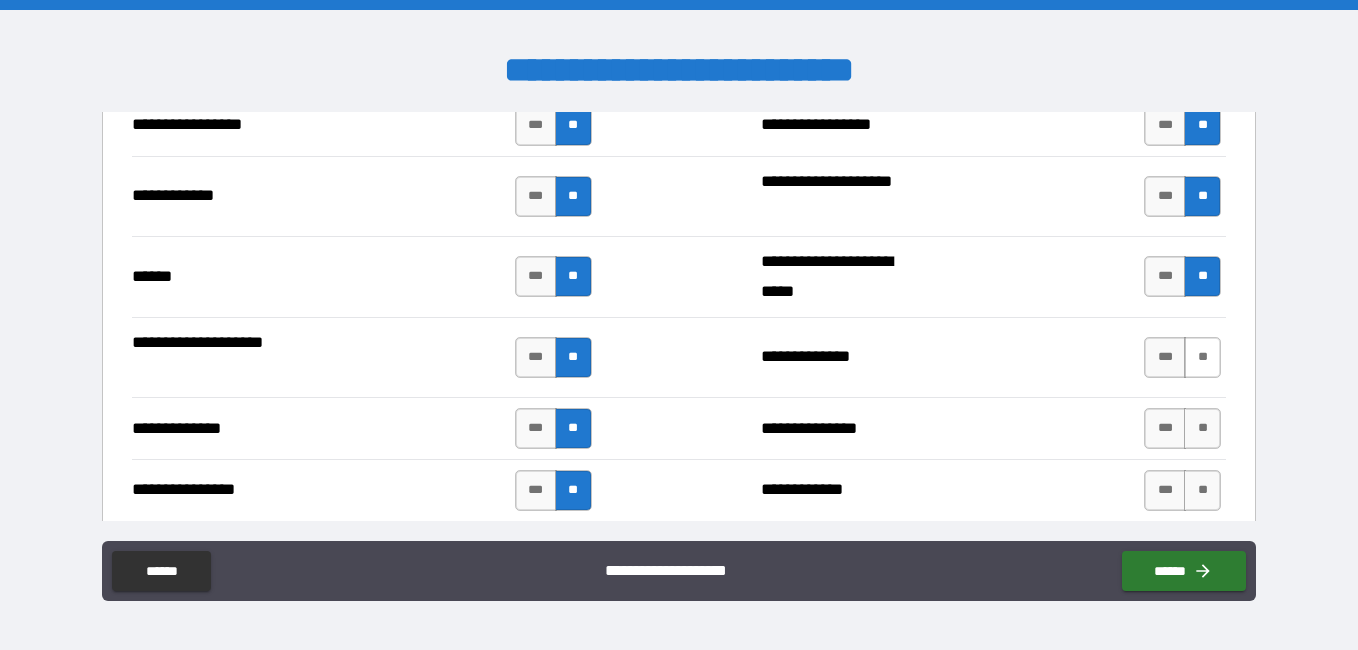 click on "**" at bounding box center [1202, 357] 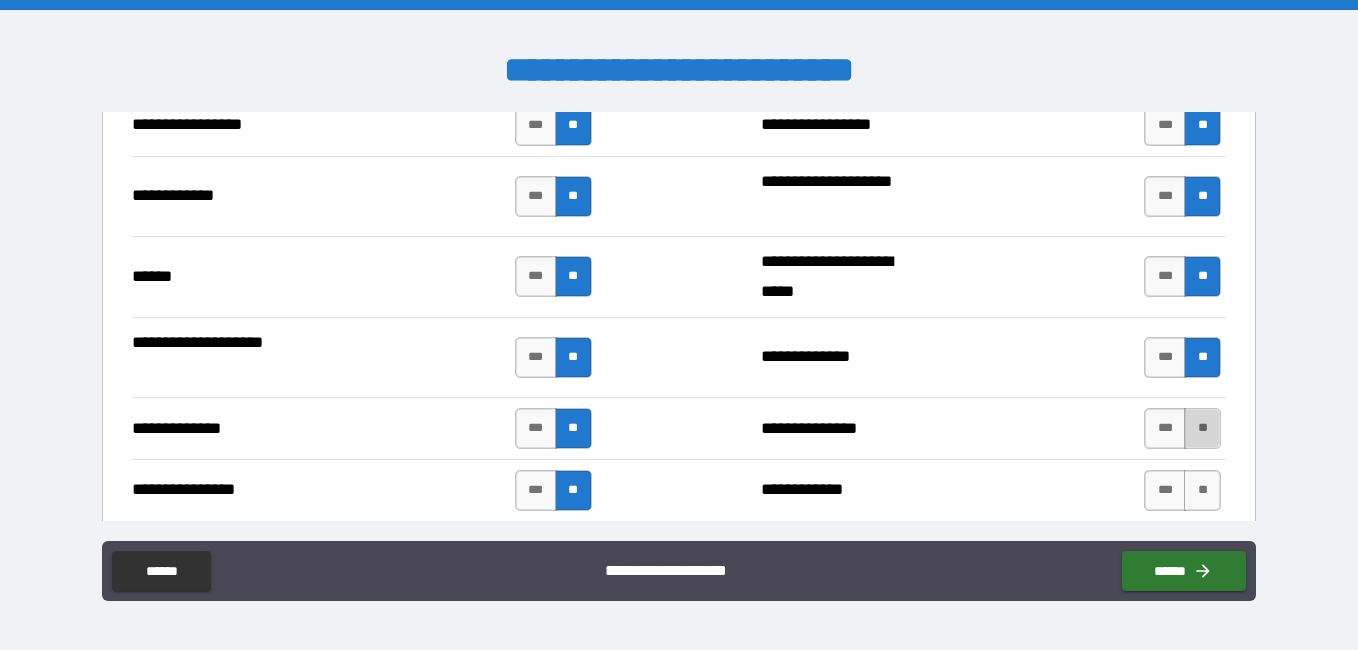 click on "**" at bounding box center [1202, 428] 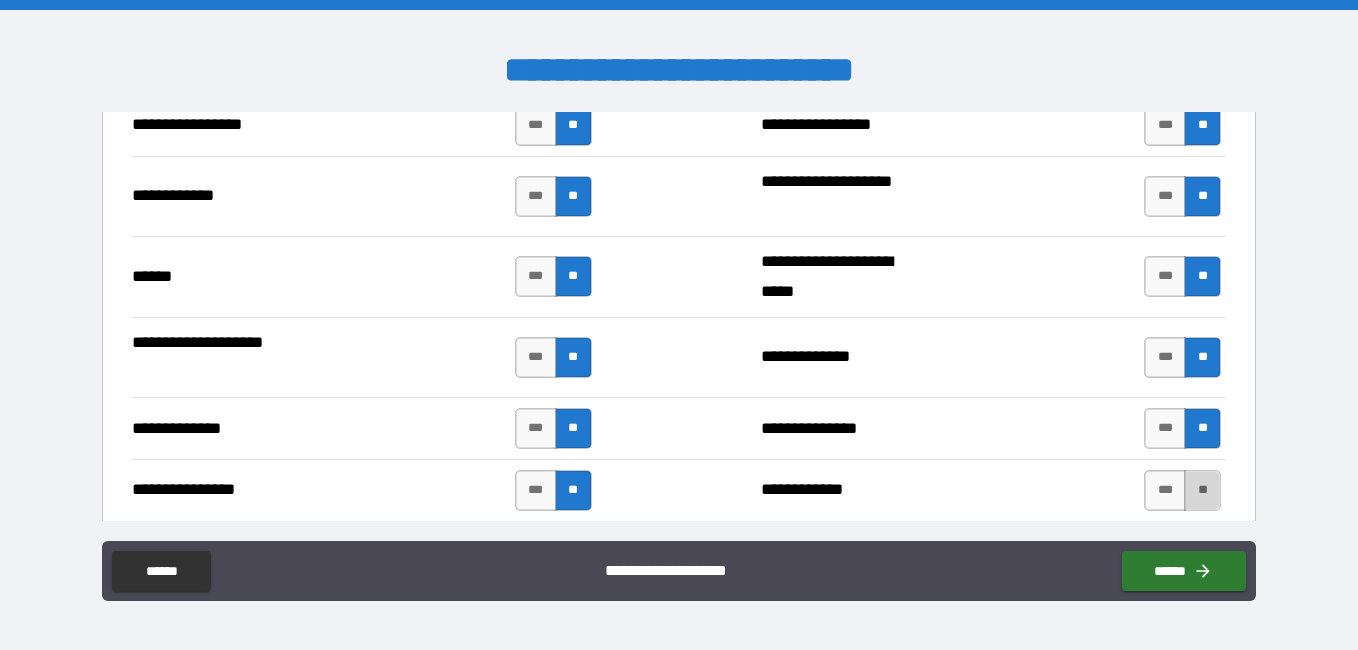 click on "**" at bounding box center (1202, 490) 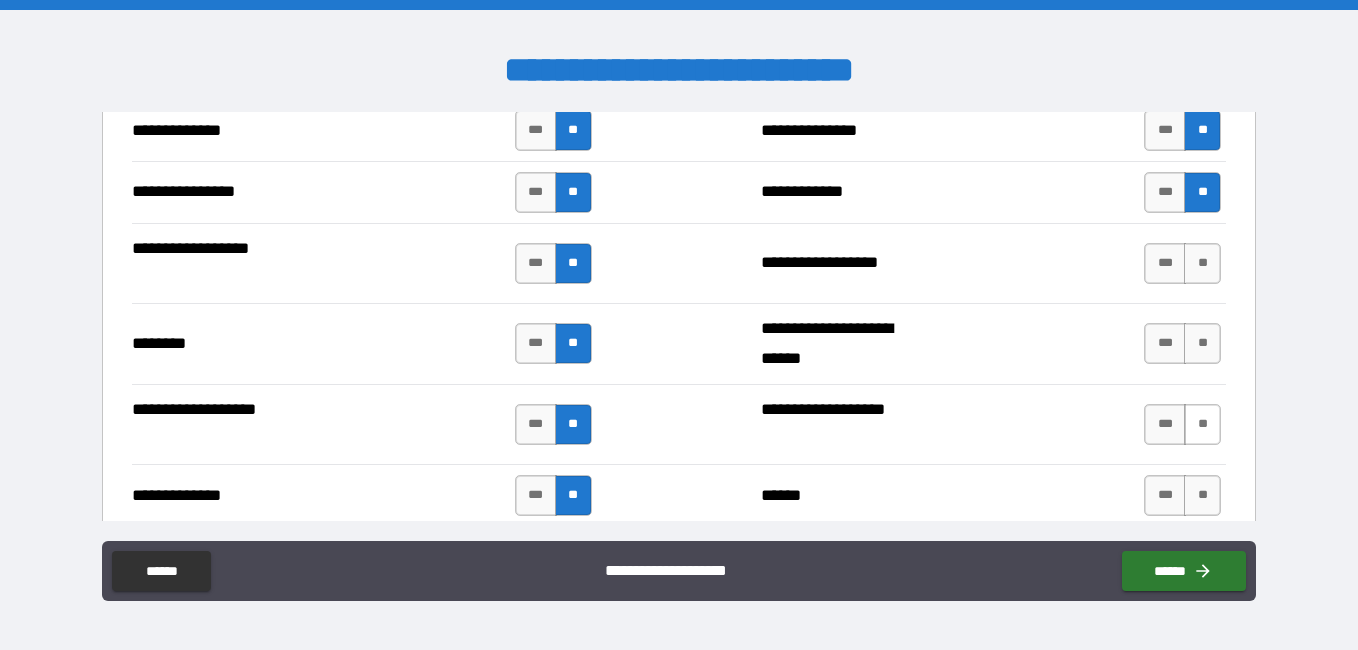 scroll, scrollTop: 3300, scrollLeft: 0, axis: vertical 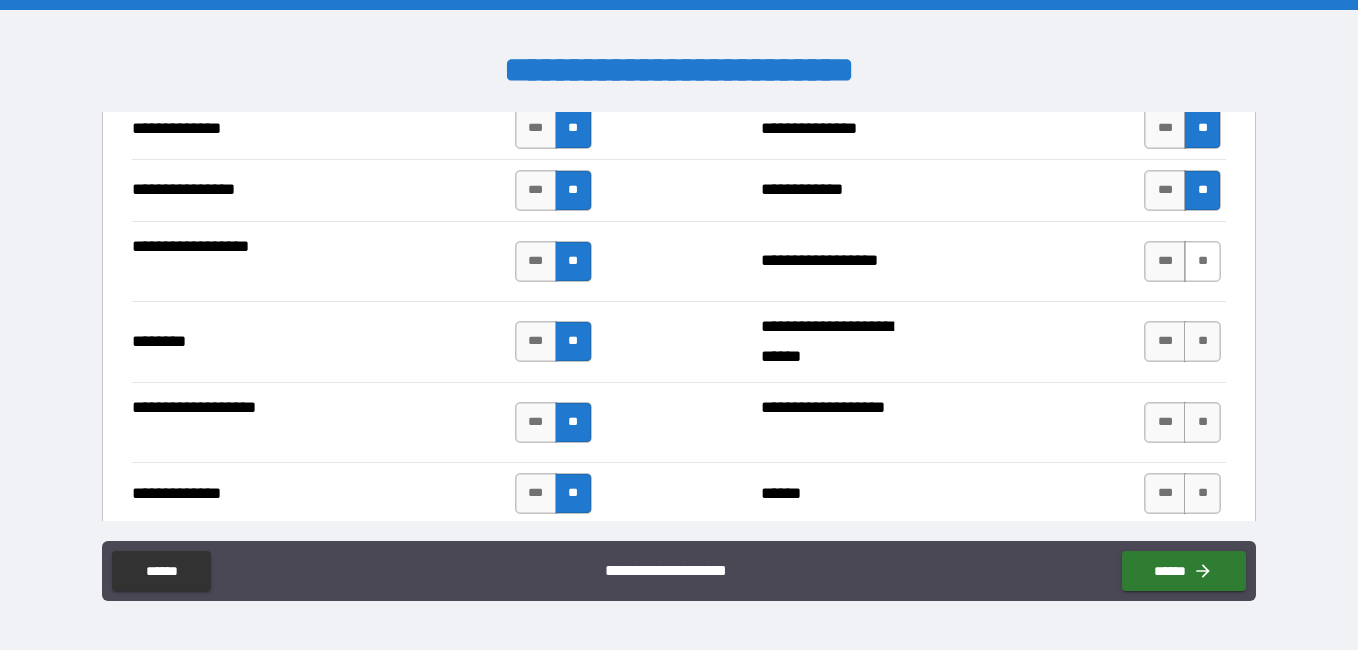 click on "**" at bounding box center [1202, 261] 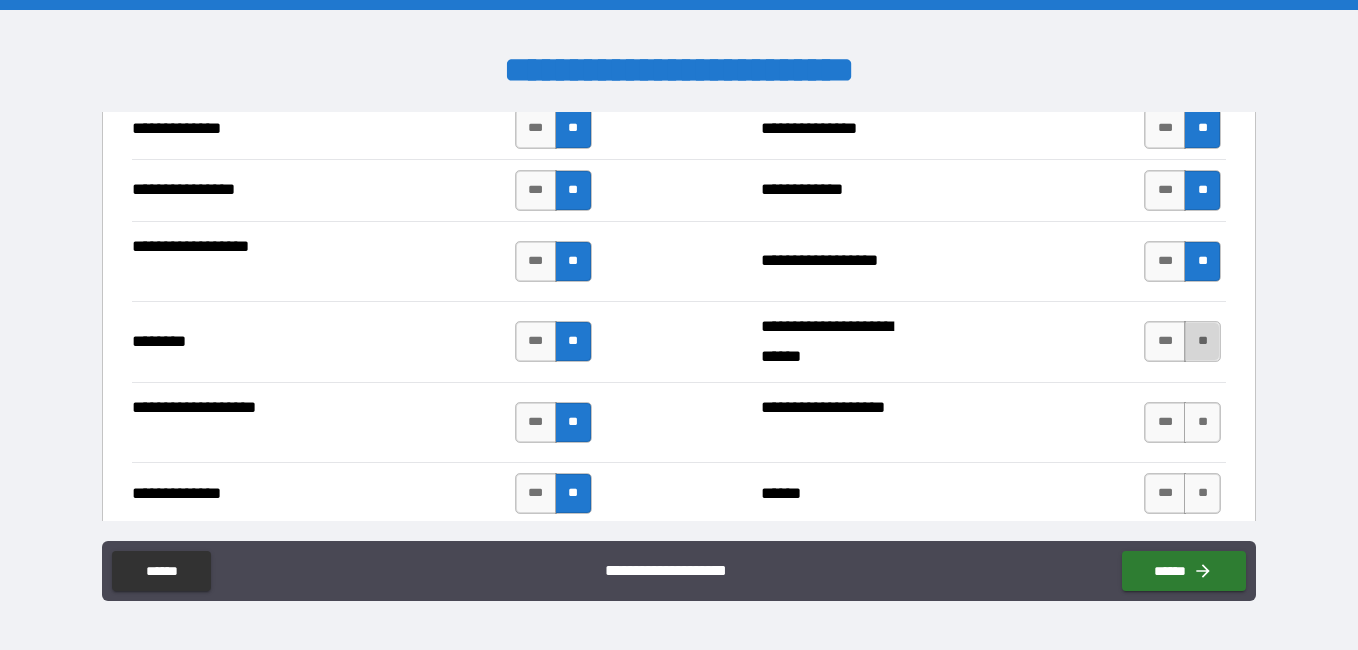 click on "**" at bounding box center [1202, 341] 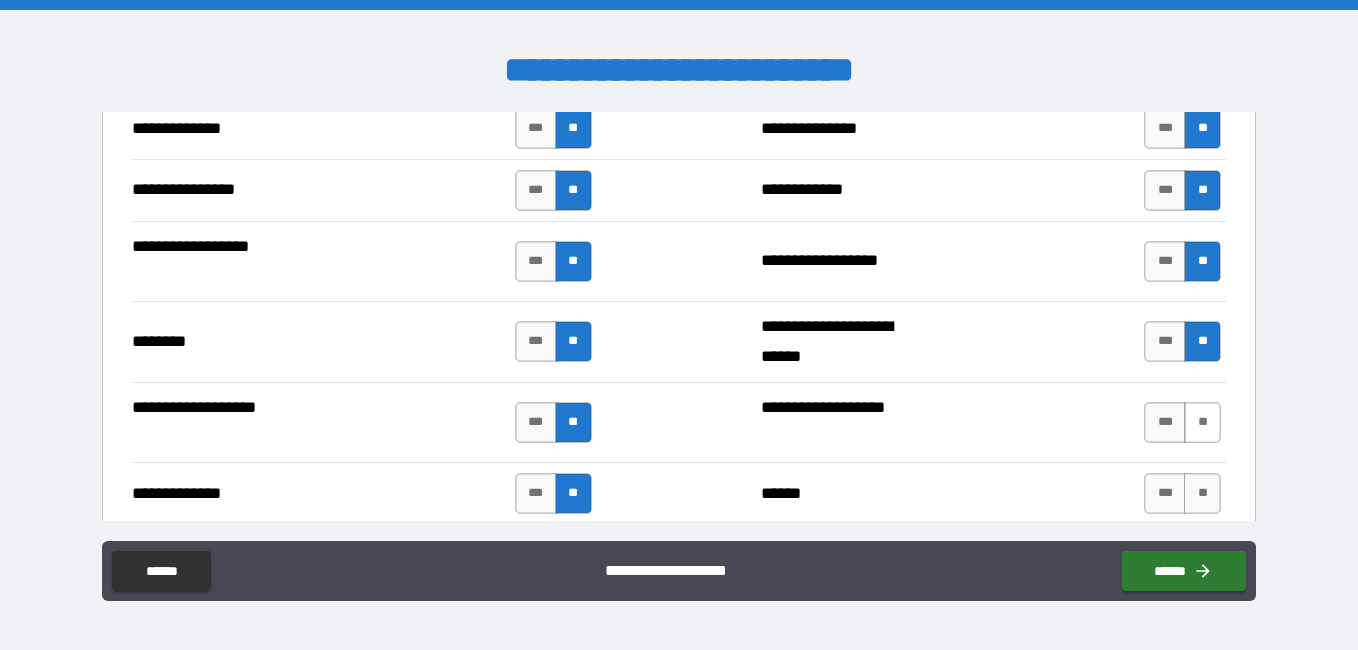 click on "**" at bounding box center [1202, 422] 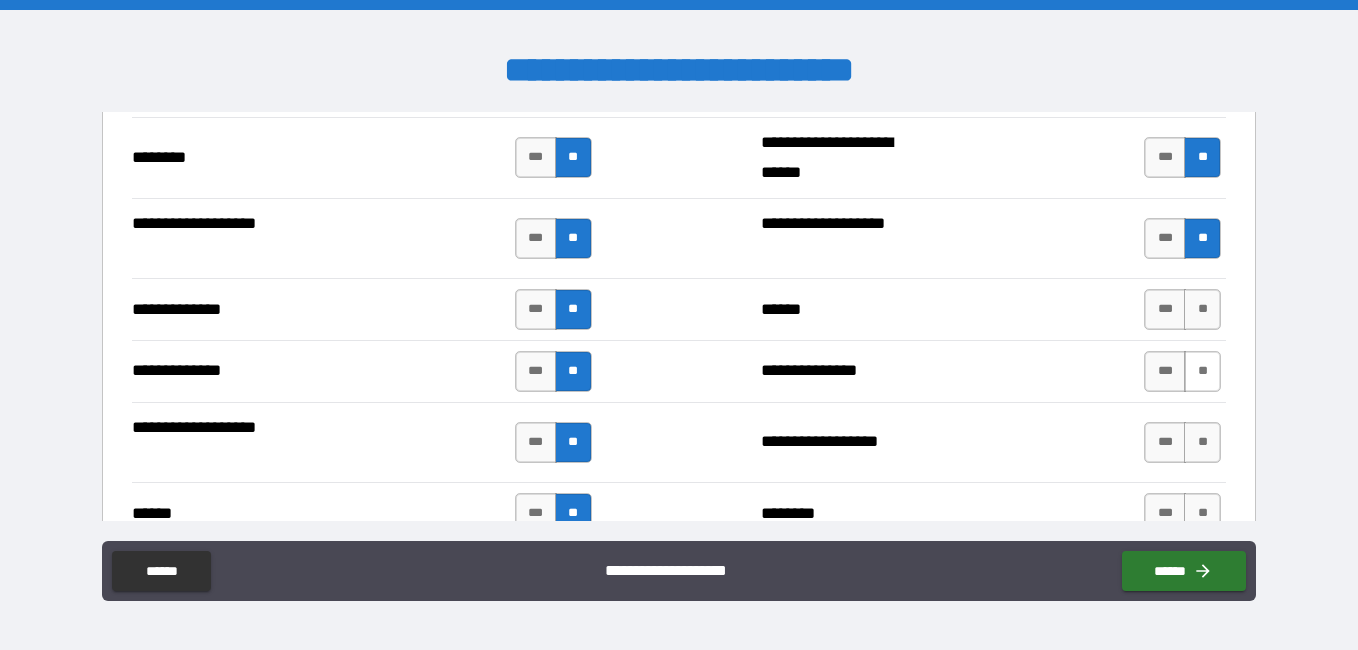 scroll, scrollTop: 3500, scrollLeft: 0, axis: vertical 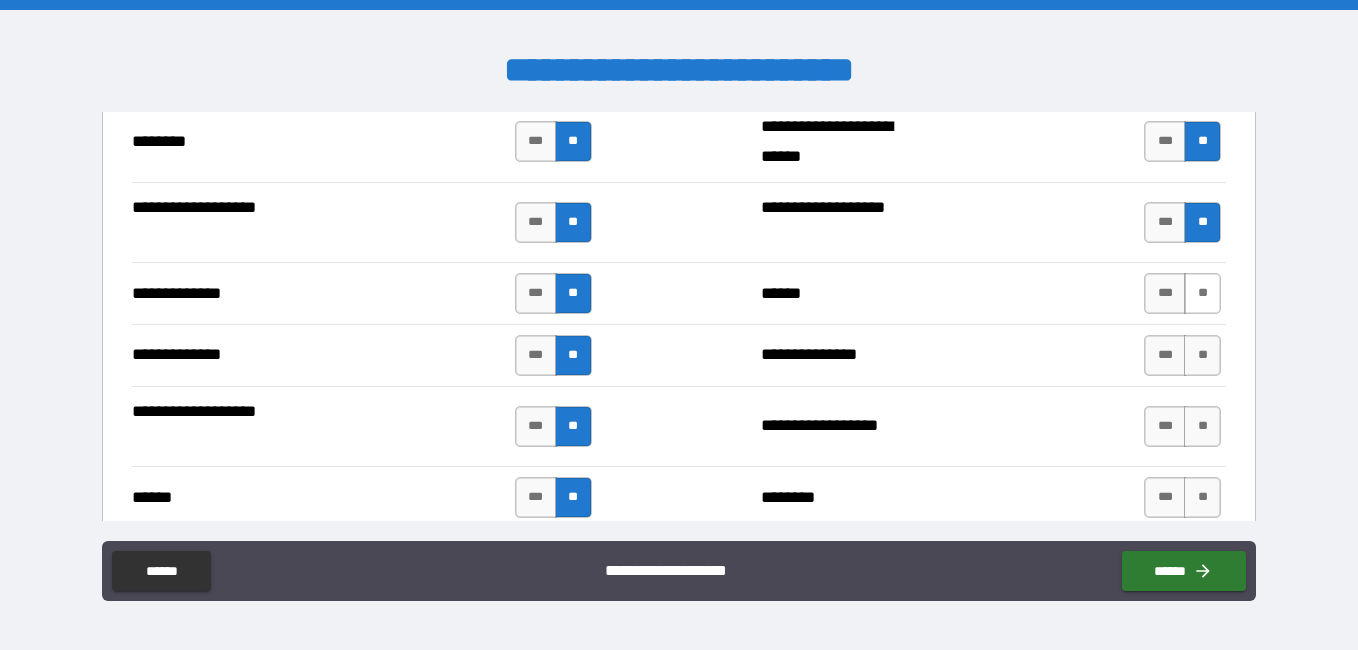 click on "**" at bounding box center [1202, 293] 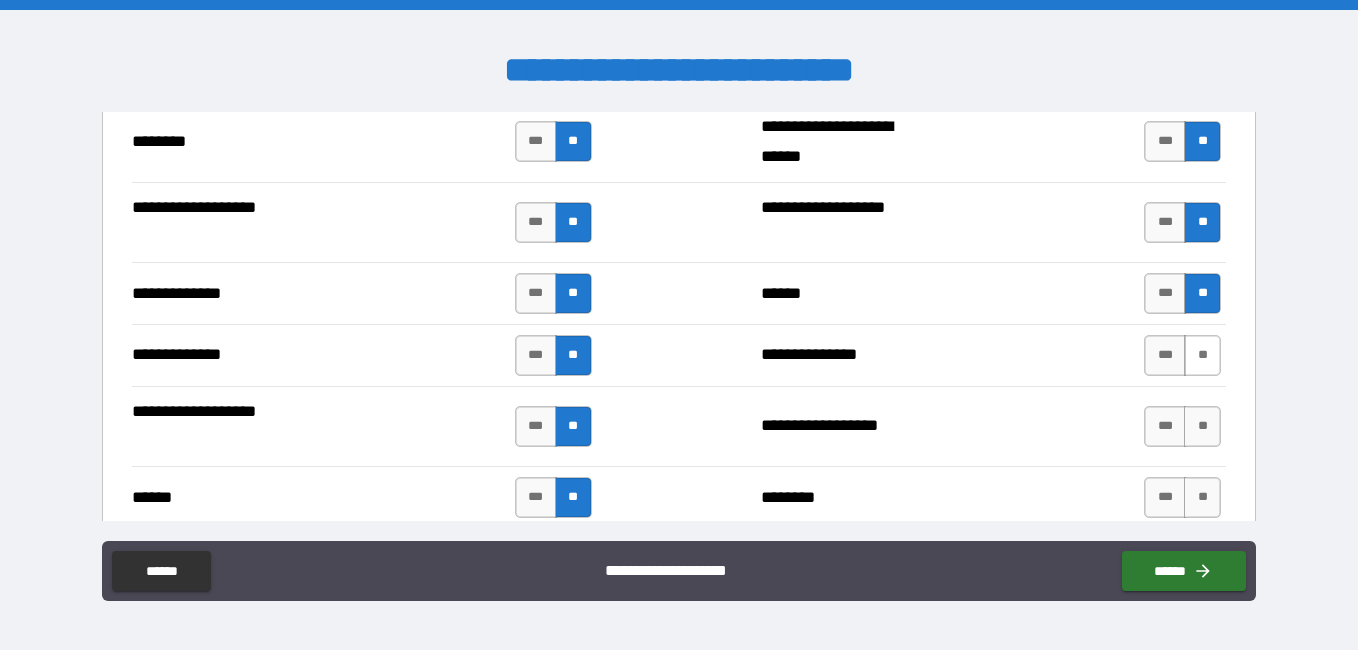 click on "**" at bounding box center (1202, 355) 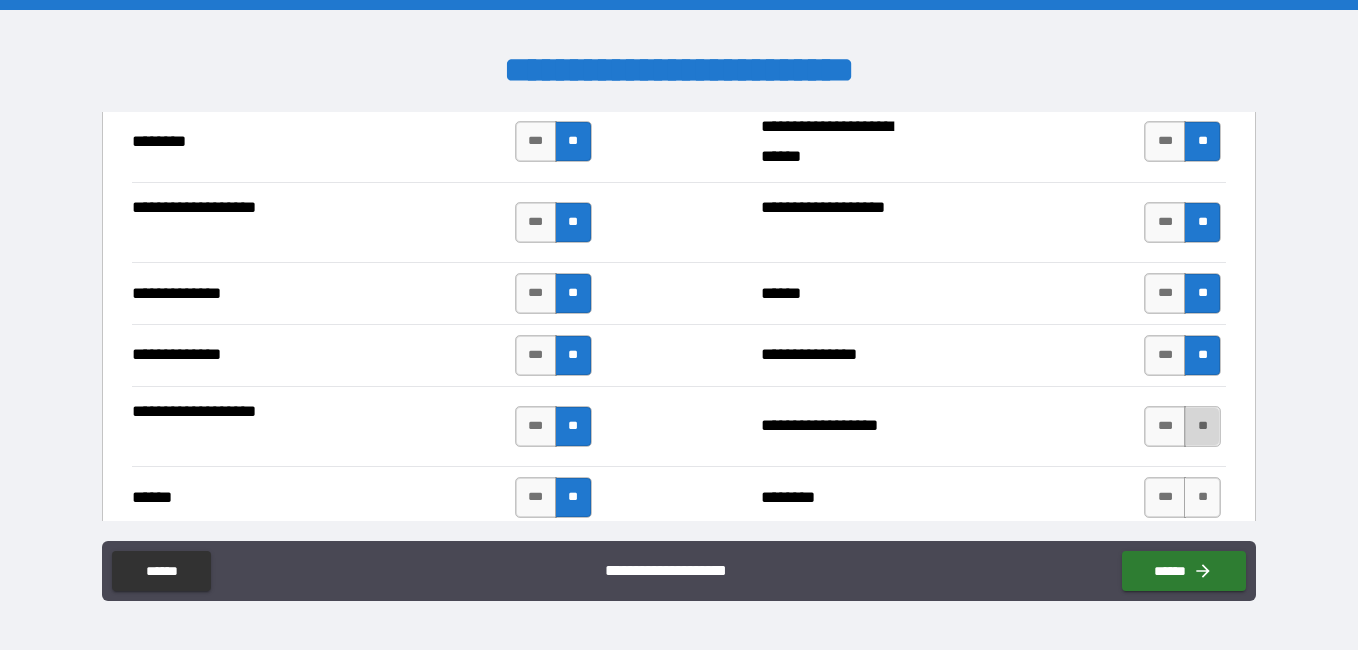 click on "**" at bounding box center (1202, 426) 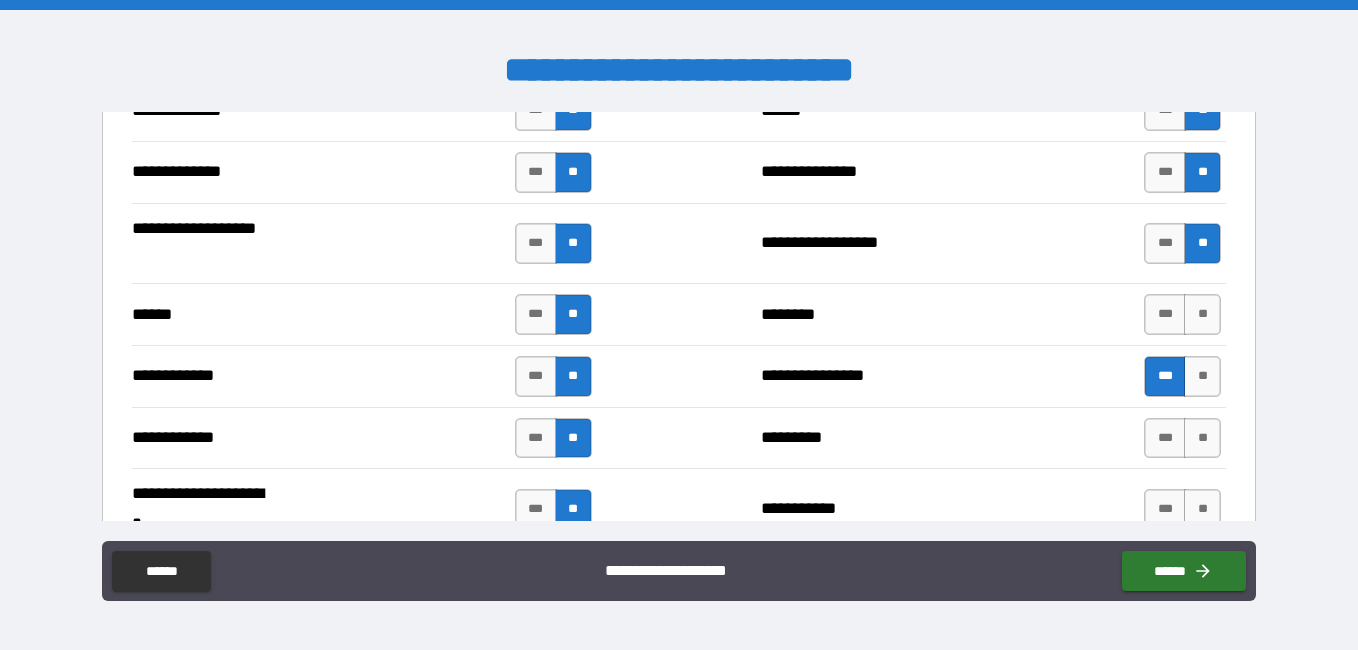 scroll, scrollTop: 3700, scrollLeft: 0, axis: vertical 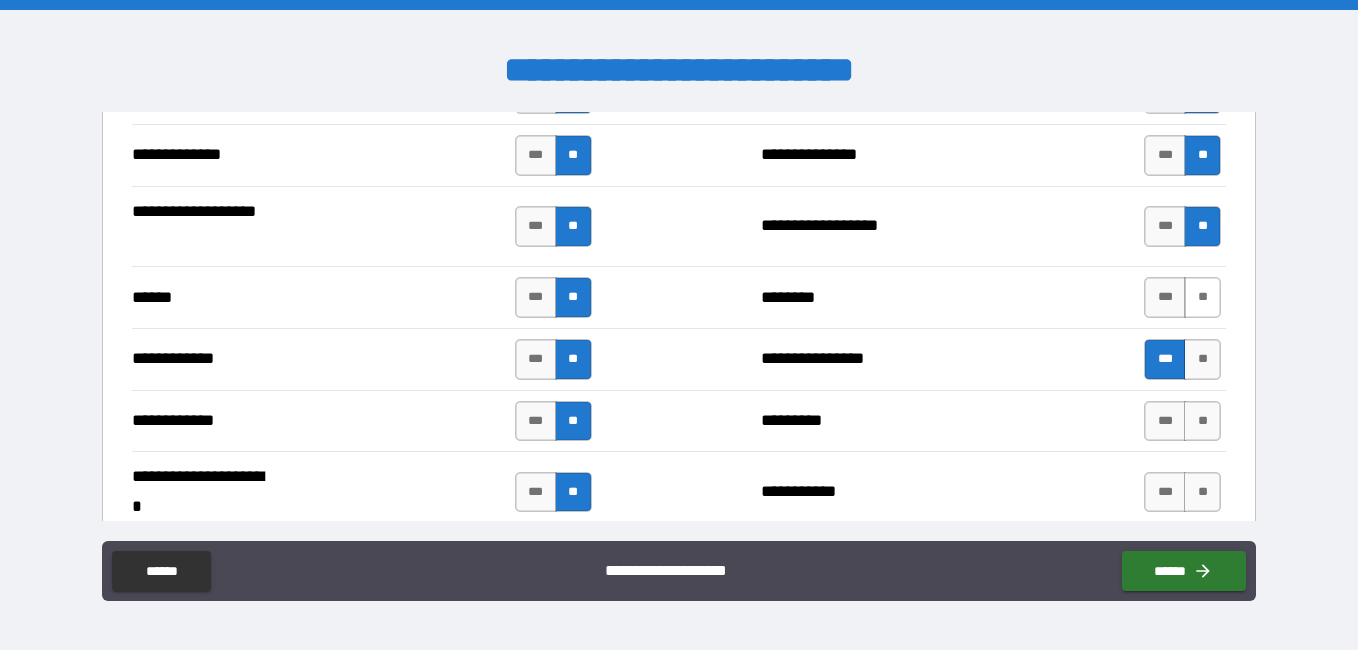 click on "**" at bounding box center [1202, 297] 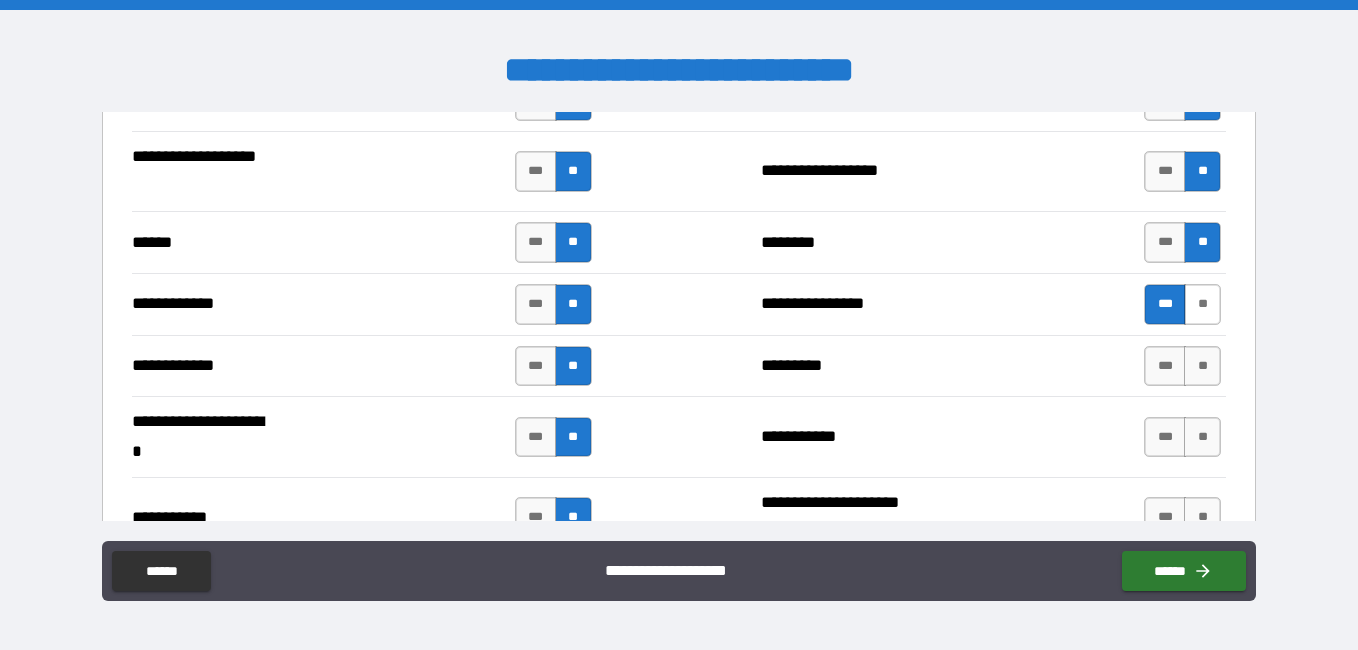 scroll, scrollTop: 3900, scrollLeft: 0, axis: vertical 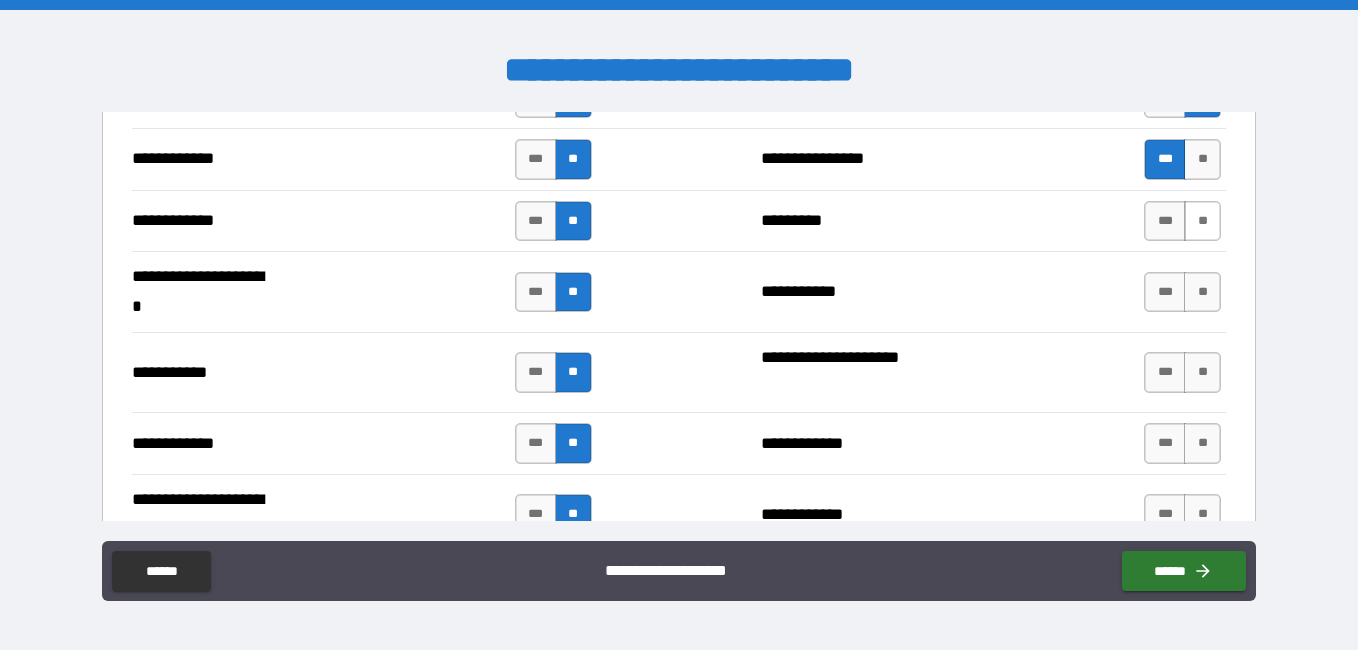 click on "**" at bounding box center [1202, 221] 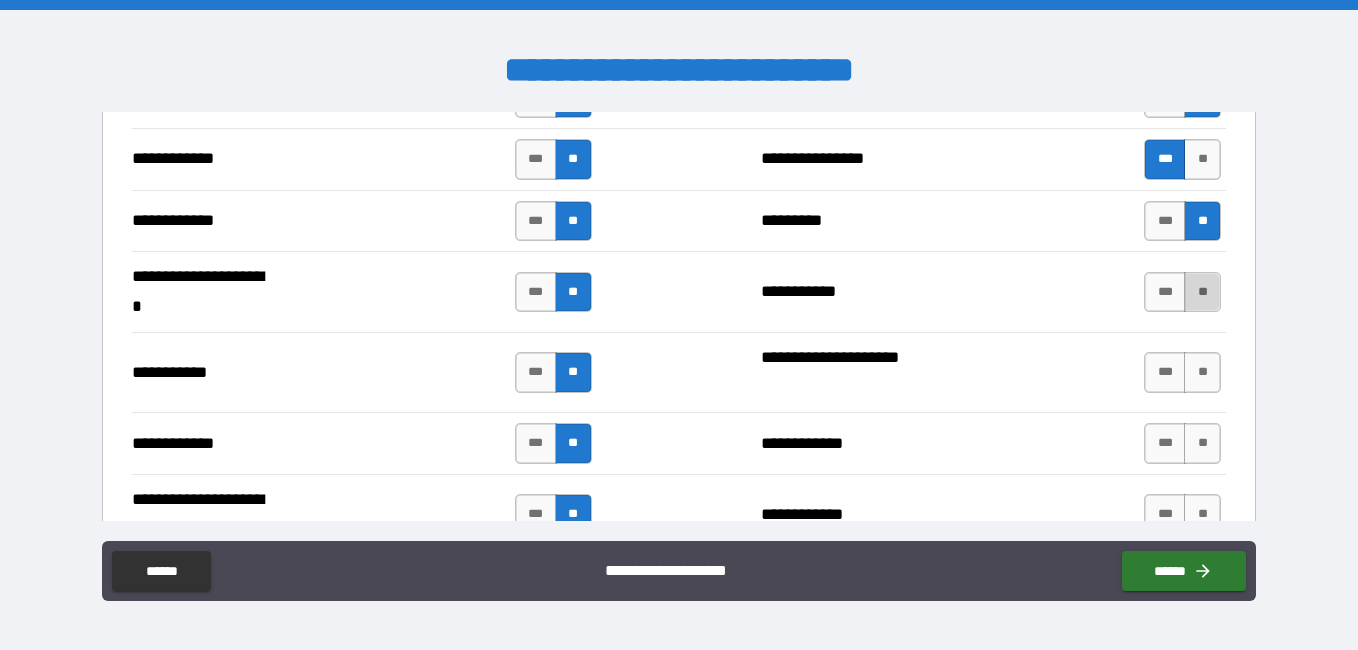 click on "**" at bounding box center (1202, 292) 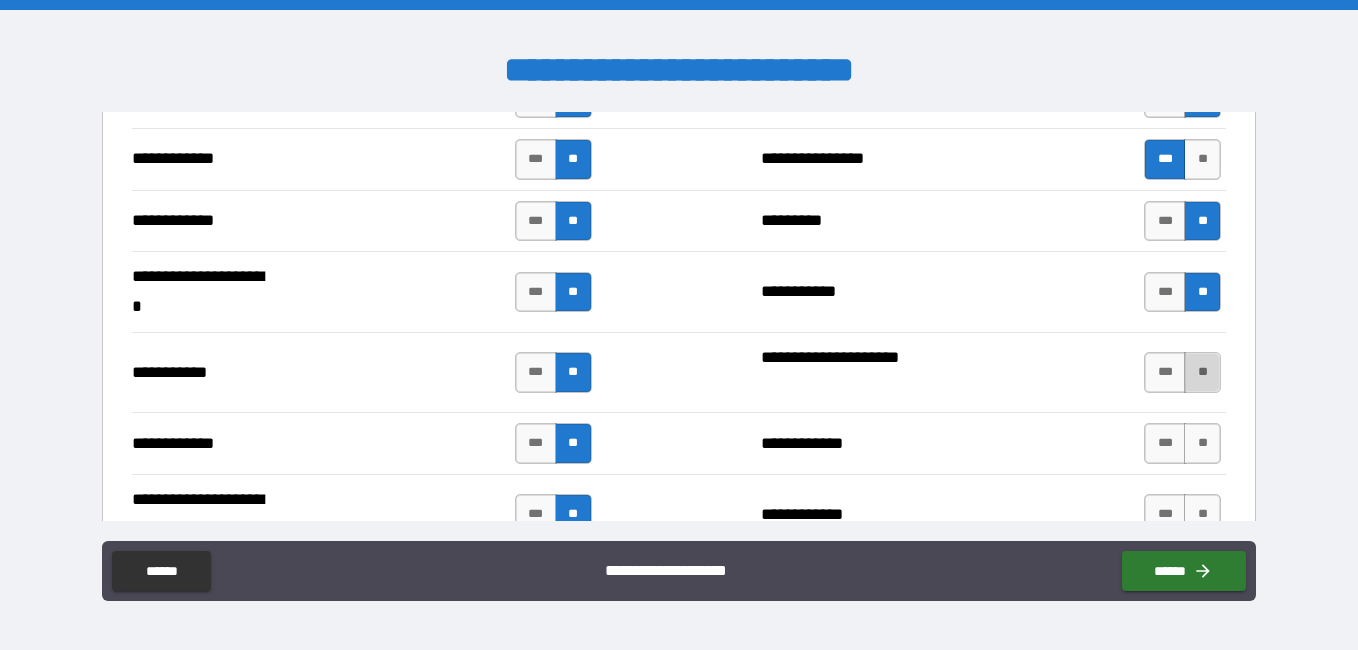 click on "**" at bounding box center (1202, 372) 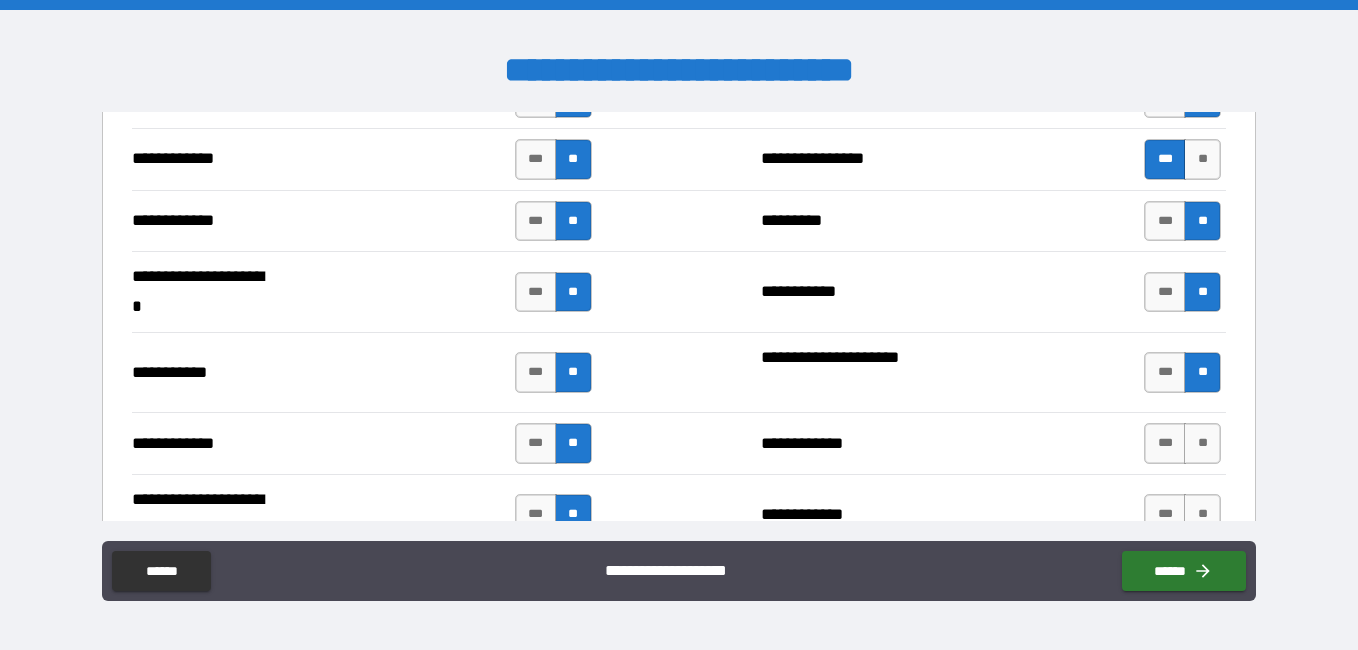 scroll, scrollTop: 4000, scrollLeft: 0, axis: vertical 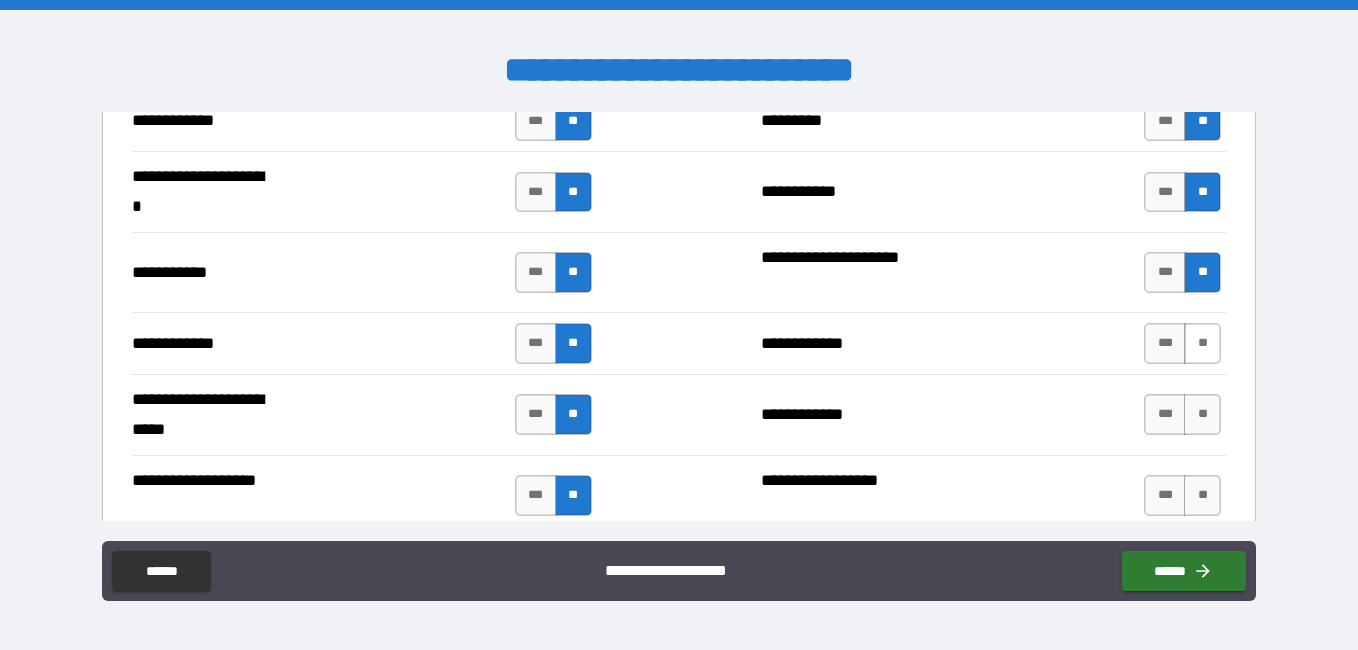 click on "**" at bounding box center [1202, 343] 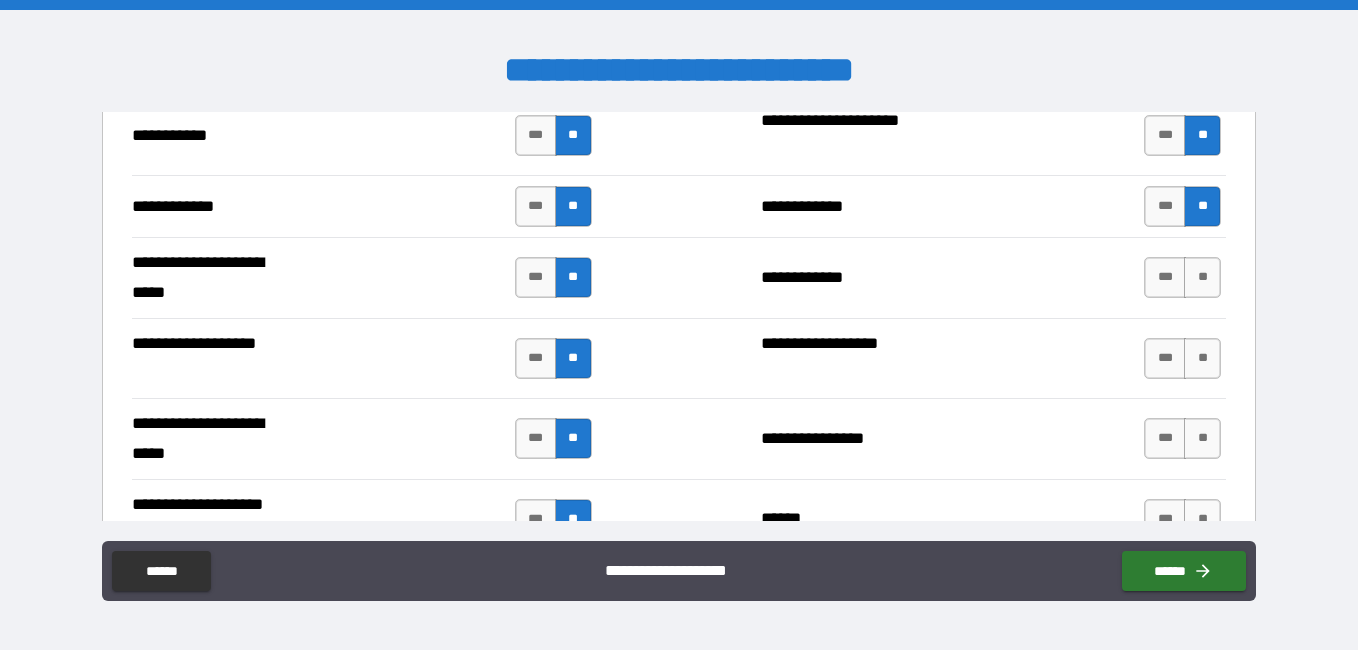 scroll, scrollTop: 4200, scrollLeft: 0, axis: vertical 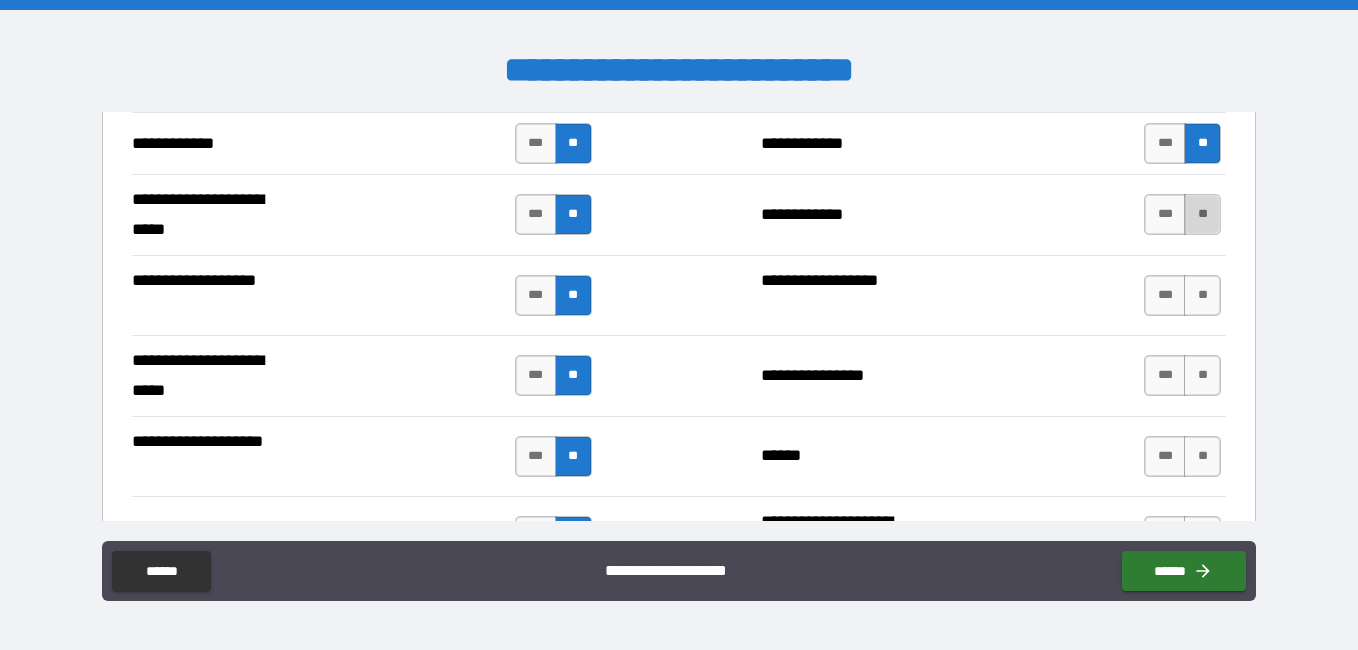 click on "**" at bounding box center (1202, 214) 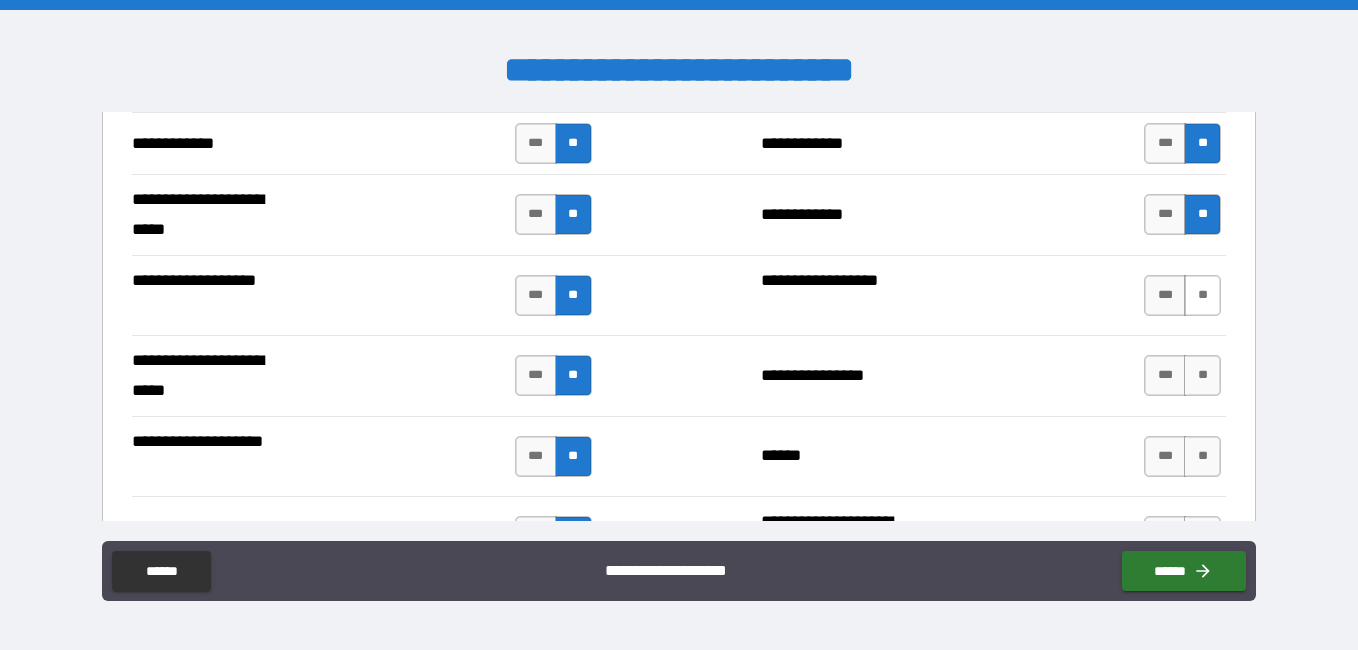 click on "**" at bounding box center (1202, 295) 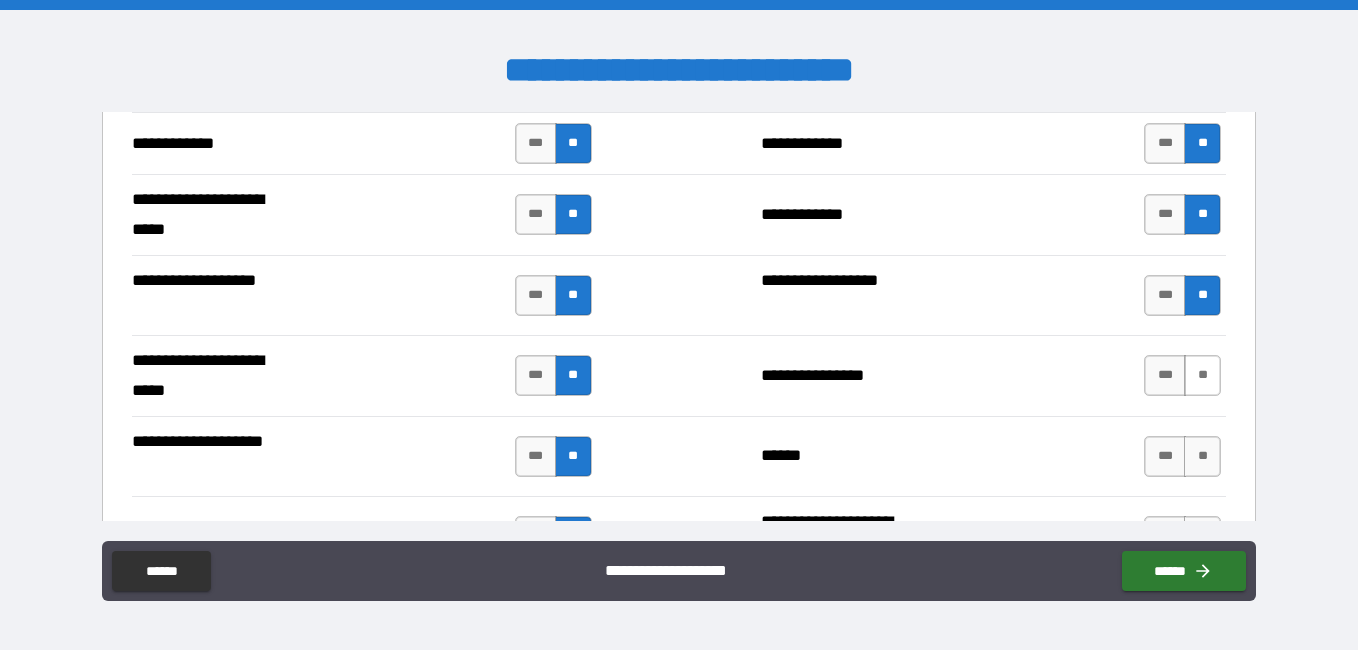 click on "**" at bounding box center [1202, 375] 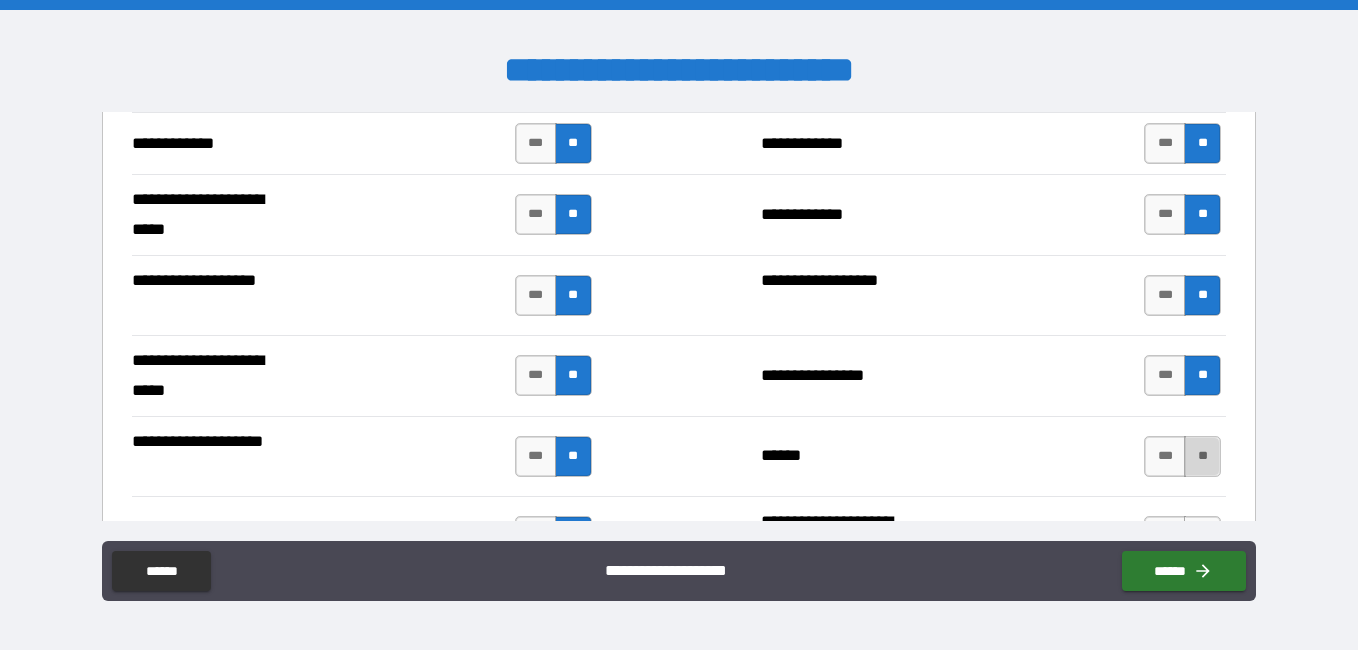 click on "**" at bounding box center [1202, 456] 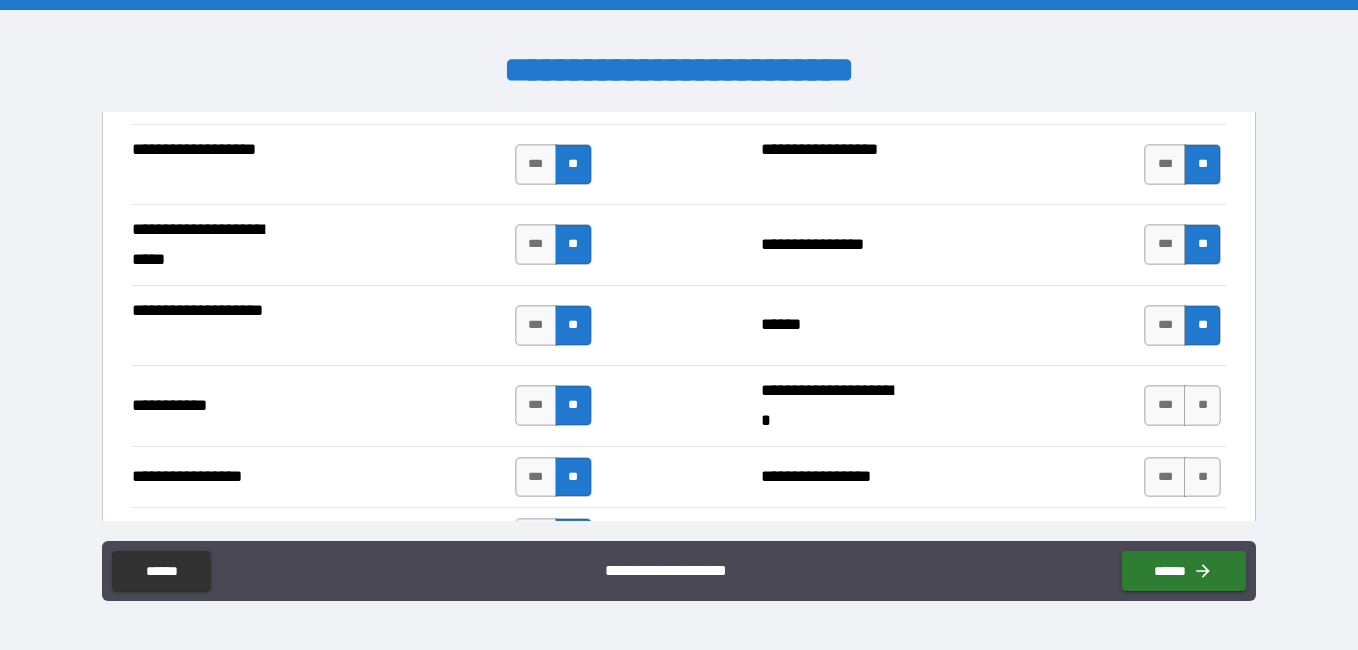 scroll, scrollTop: 4400, scrollLeft: 0, axis: vertical 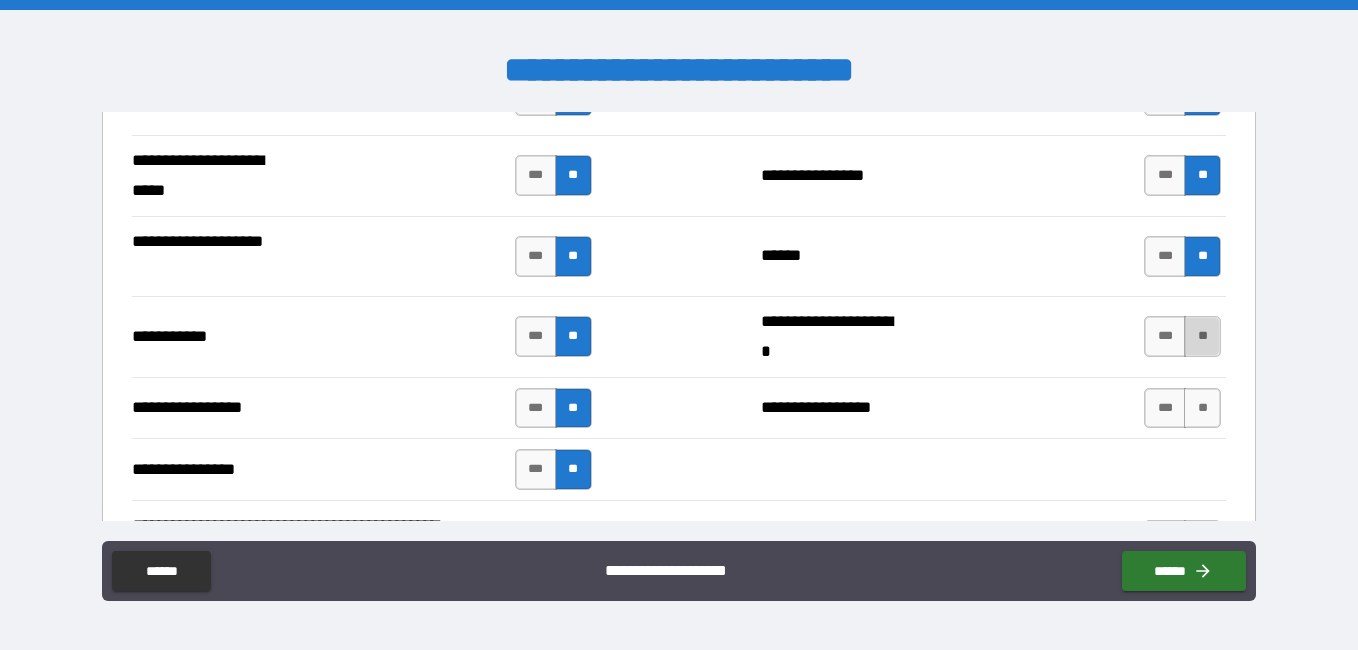 click on "**" at bounding box center [1202, 336] 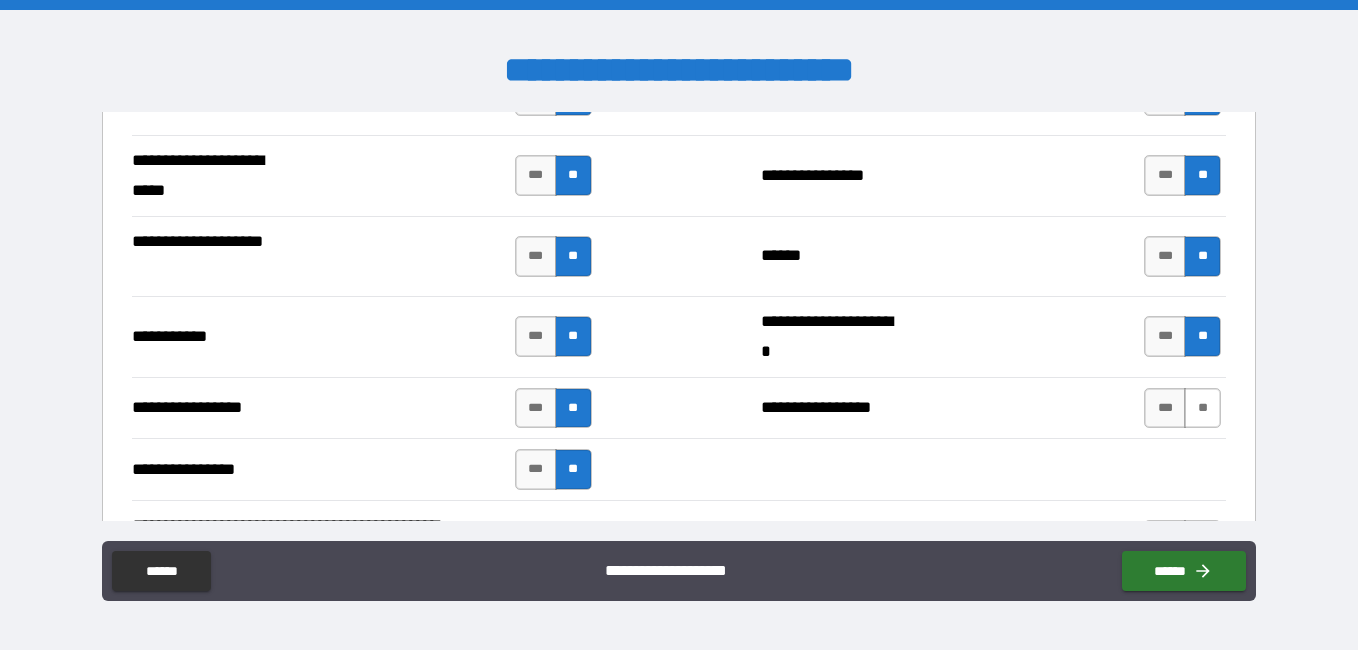 click on "**" at bounding box center [1202, 408] 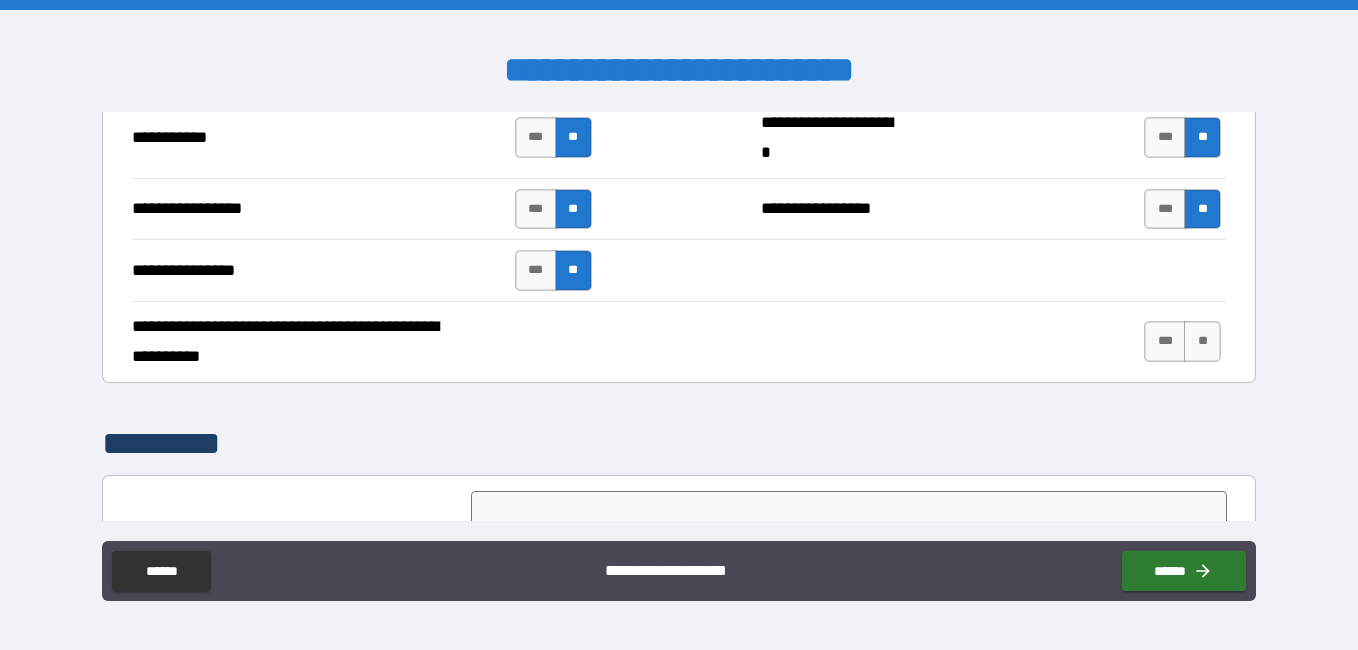 scroll, scrollTop: 4600, scrollLeft: 0, axis: vertical 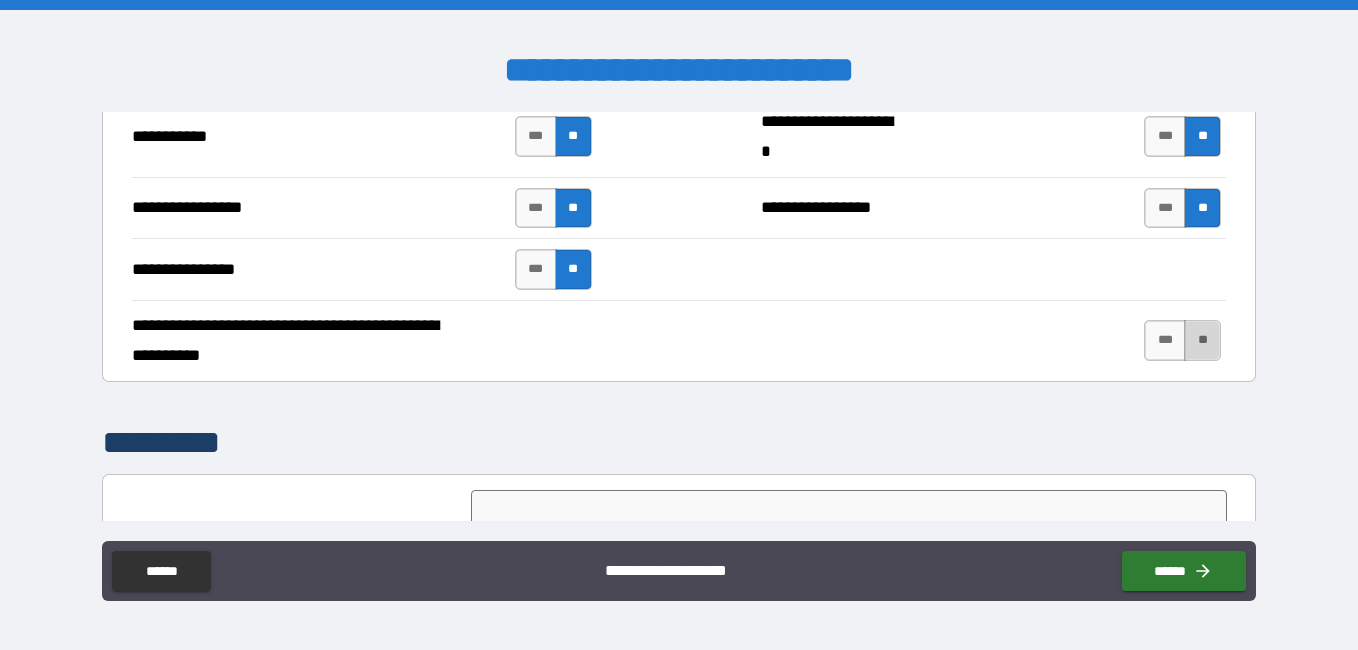 click on "**" at bounding box center [1202, 340] 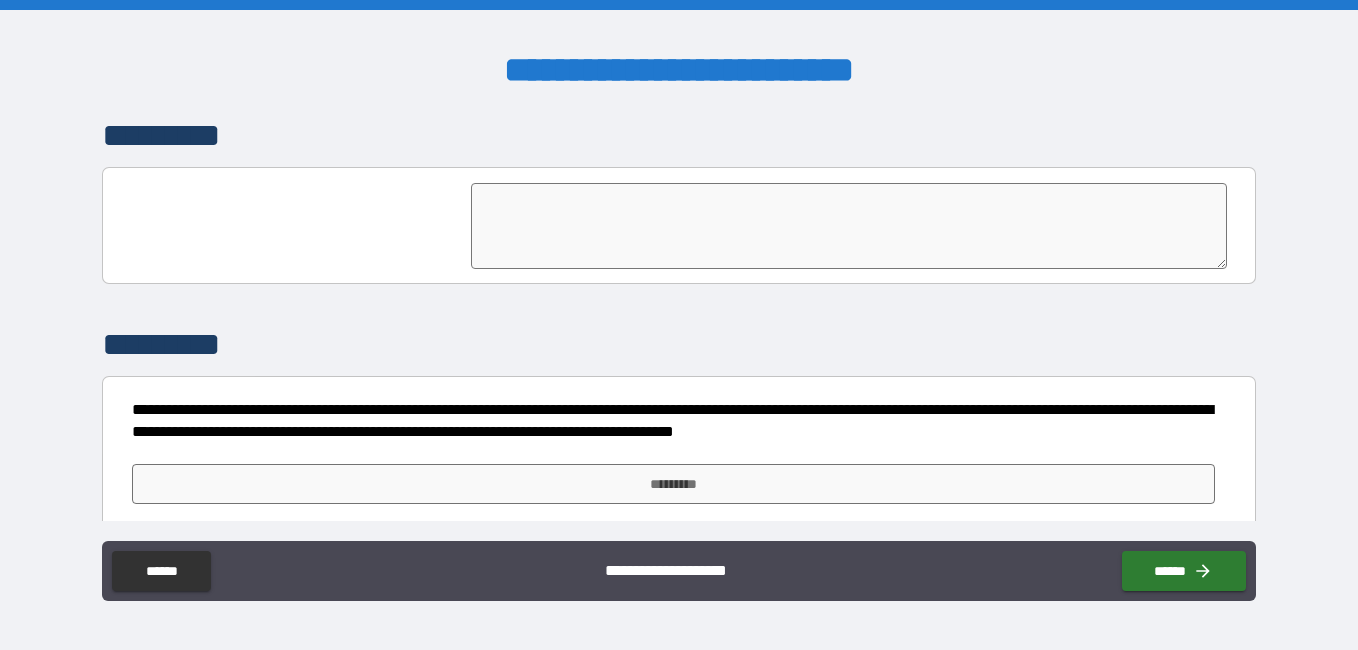scroll, scrollTop: 4921, scrollLeft: 0, axis: vertical 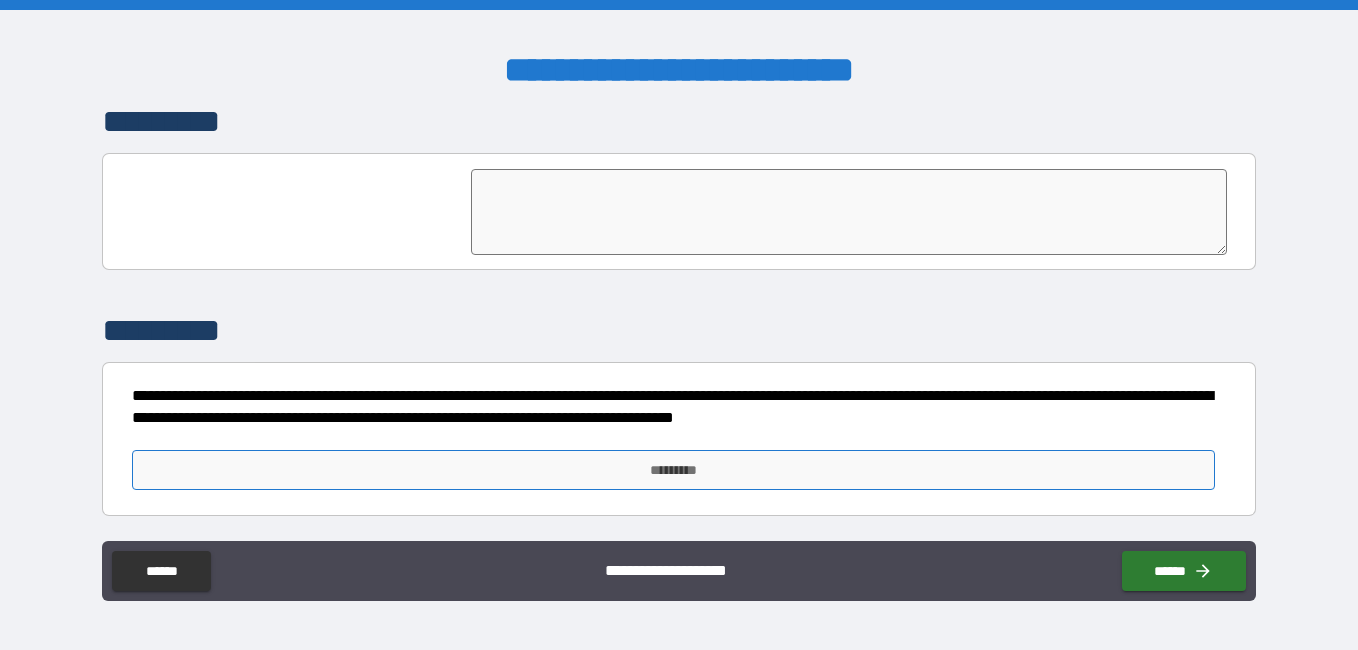 click on "*********" at bounding box center [673, 470] 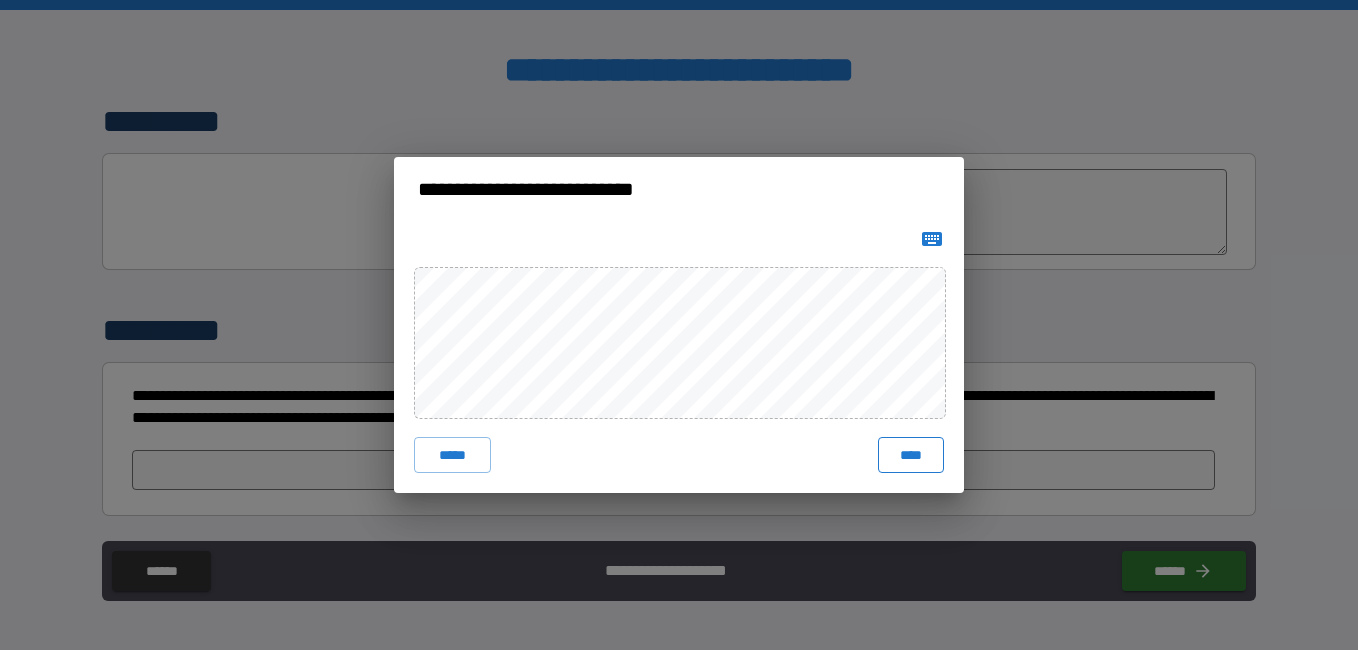 click on "****" at bounding box center (911, 455) 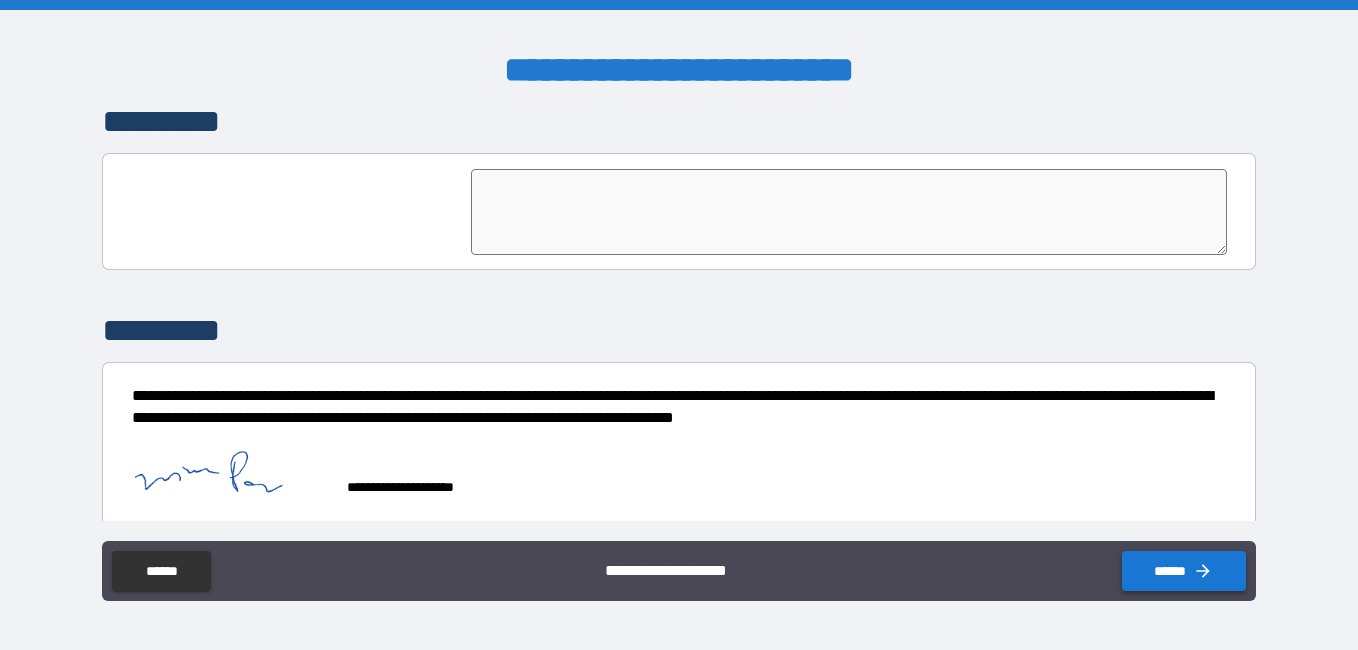 click on "******" at bounding box center (1184, 571) 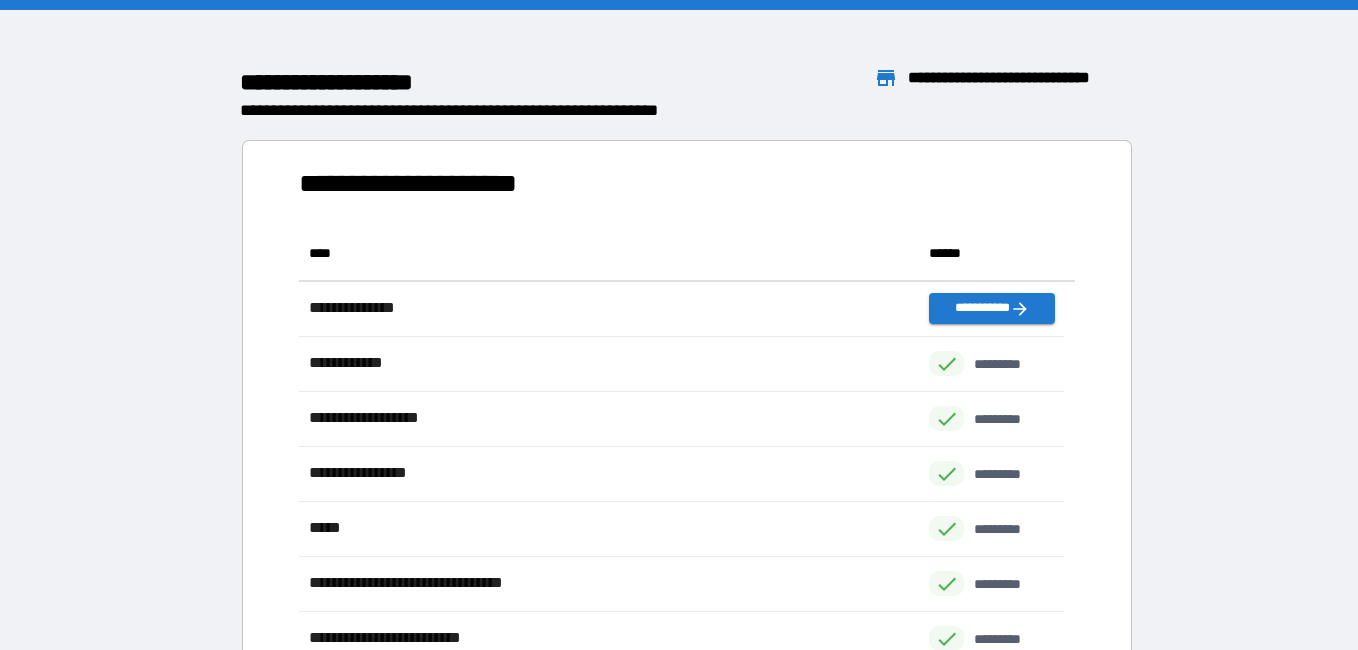 scroll, scrollTop: 16, scrollLeft: 16, axis: both 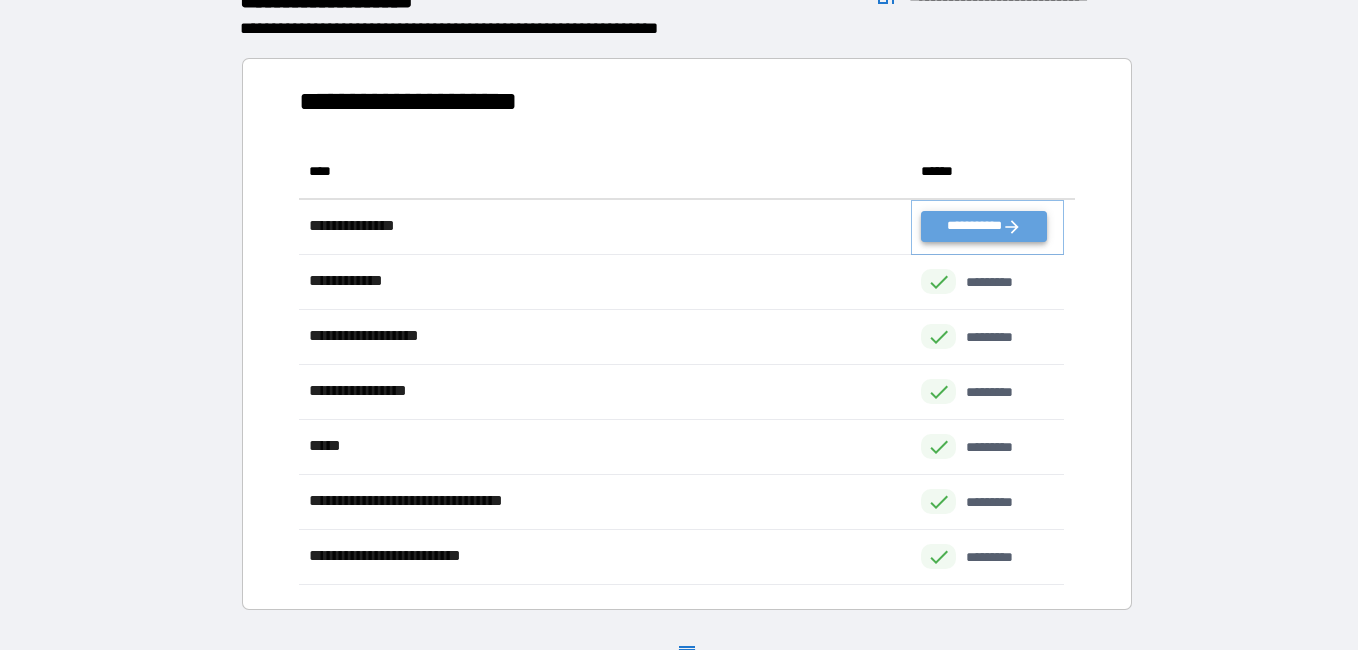 click on "**********" at bounding box center (983, 226) 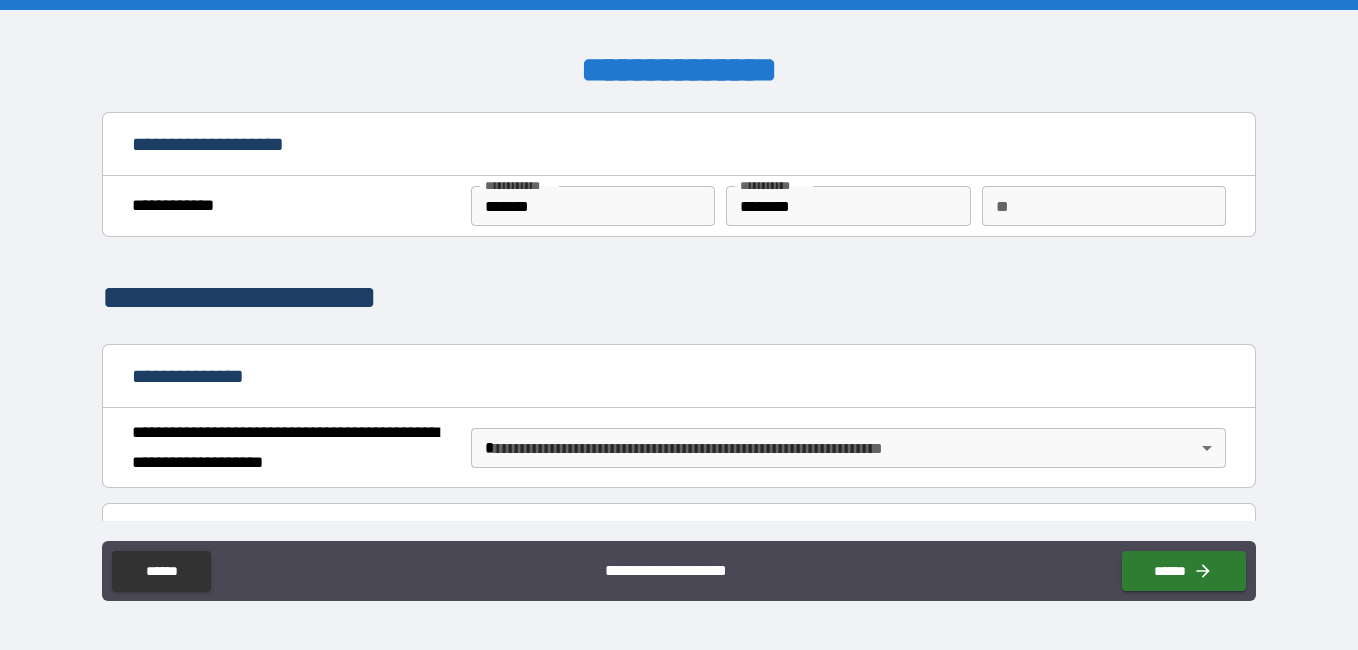 scroll, scrollTop: 100, scrollLeft: 0, axis: vertical 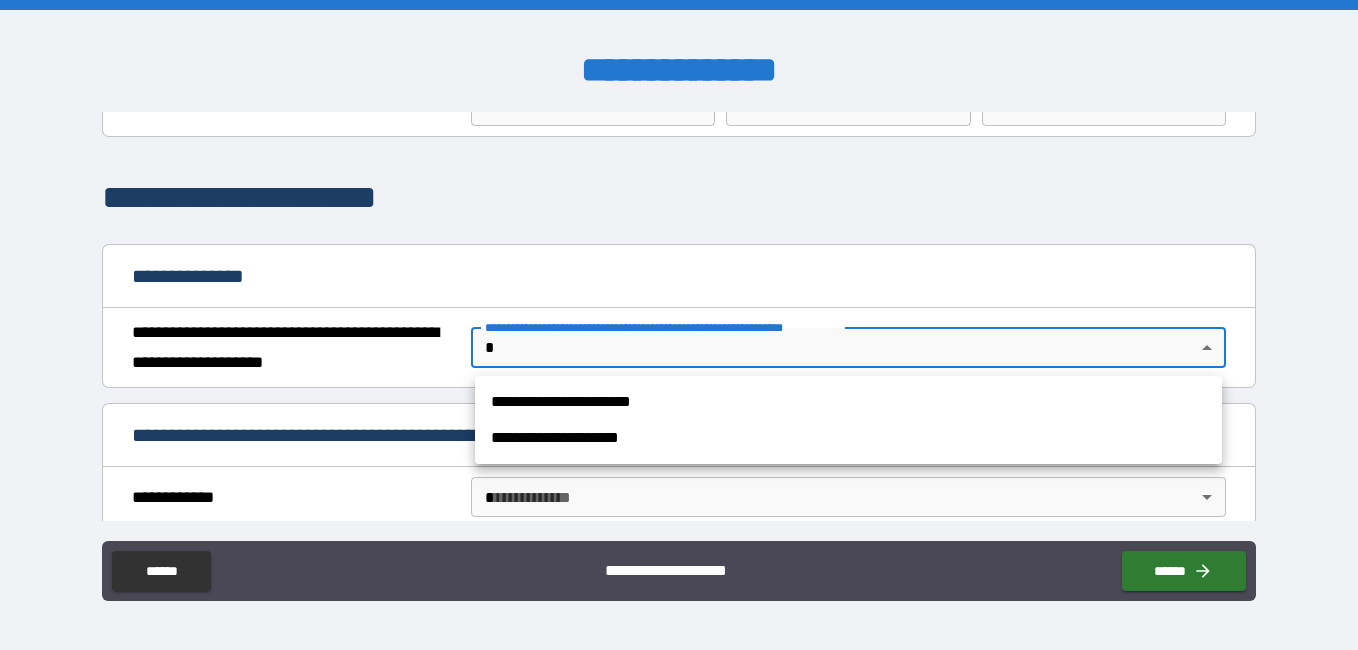 click on "**********" at bounding box center [679, 325] 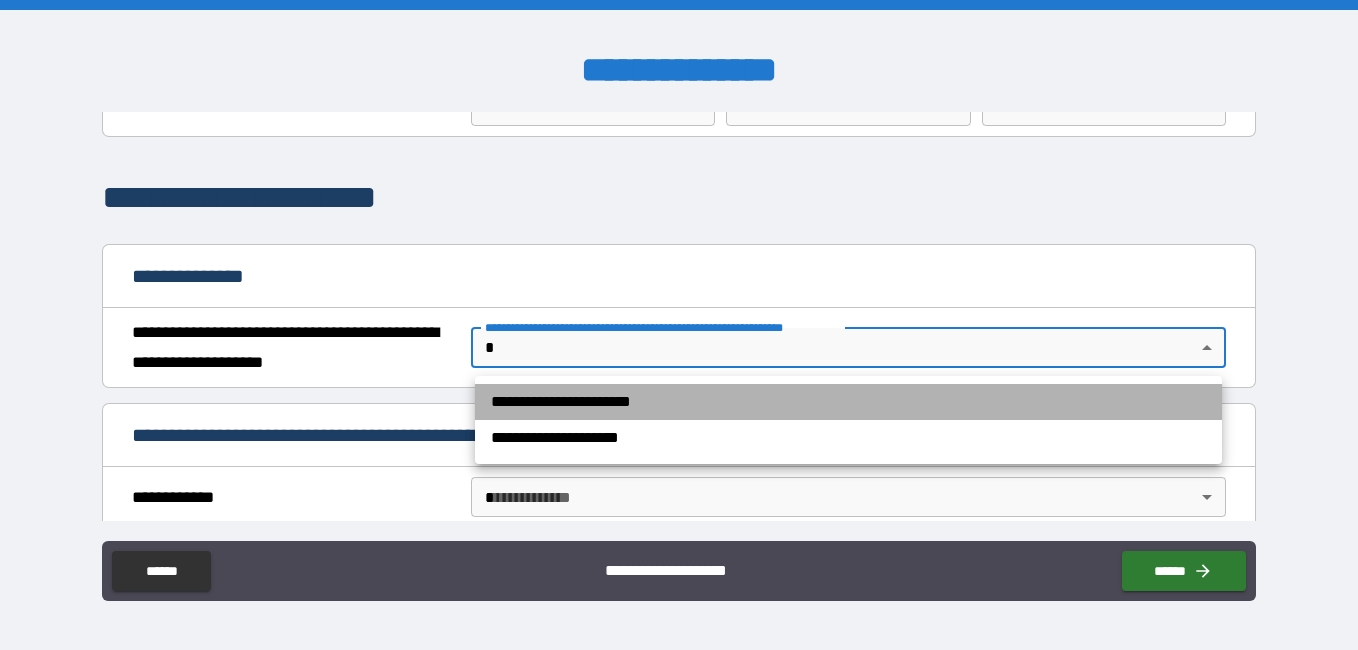 click on "**********" at bounding box center (848, 402) 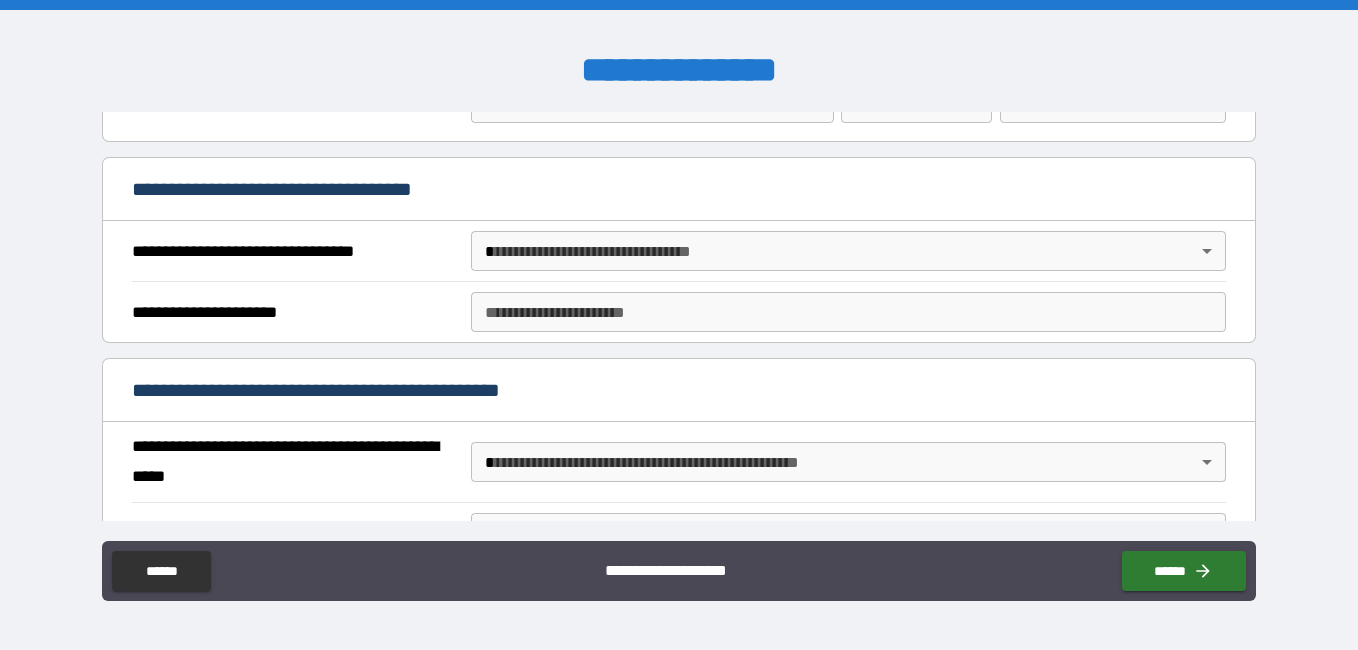 scroll, scrollTop: 1100, scrollLeft: 0, axis: vertical 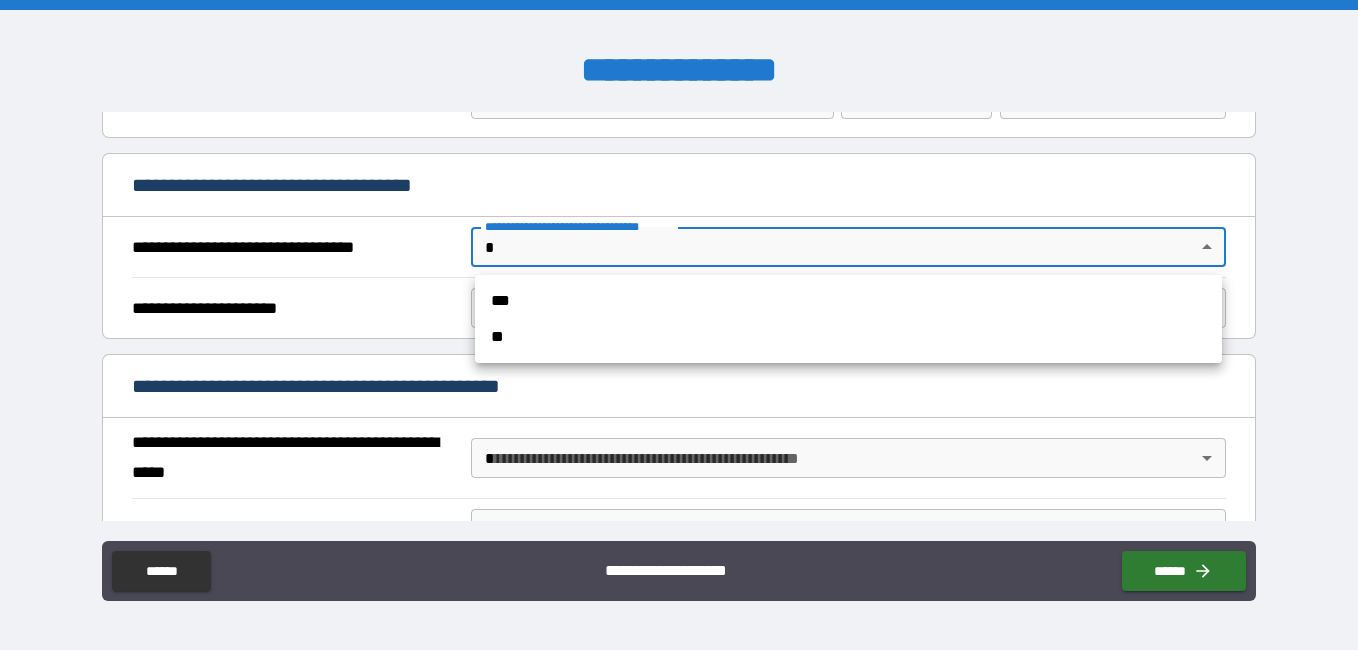 click on "**********" at bounding box center [679, 325] 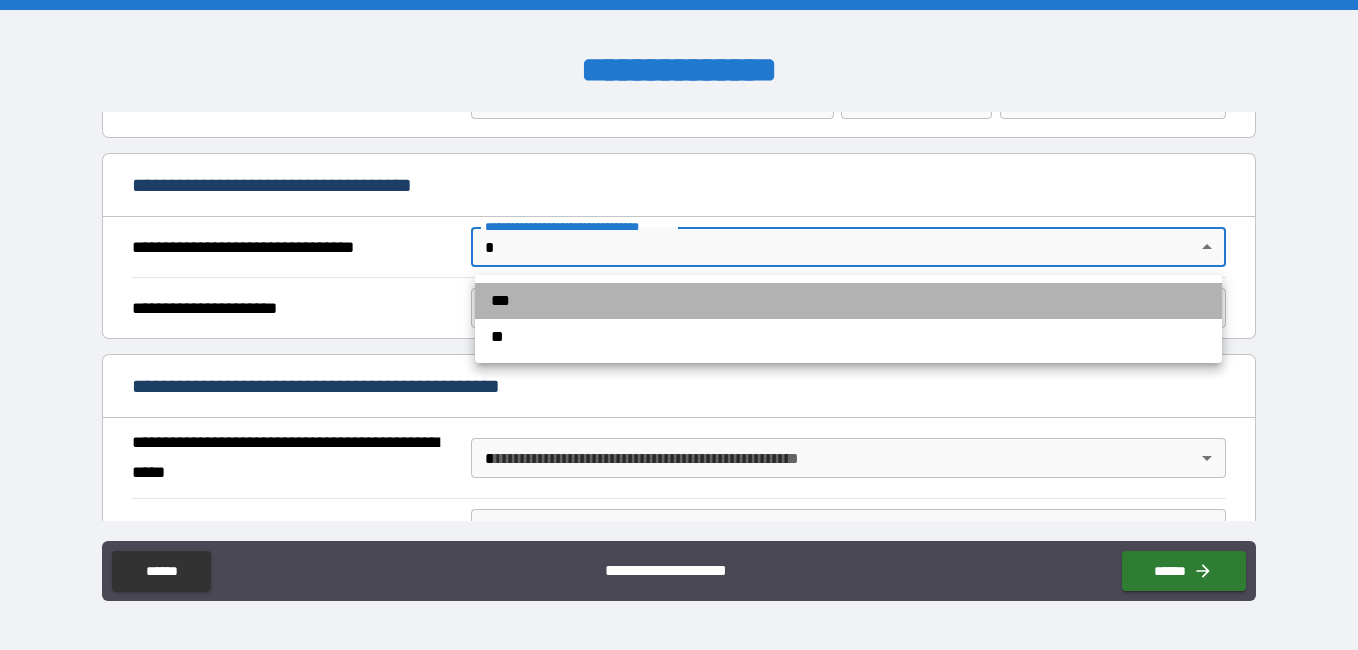 click on "***" at bounding box center [848, 301] 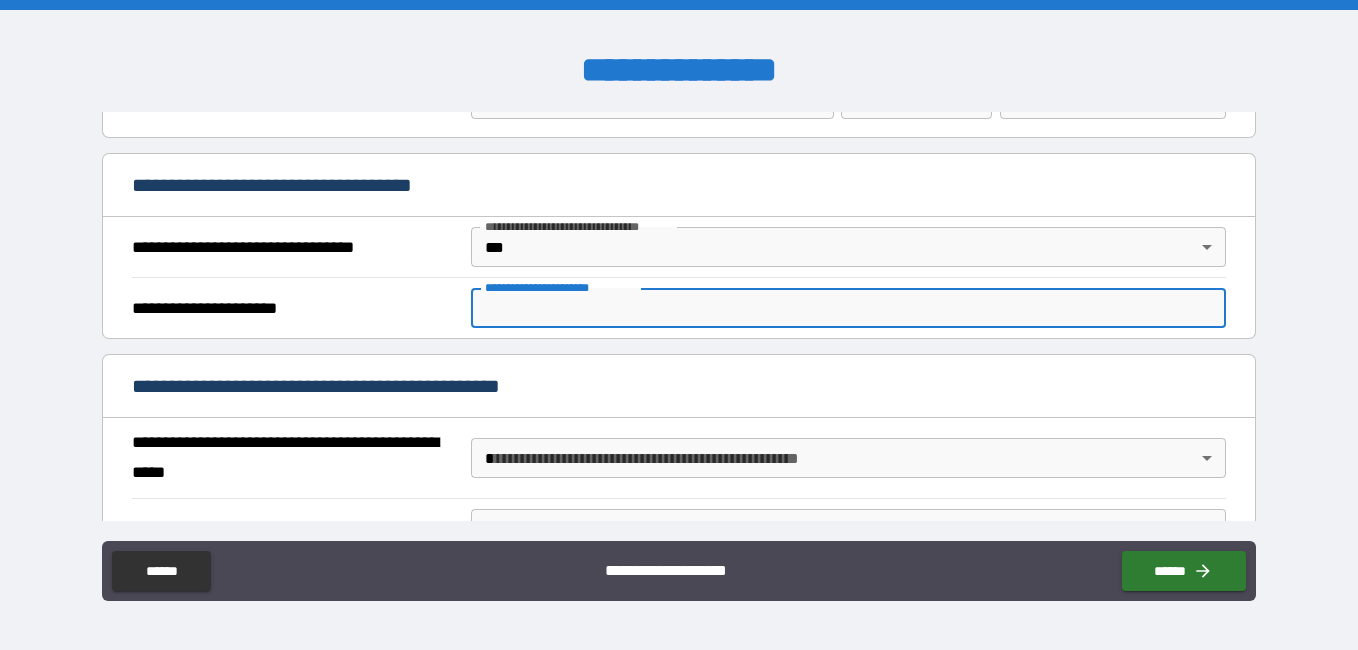 click on "**********" at bounding box center (848, 308) 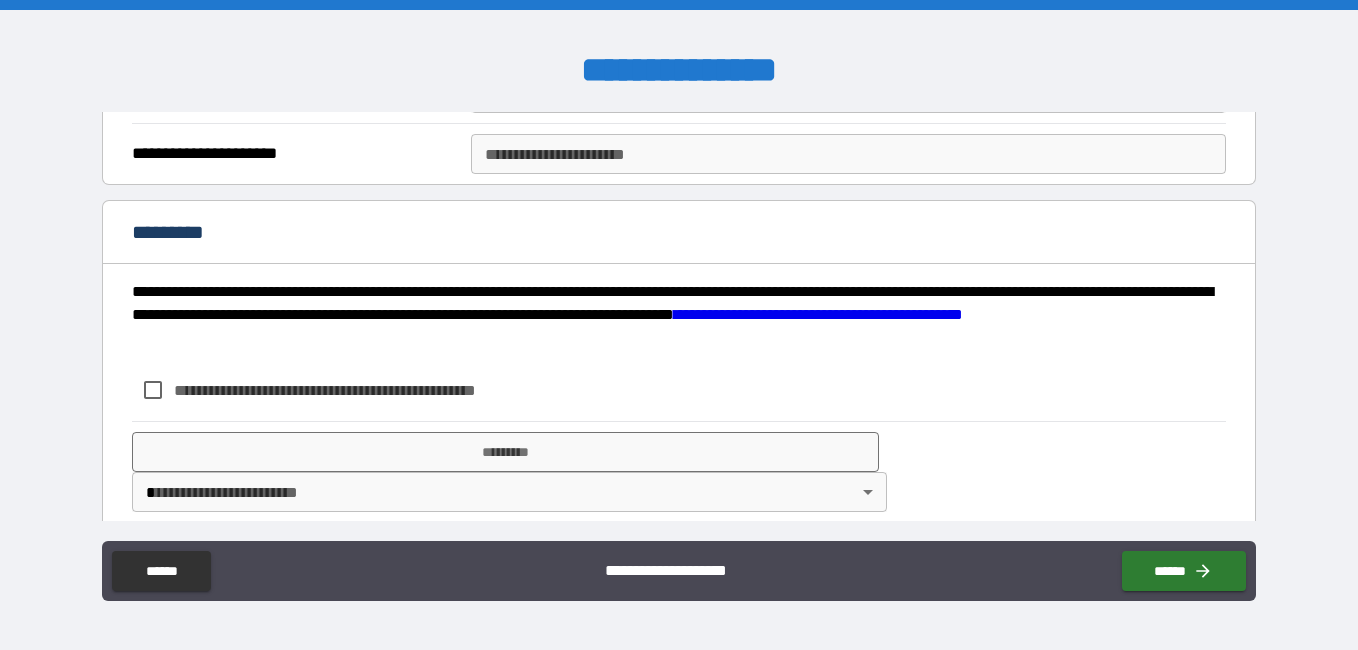 scroll, scrollTop: 2308, scrollLeft: 0, axis: vertical 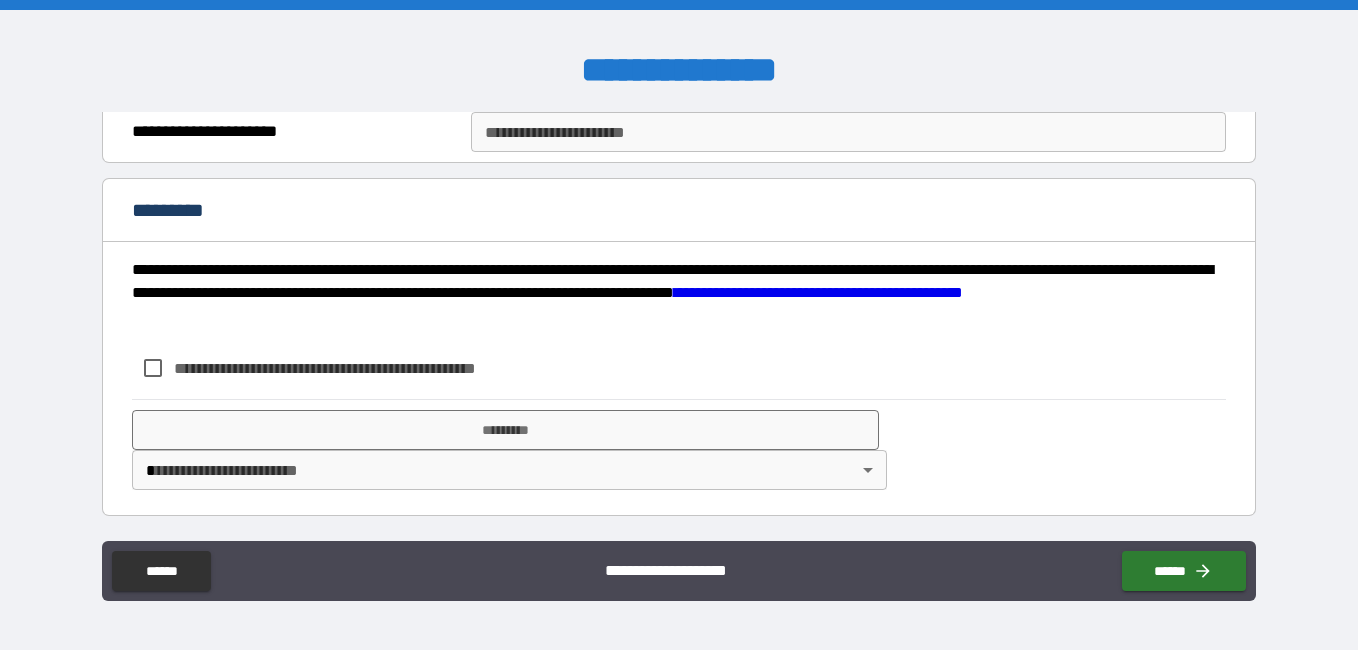type on "**********" 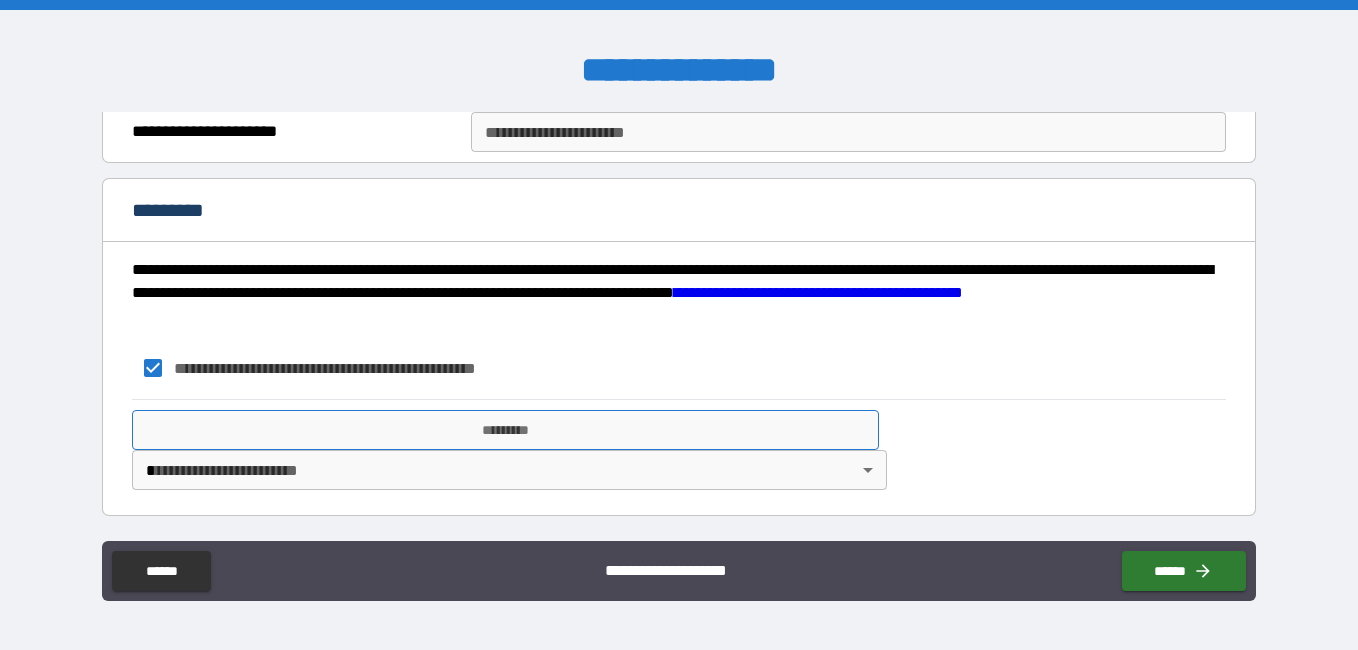 click on "*********" at bounding box center (505, 430) 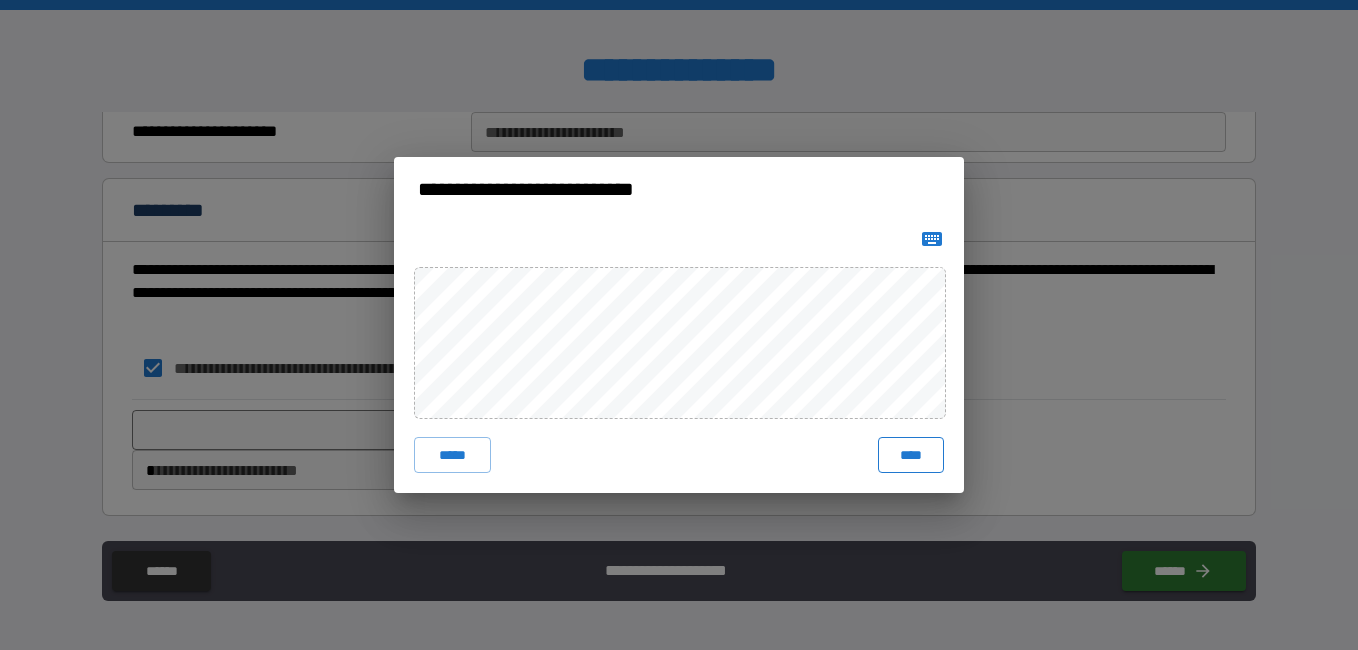 click on "****" at bounding box center [911, 455] 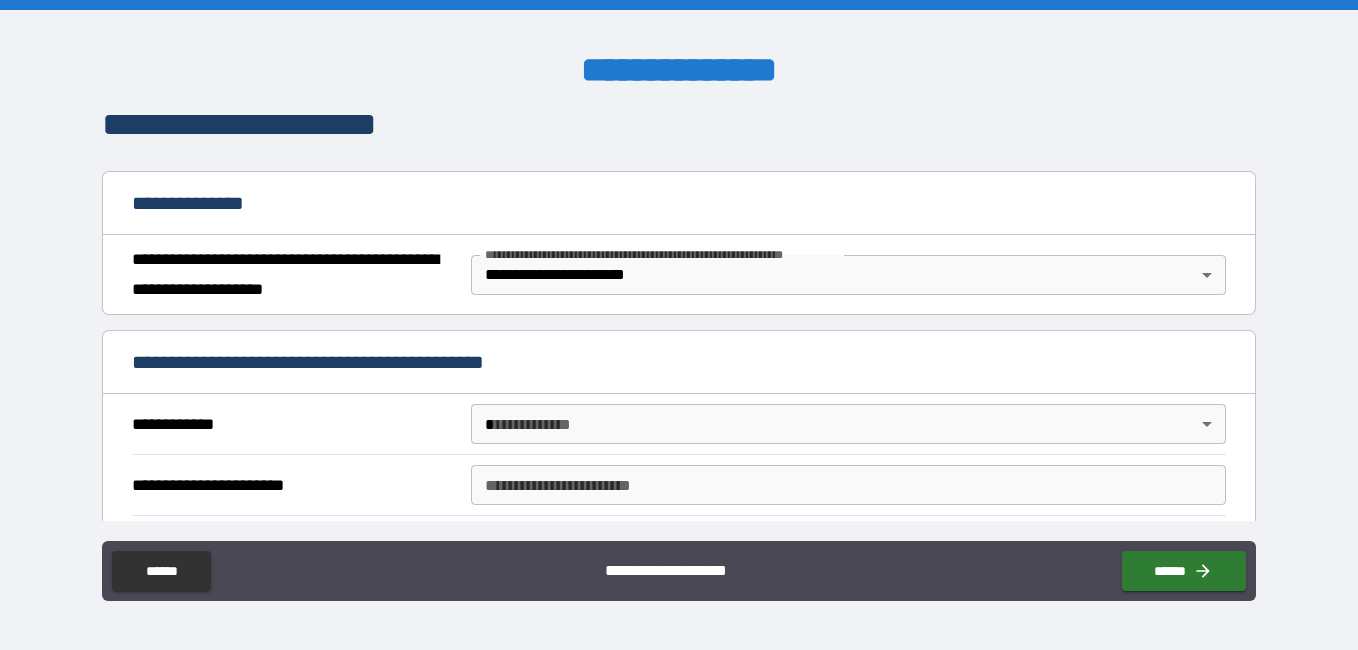 scroll, scrollTop: 208, scrollLeft: 0, axis: vertical 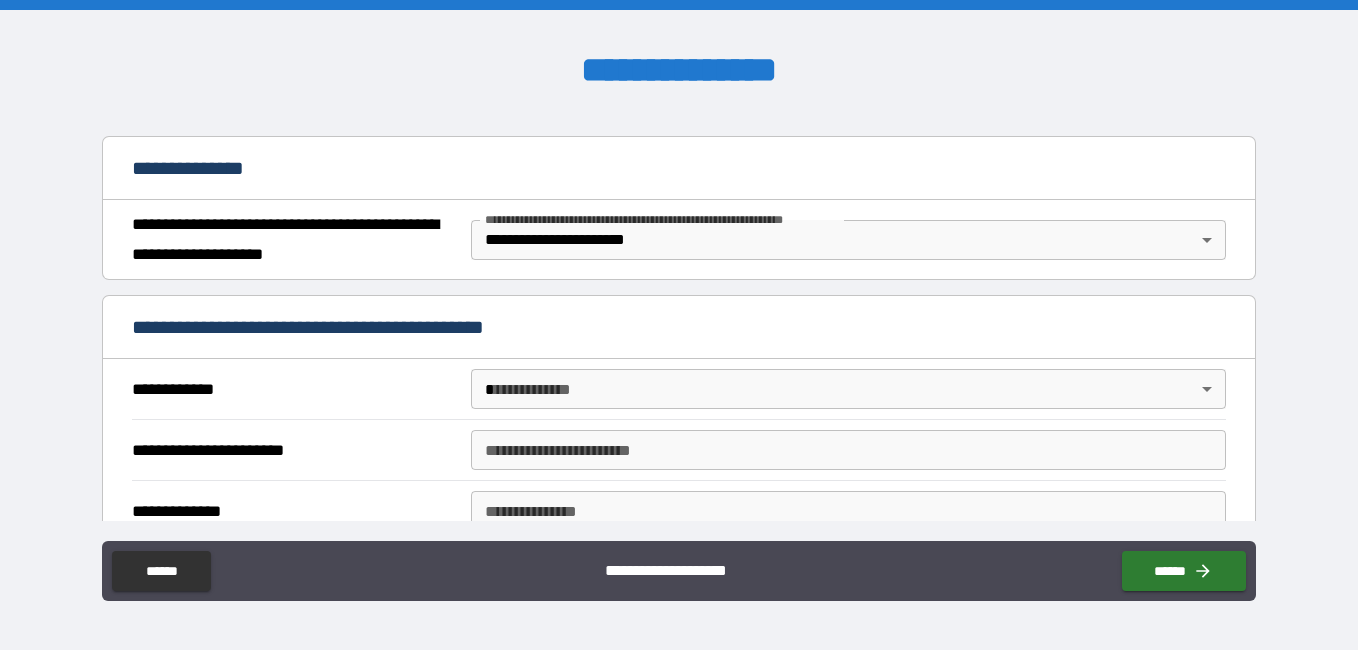 click on "**********" at bounding box center [679, 325] 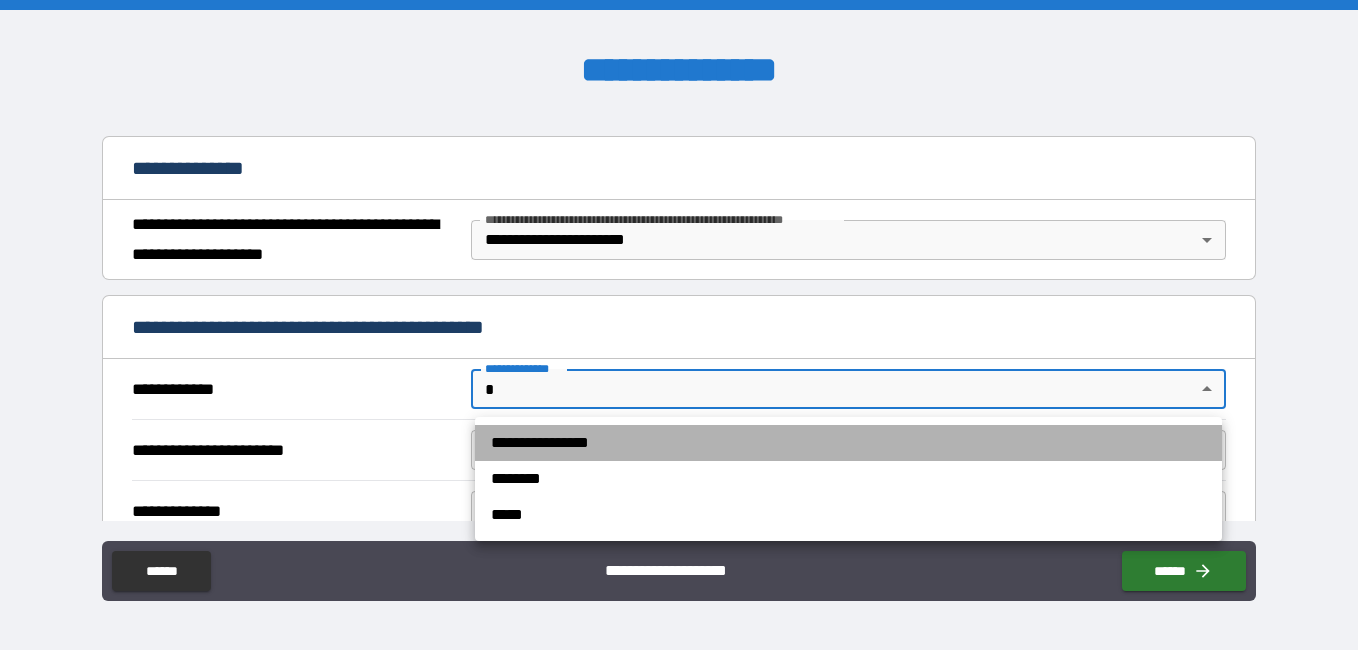 click on "**********" at bounding box center (848, 443) 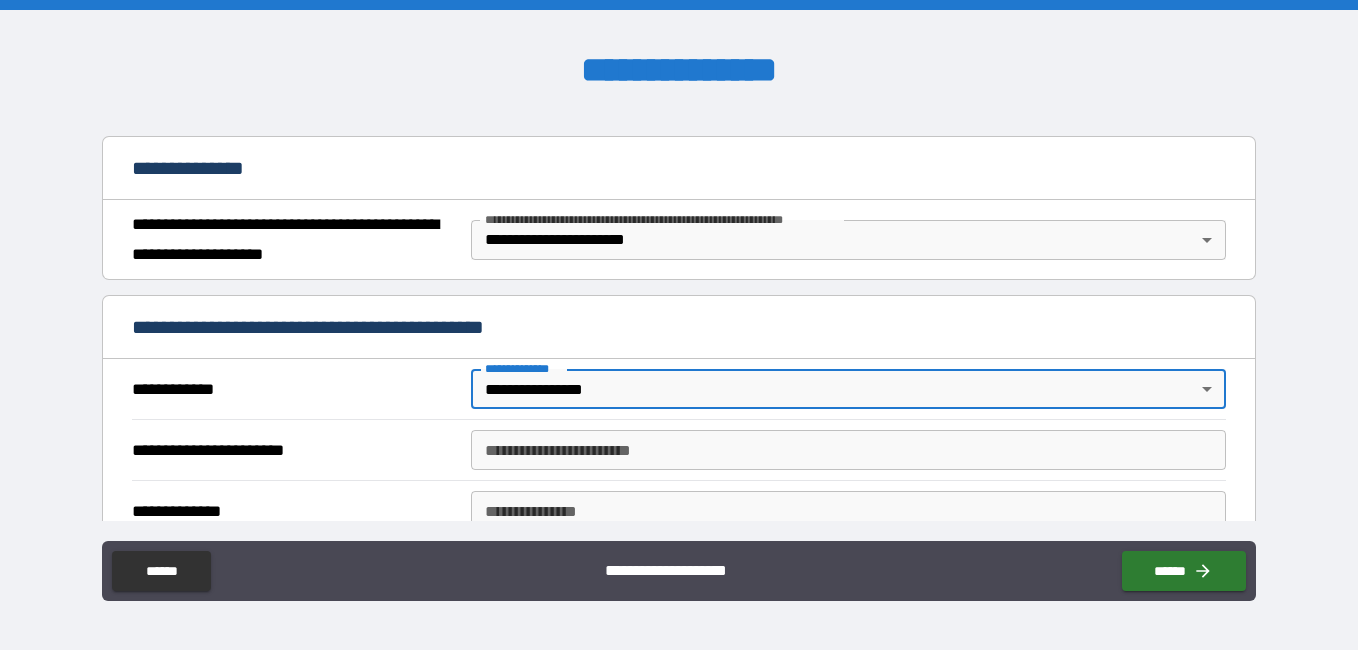click on "**********" at bounding box center (848, 450) 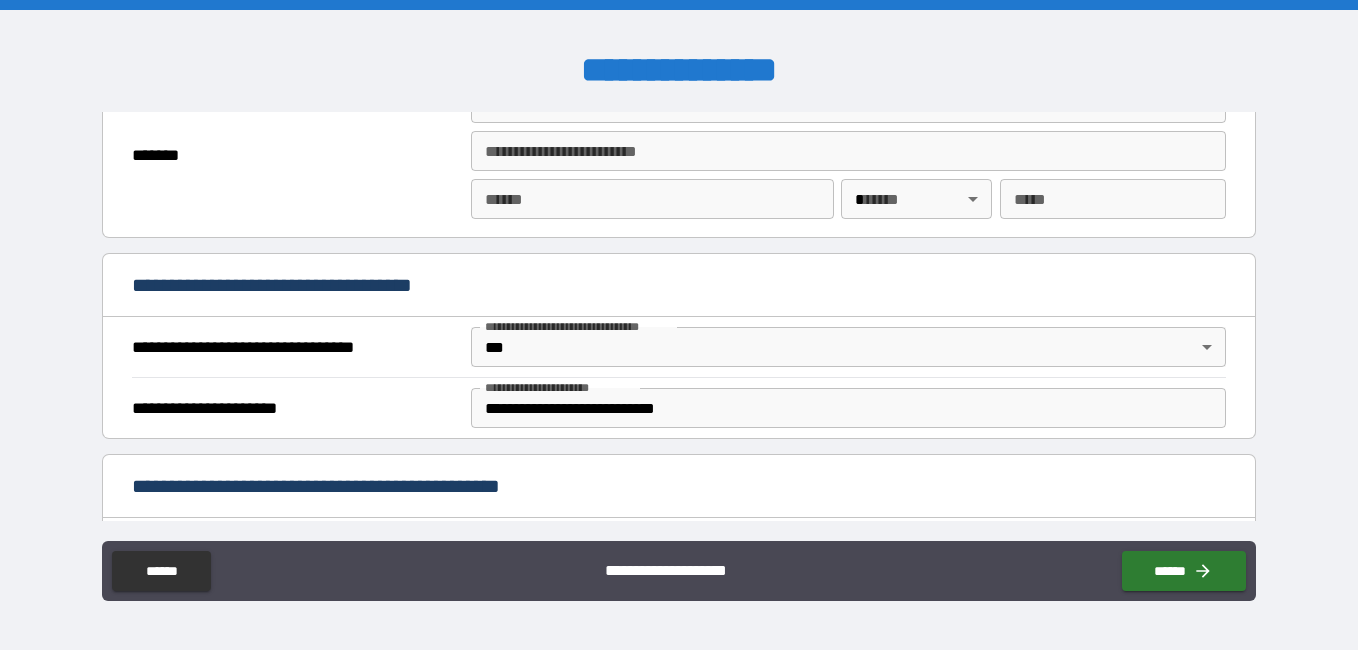 scroll, scrollTop: 1008, scrollLeft: 0, axis: vertical 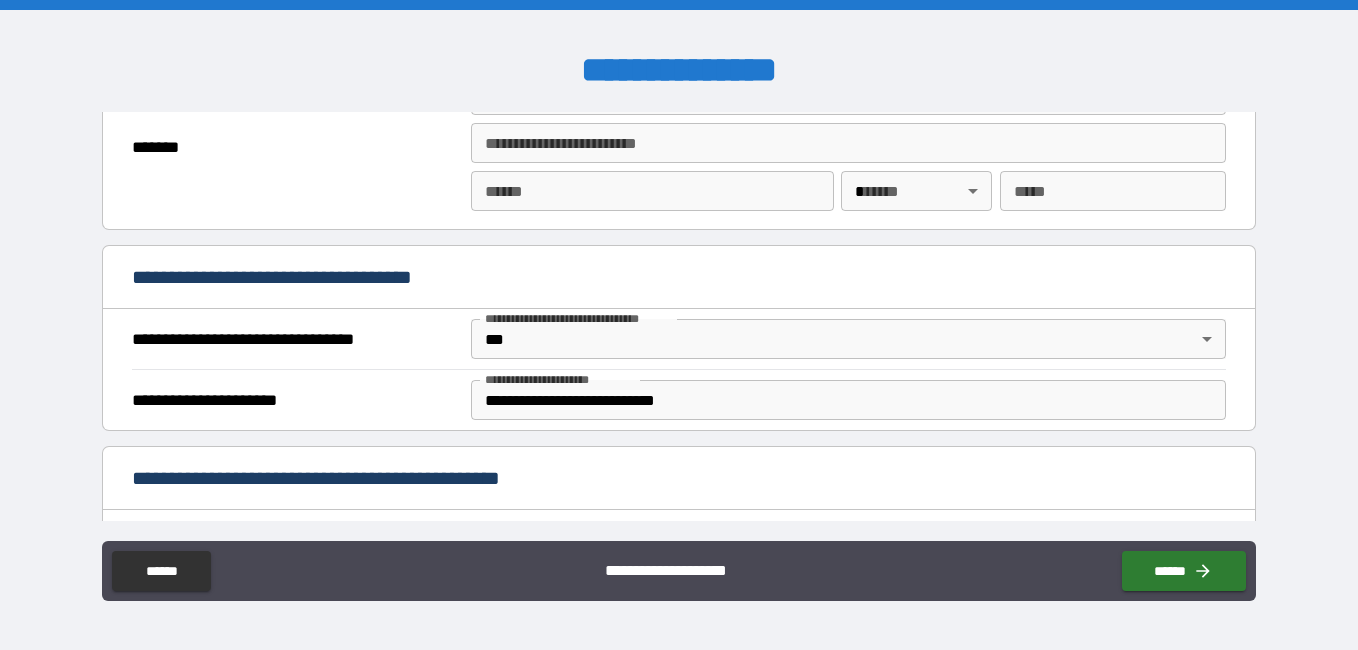 drag, startPoint x: 382, startPoint y: 411, endPoint x: 406, endPoint y: 408, distance: 24.186773 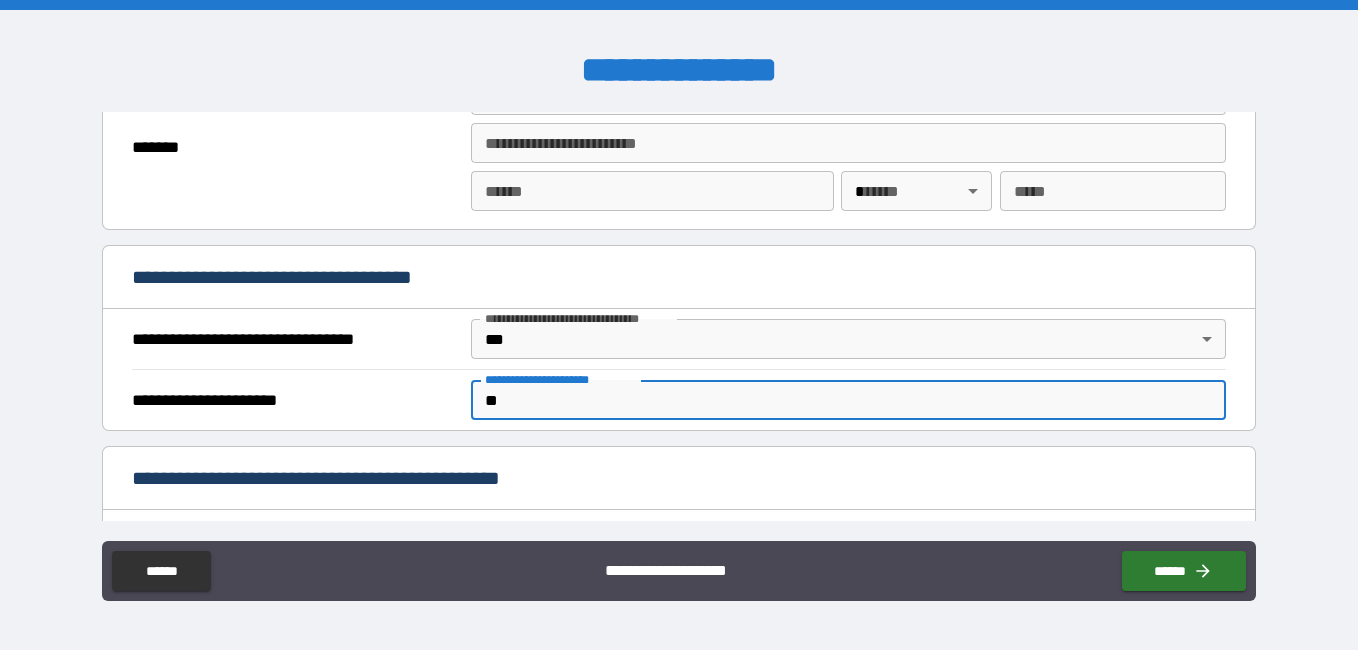 type on "*" 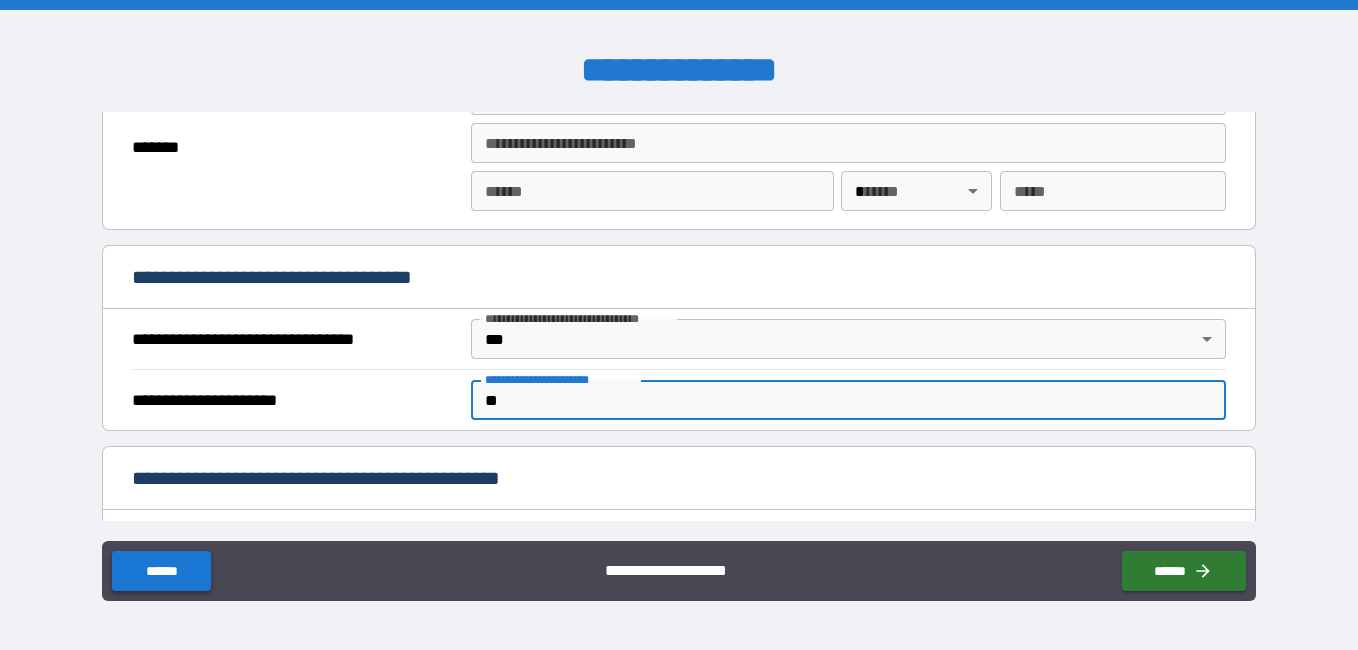 type on "**" 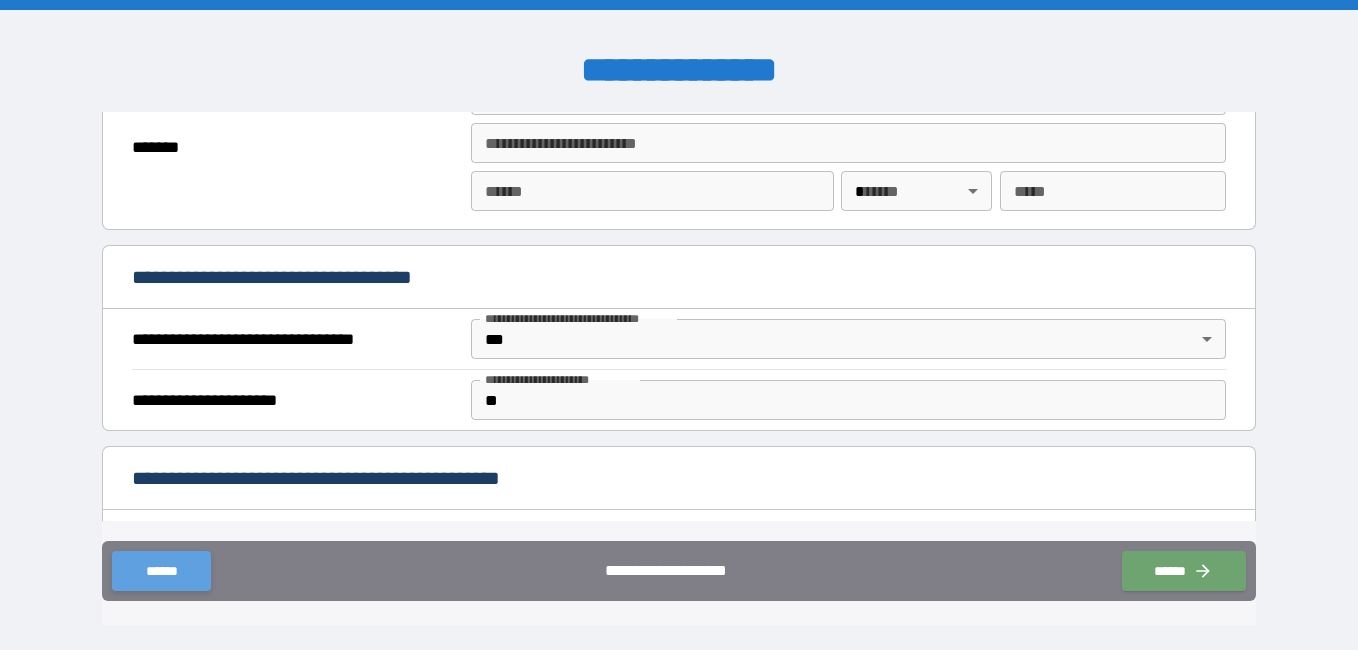 click on "******" at bounding box center [161, 571] 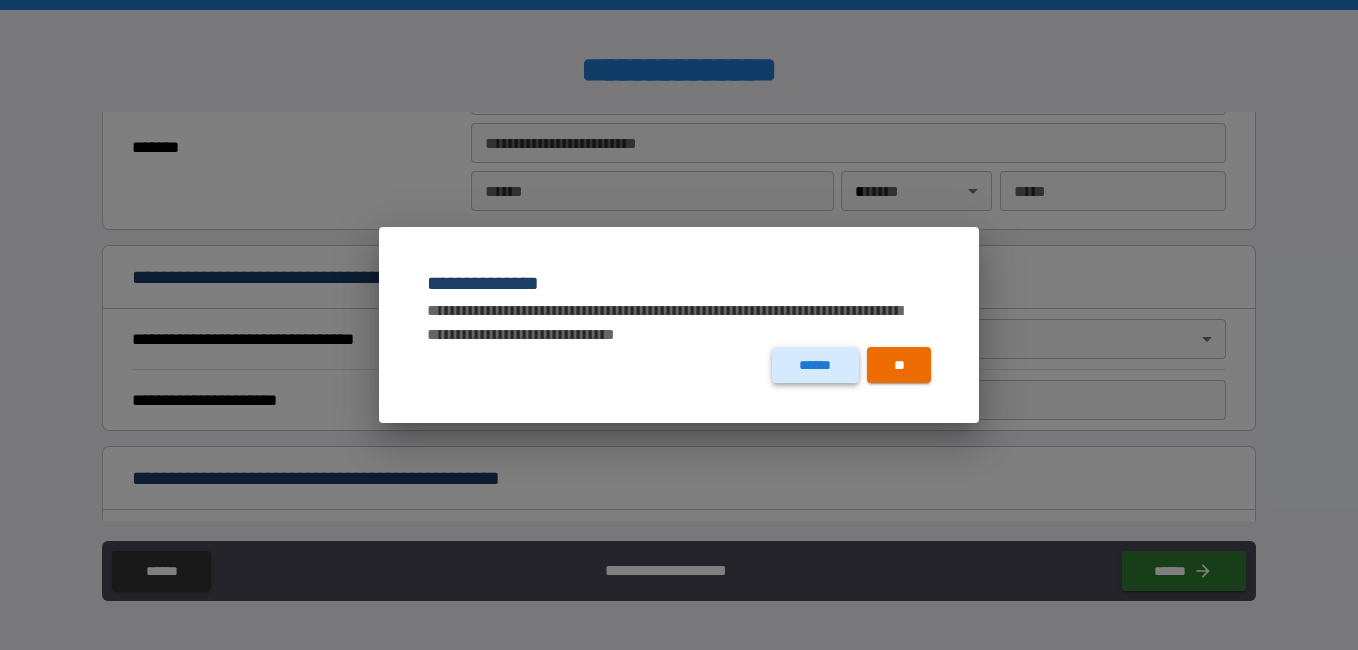 click on "******" at bounding box center [815, 365] 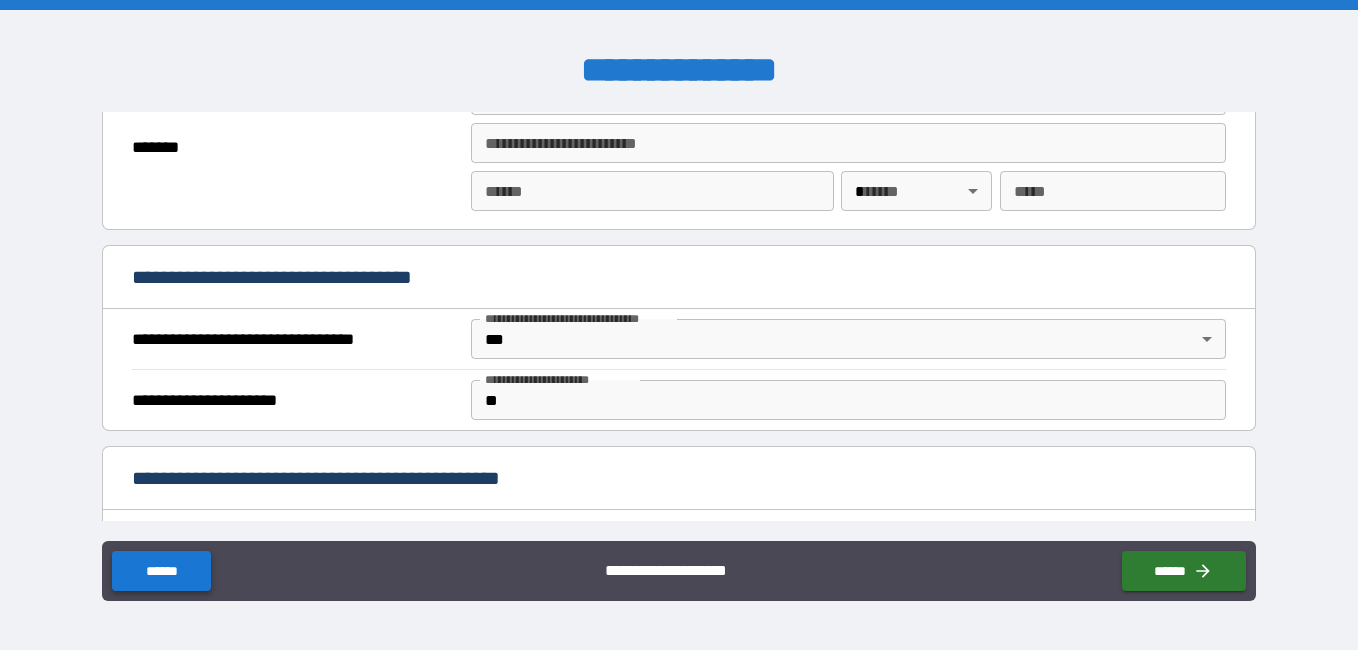 click on "******" at bounding box center [161, 571] 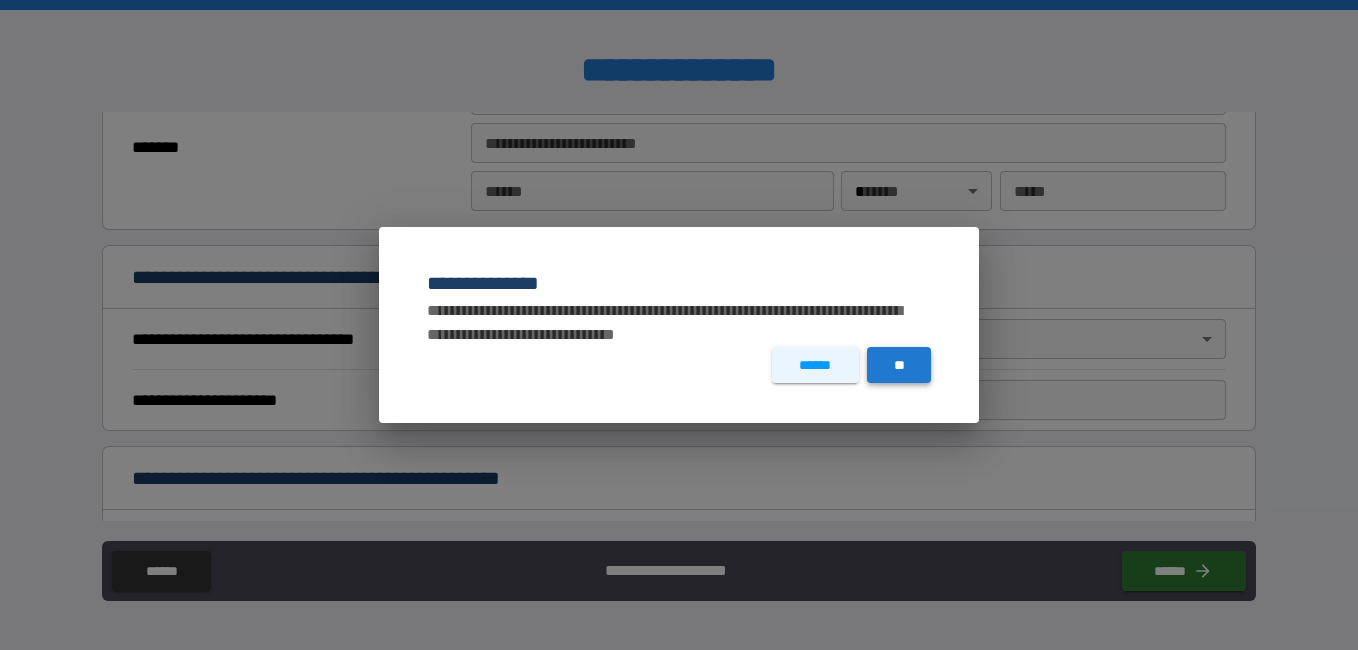 click on "**" at bounding box center [899, 365] 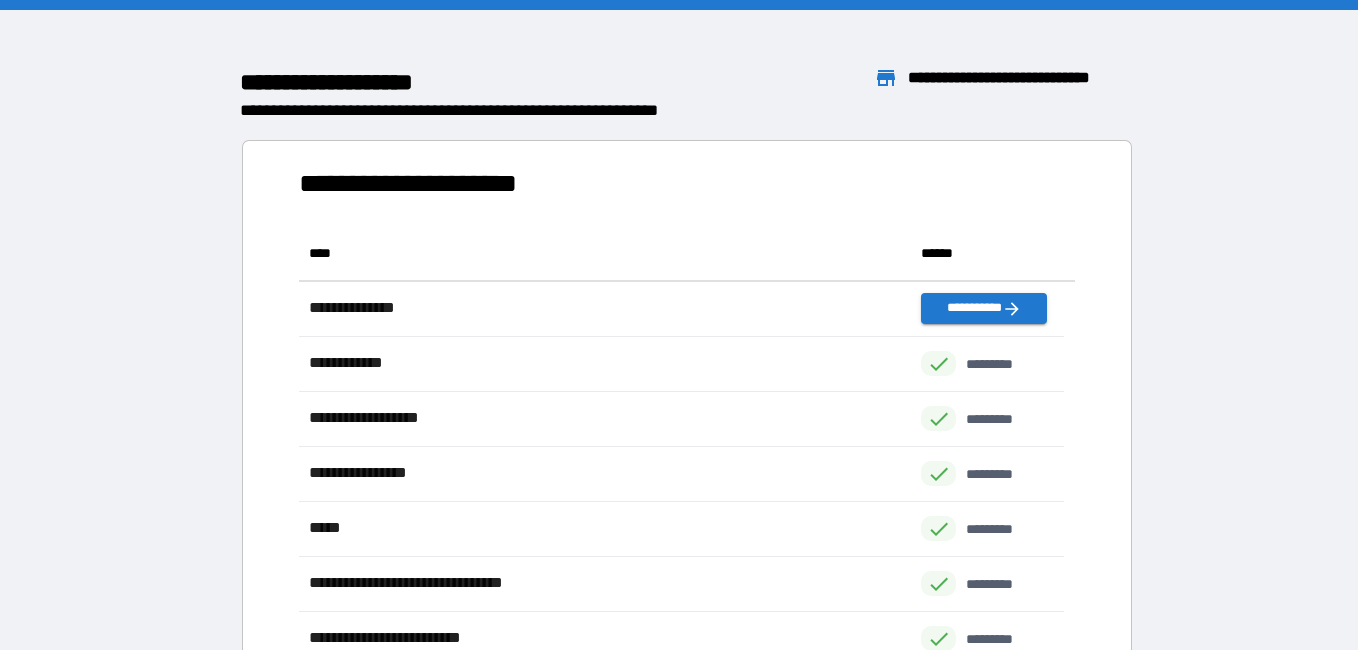 scroll, scrollTop: 16, scrollLeft: 16, axis: both 